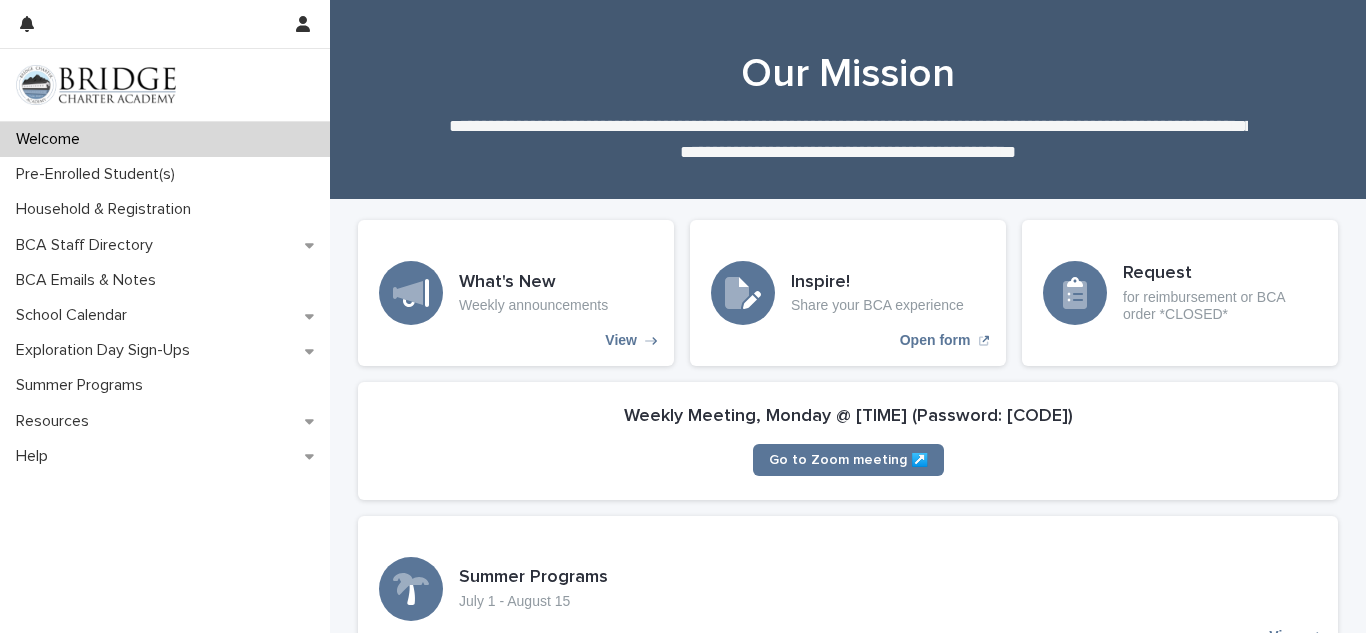 scroll, scrollTop: 0, scrollLeft: 0, axis: both 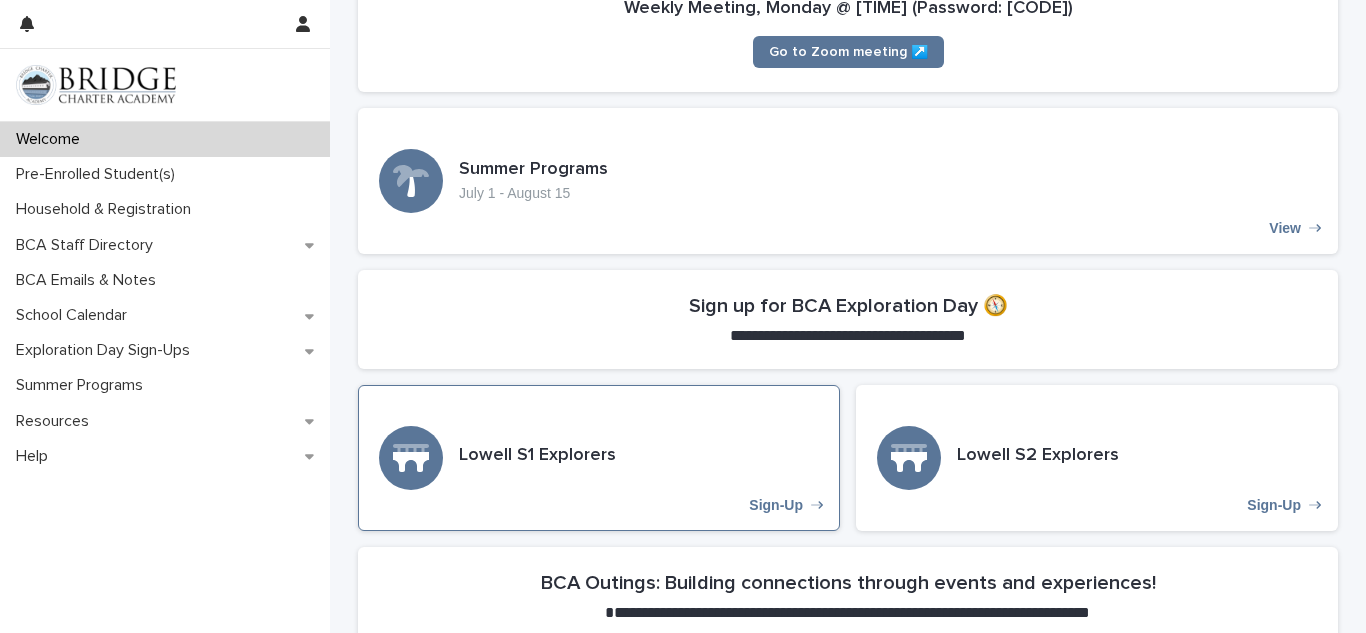 click on "Lowell S1 Explorers Sign-Up" at bounding box center [599, 458] 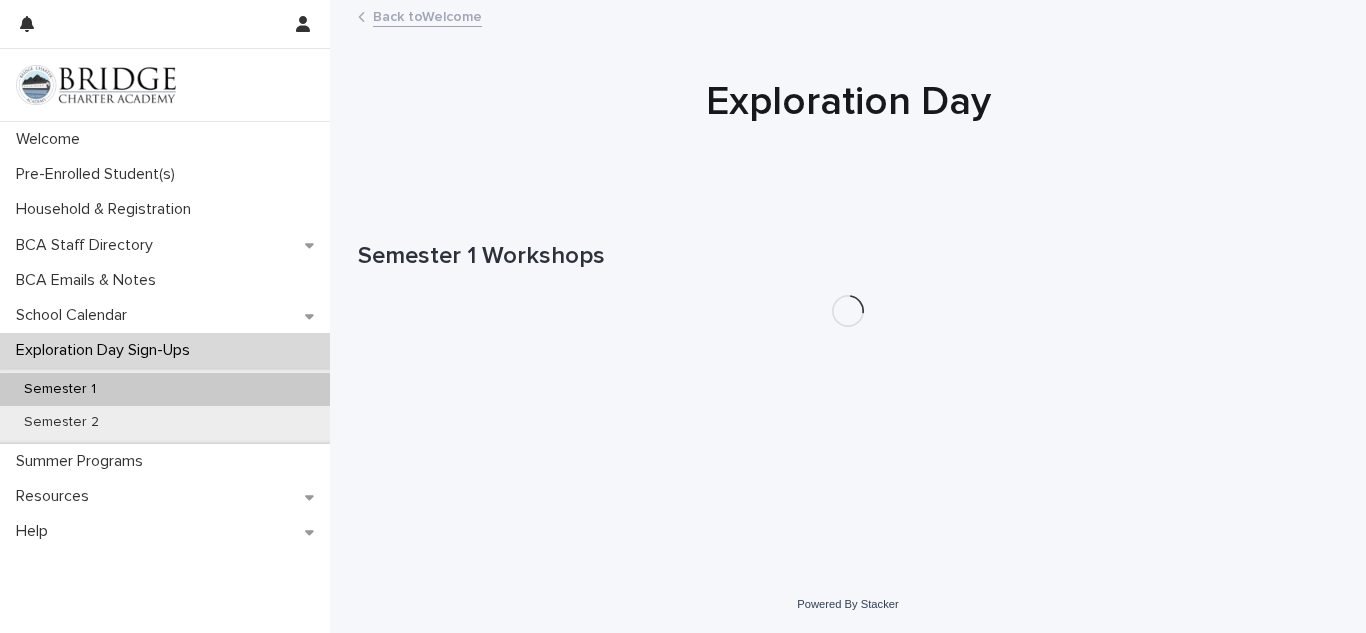 scroll, scrollTop: 0, scrollLeft: 0, axis: both 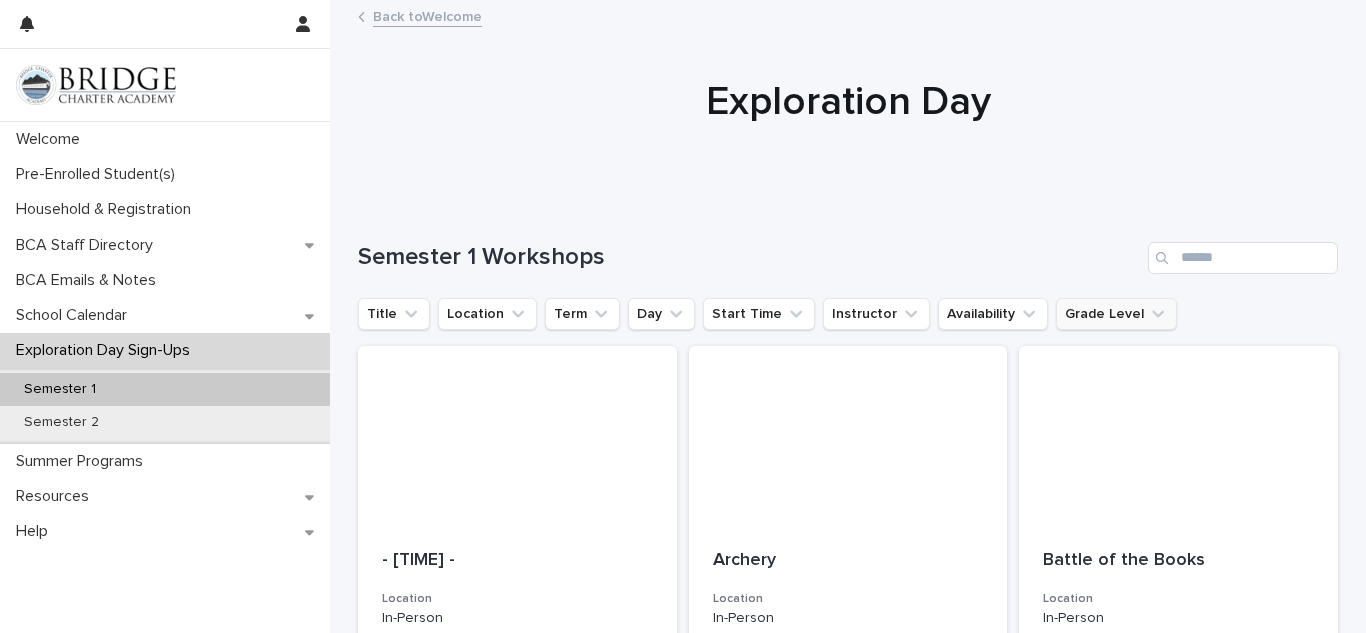 click on "Grade Level" at bounding box center [1116, 314] 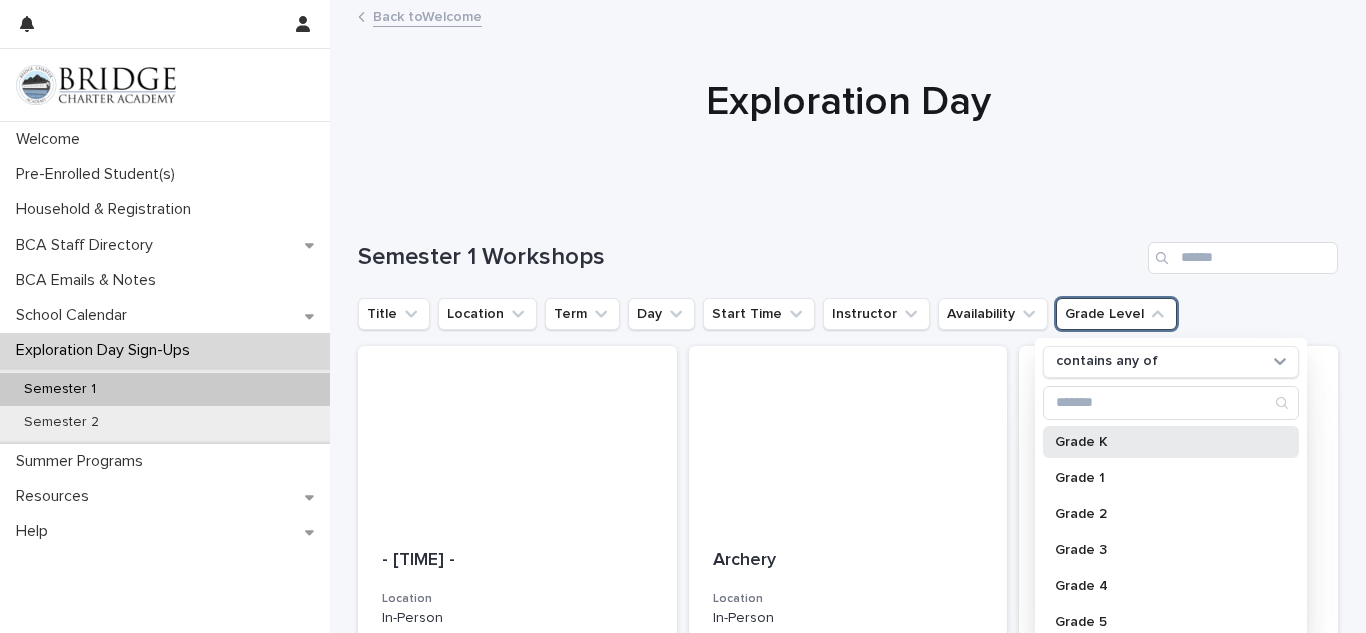 click on "Grade K" at bounding box center [1171, 442] 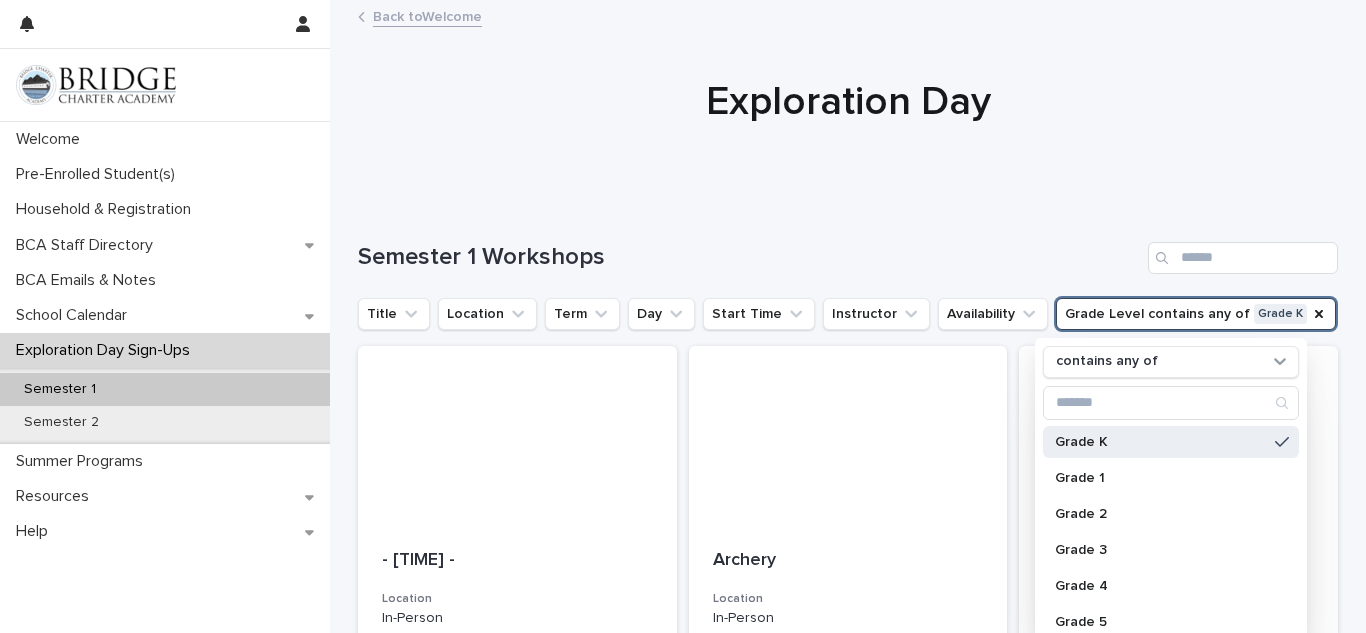 click at bounding box center (1178, 436) 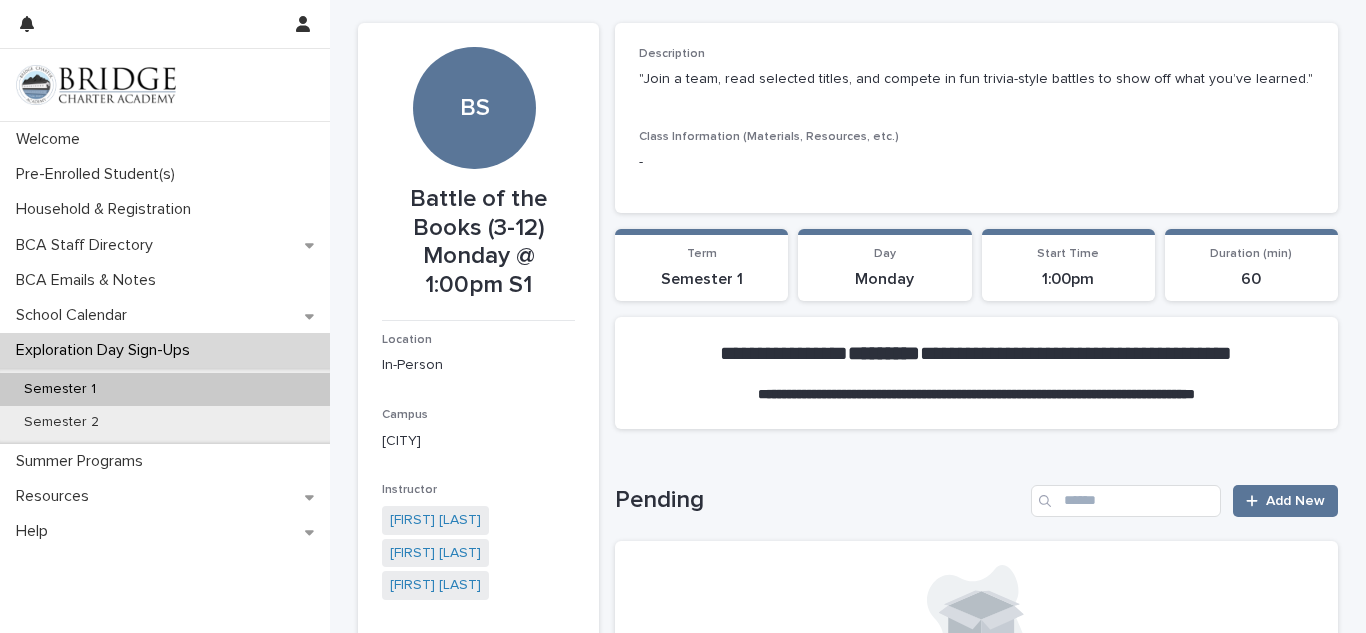 scroll, scrollTop: 46, scrollLeft: 0, axis: vertical 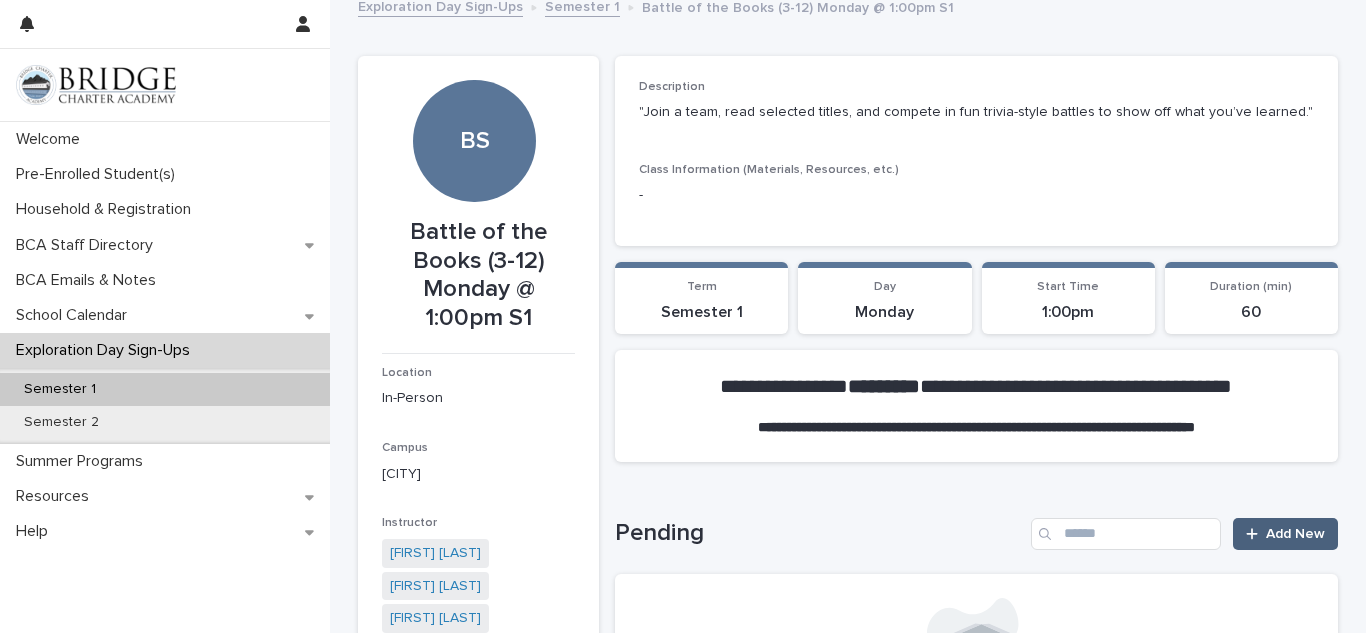 click on "Add New" at bounding box center [1285, 534] 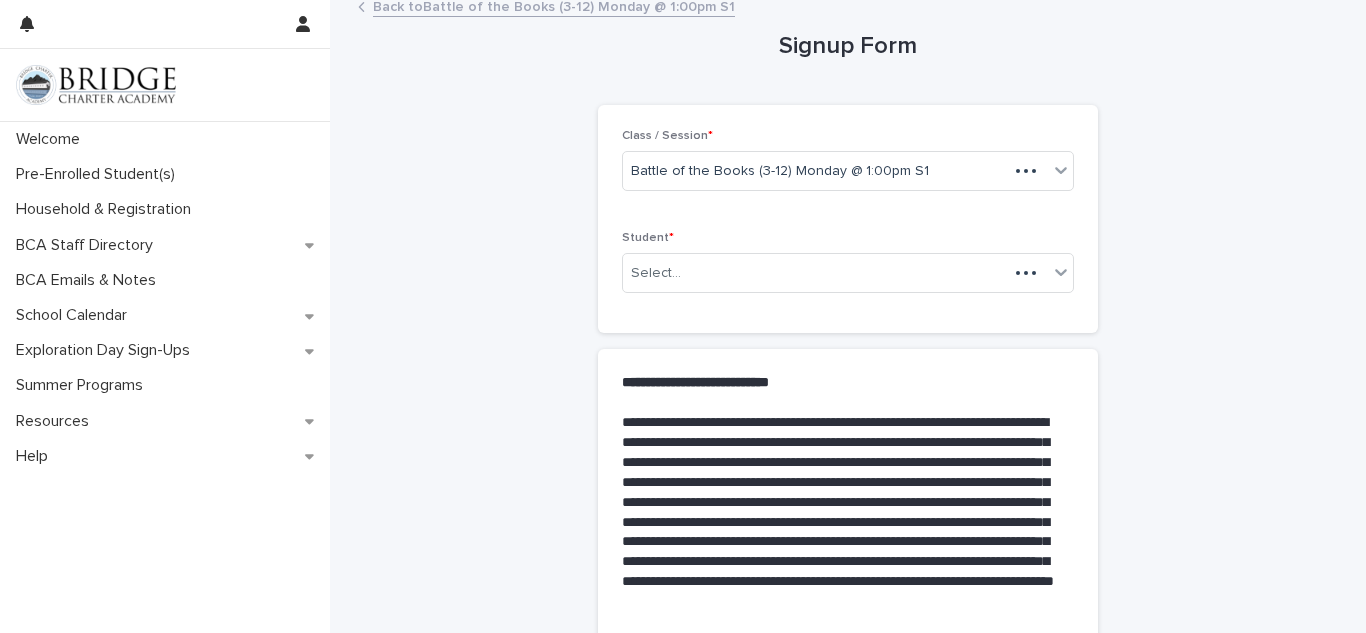 scroll, scrollTop: 162, scrollLeft: 0, axis: vertical 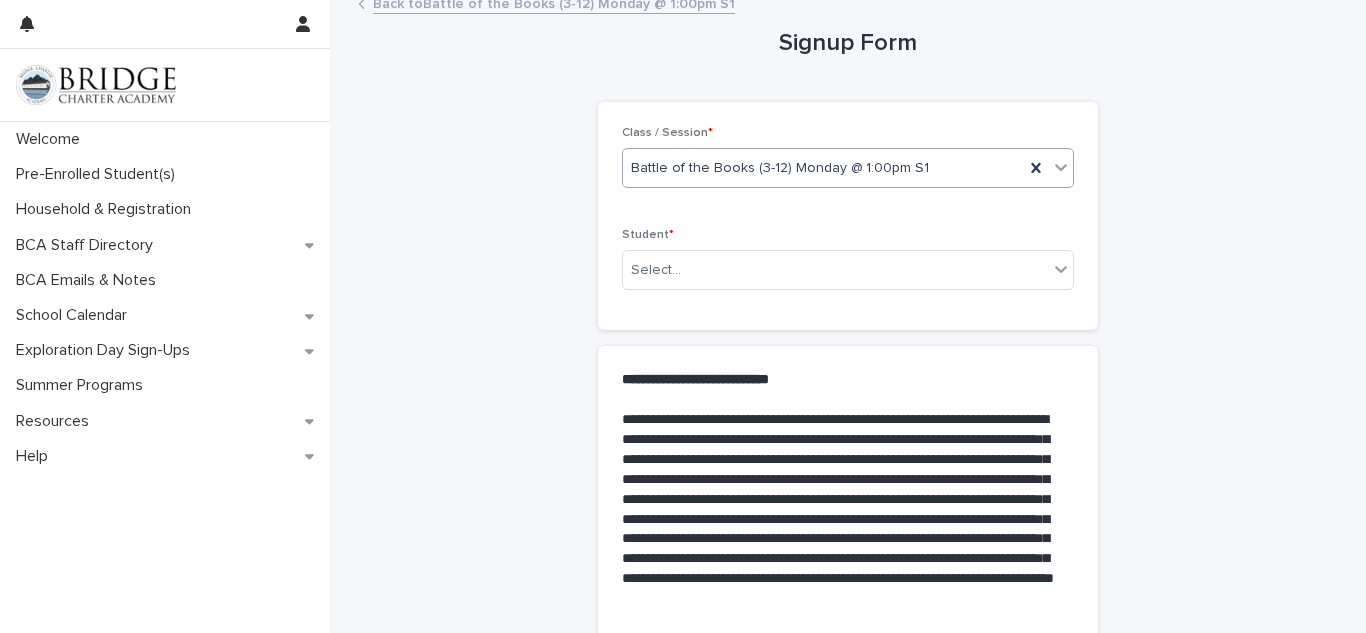 click 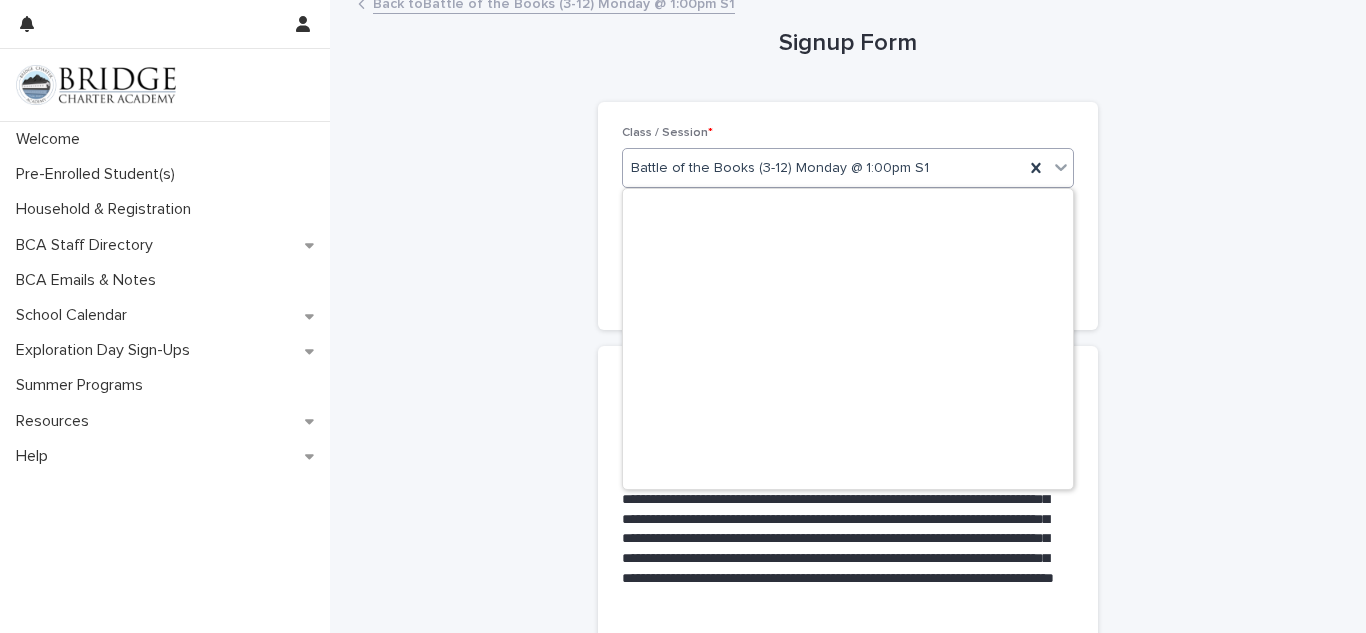 scroll, scrollTop: 9835, scrollLeft: 0, axis: vertical 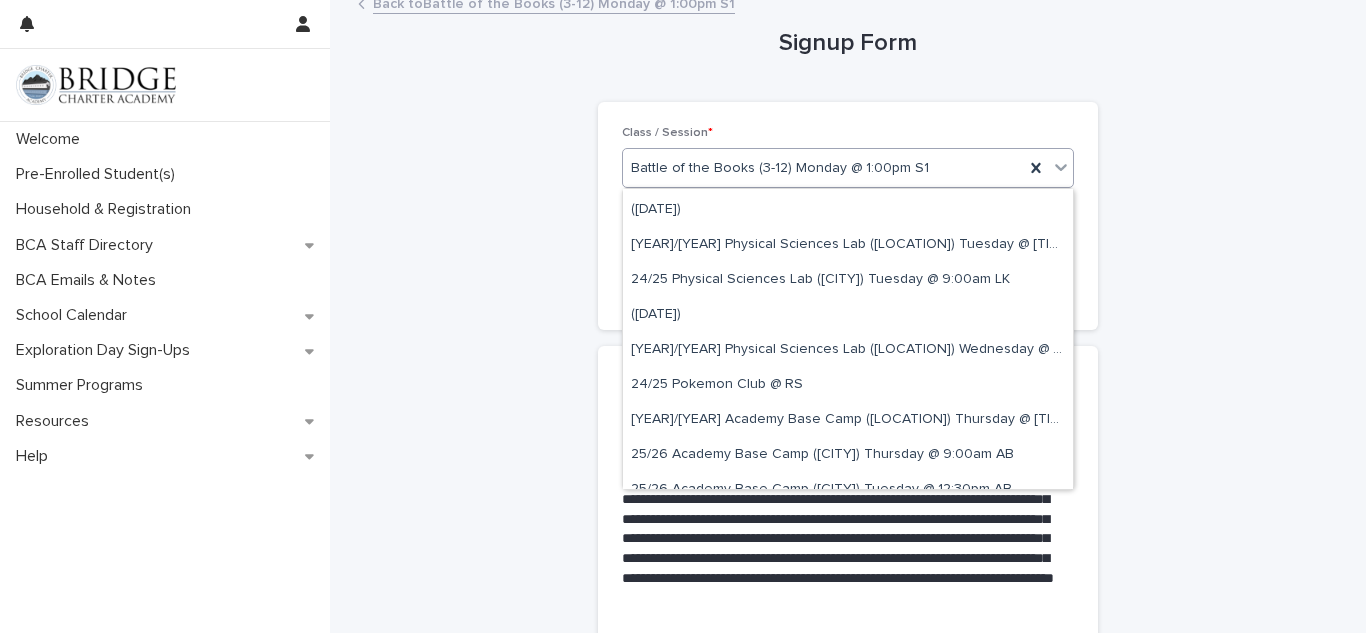 drag, startPoint x: 1072, startPoint y: 208, endPoint x: 1076, endPoint y: 288, distance: 80.09994 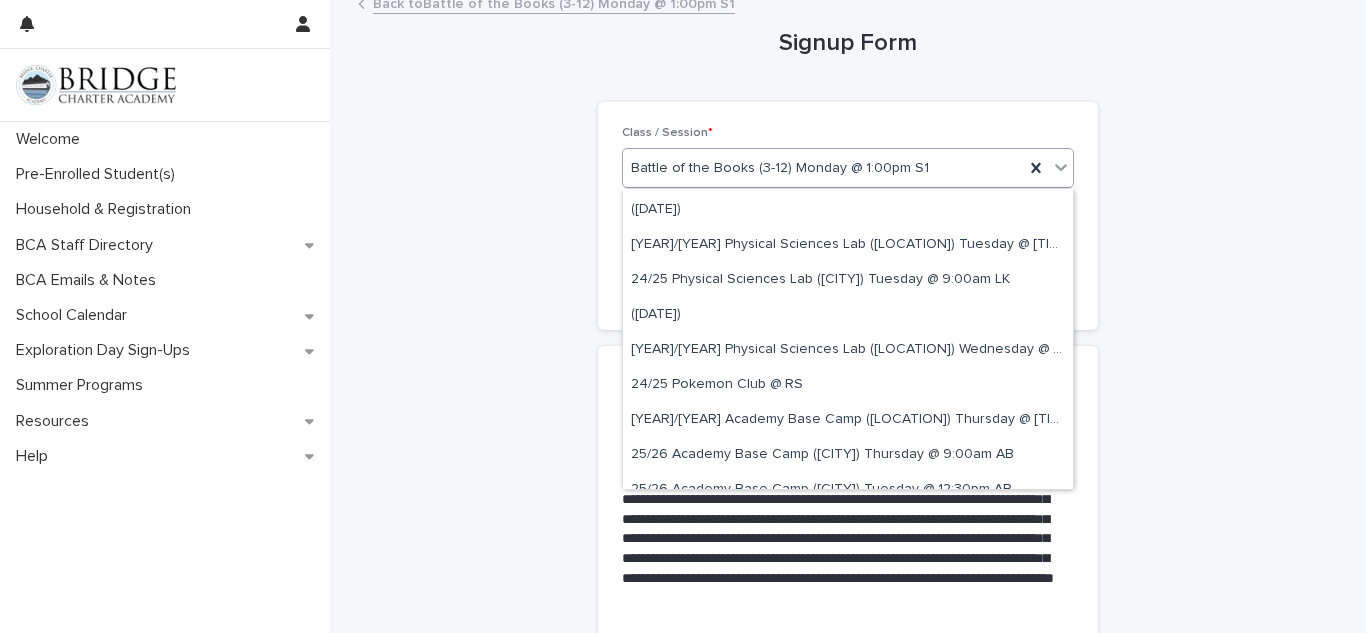 click on "**********" at bounding box center (683, 316) 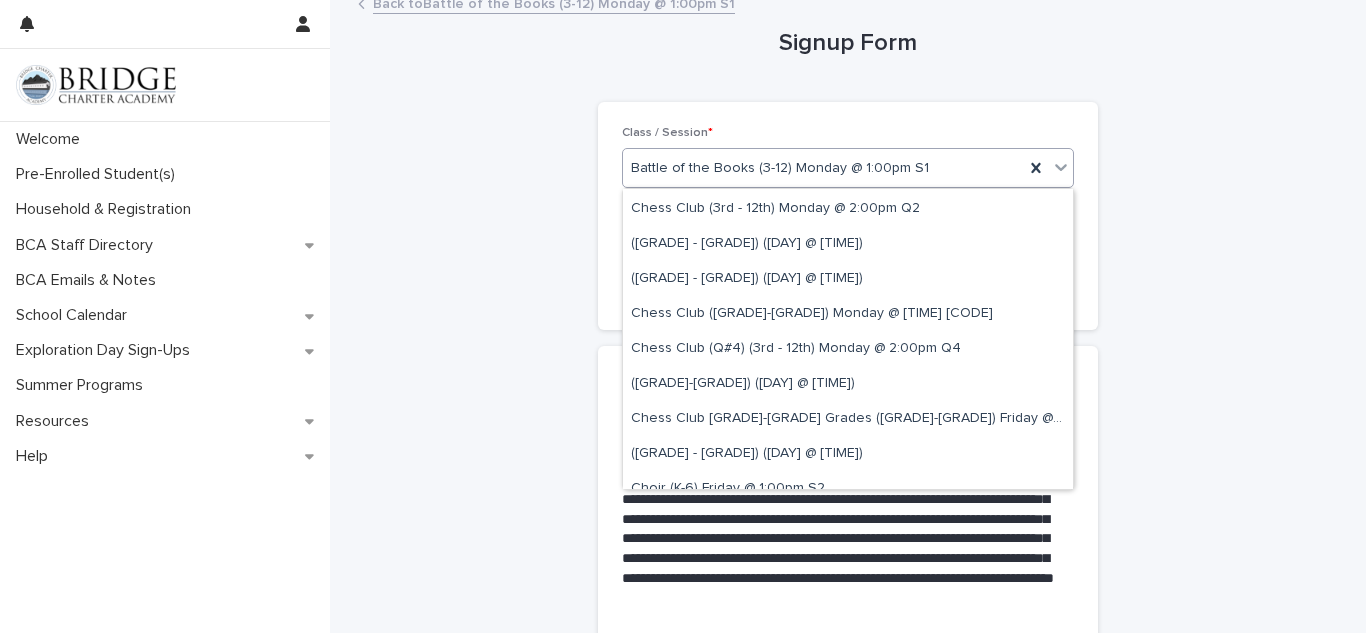 scroll, scrollTop: 11485, scrollLeft: 0, axis: vertical 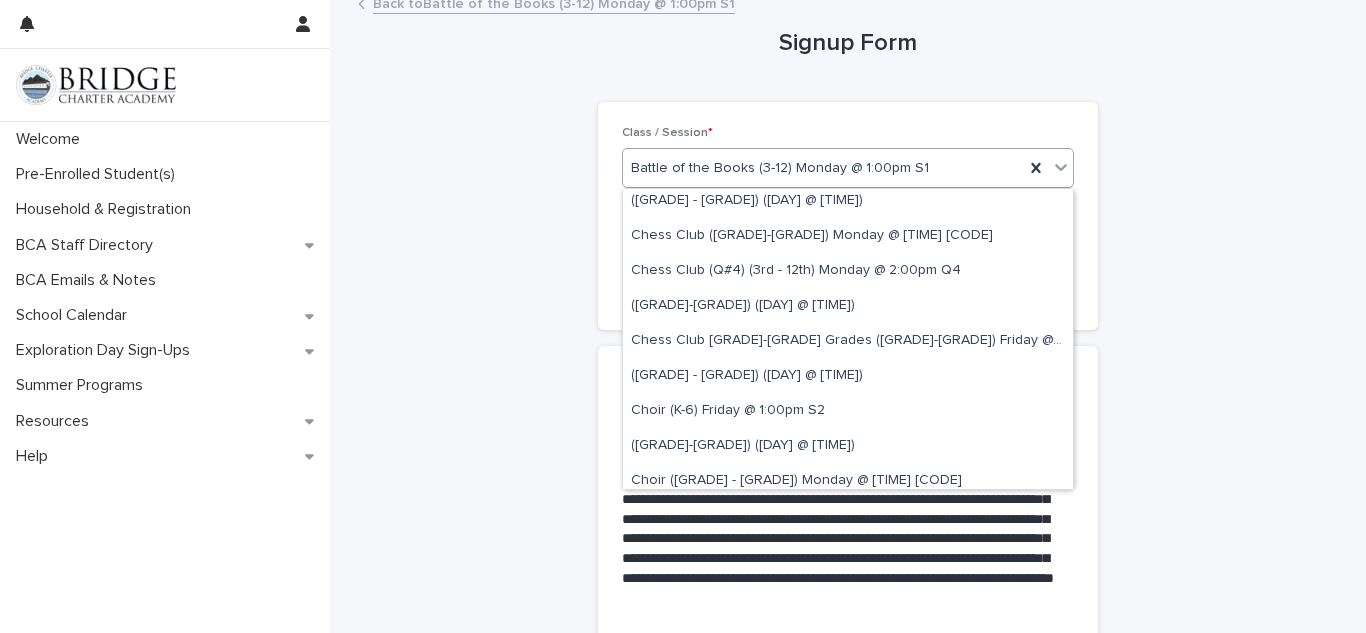 click on "**********" at bounding box center [848, 490] 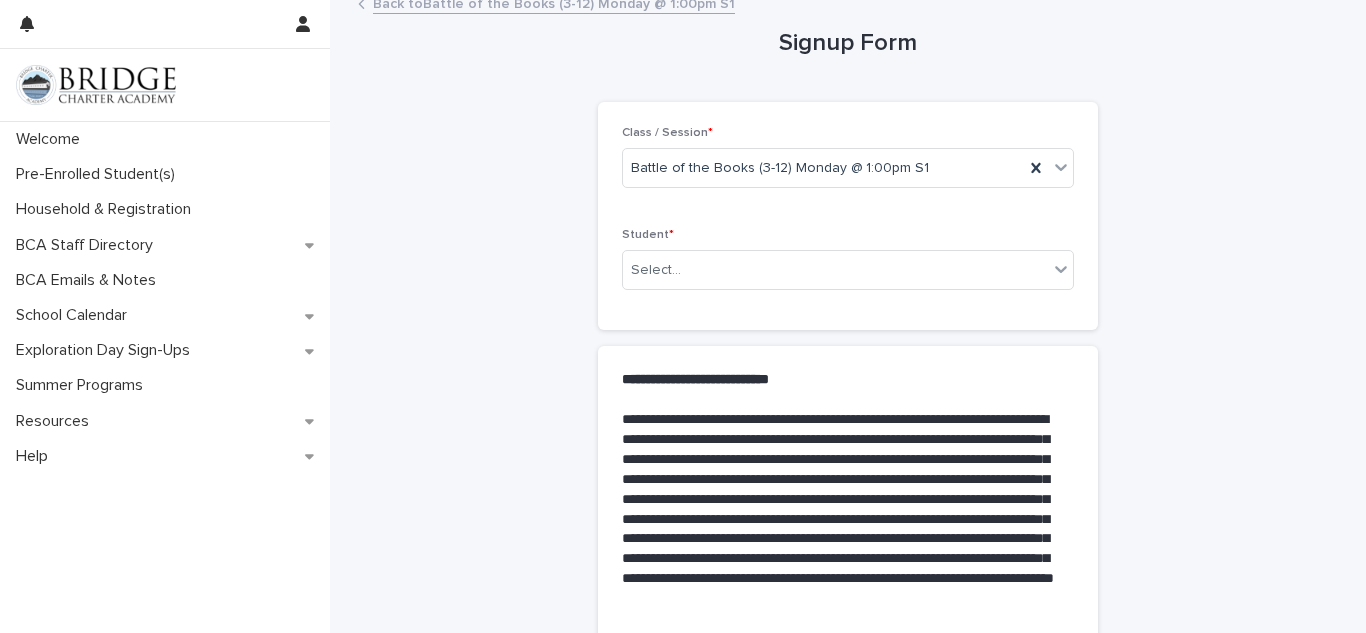 click on "Back to  Battle of the Books ([GRADE]-[GRADE]) ([DAY] @ [TIME]) [LOCATION]" at bounding box center [554, 2] 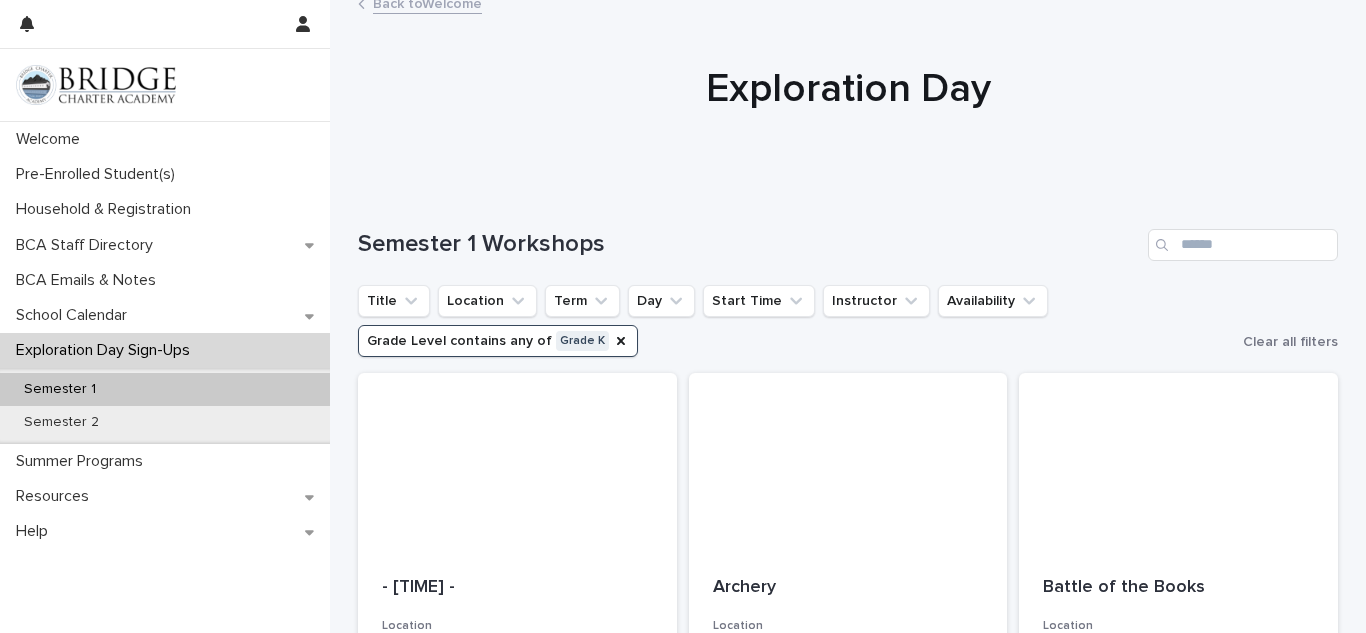 click on "Semester 1" at bounding box center (60, 389) 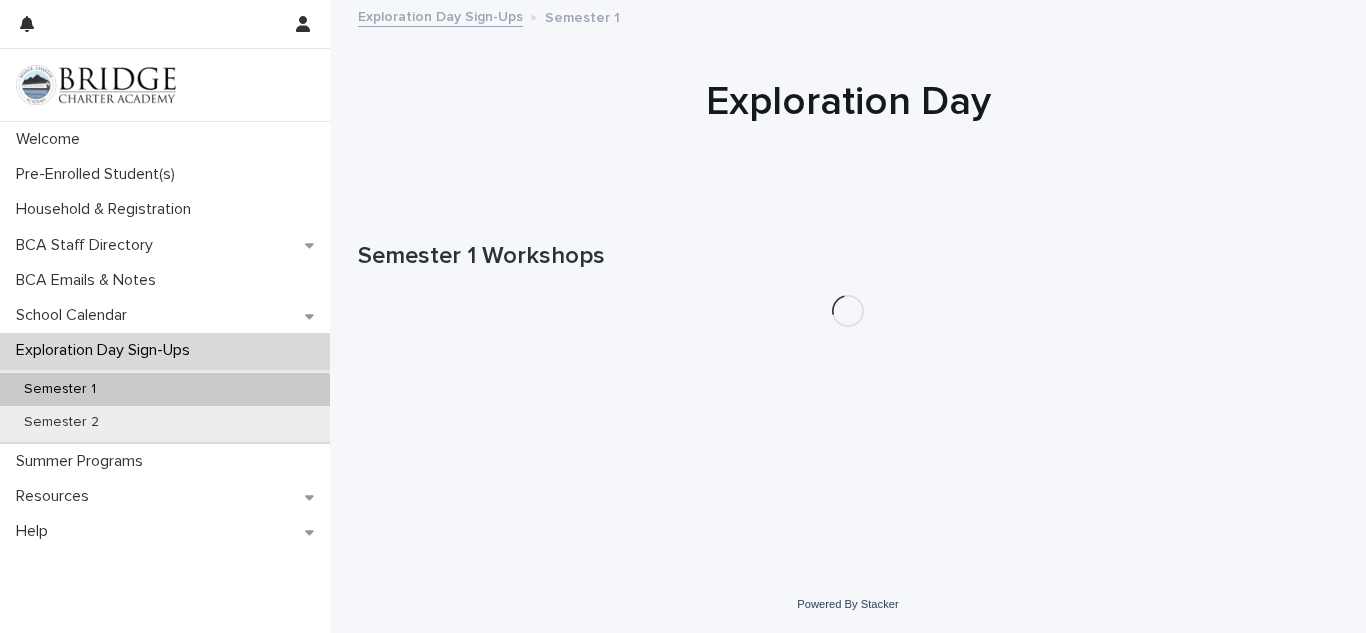scroll, scrollTop: 0, scrollLeft: 0, axis: both 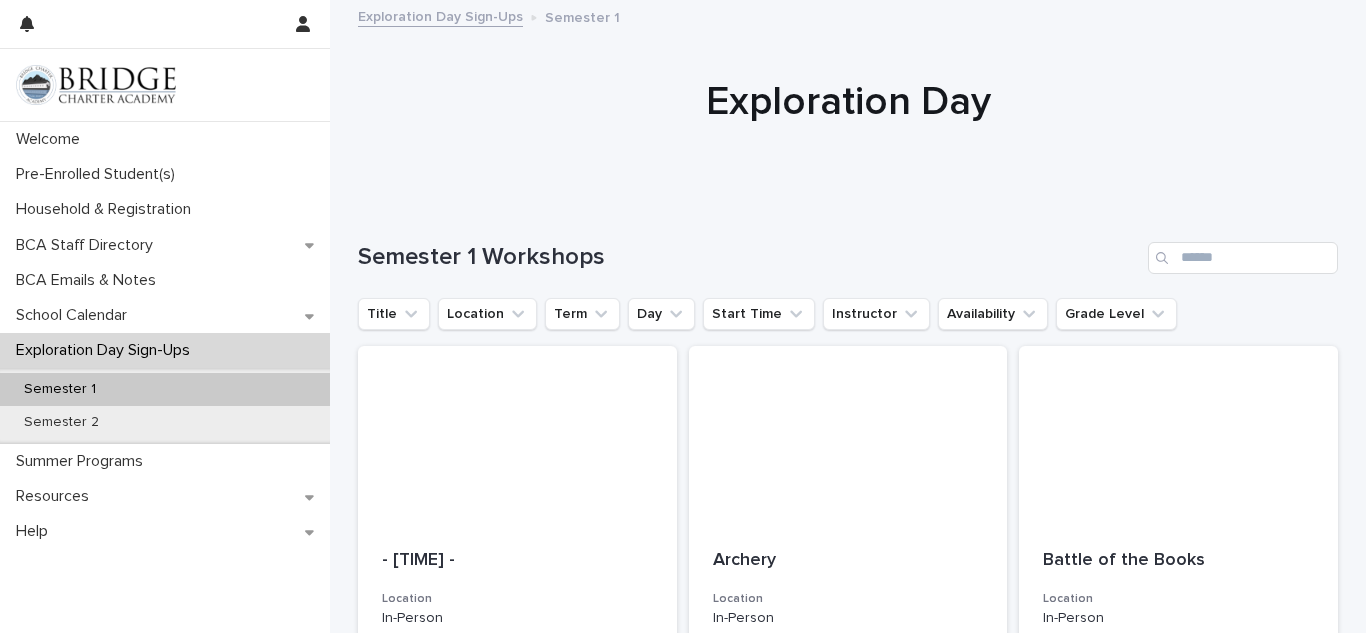 click on "Exploration Day                                         •••" at bounding box center [848, 110] 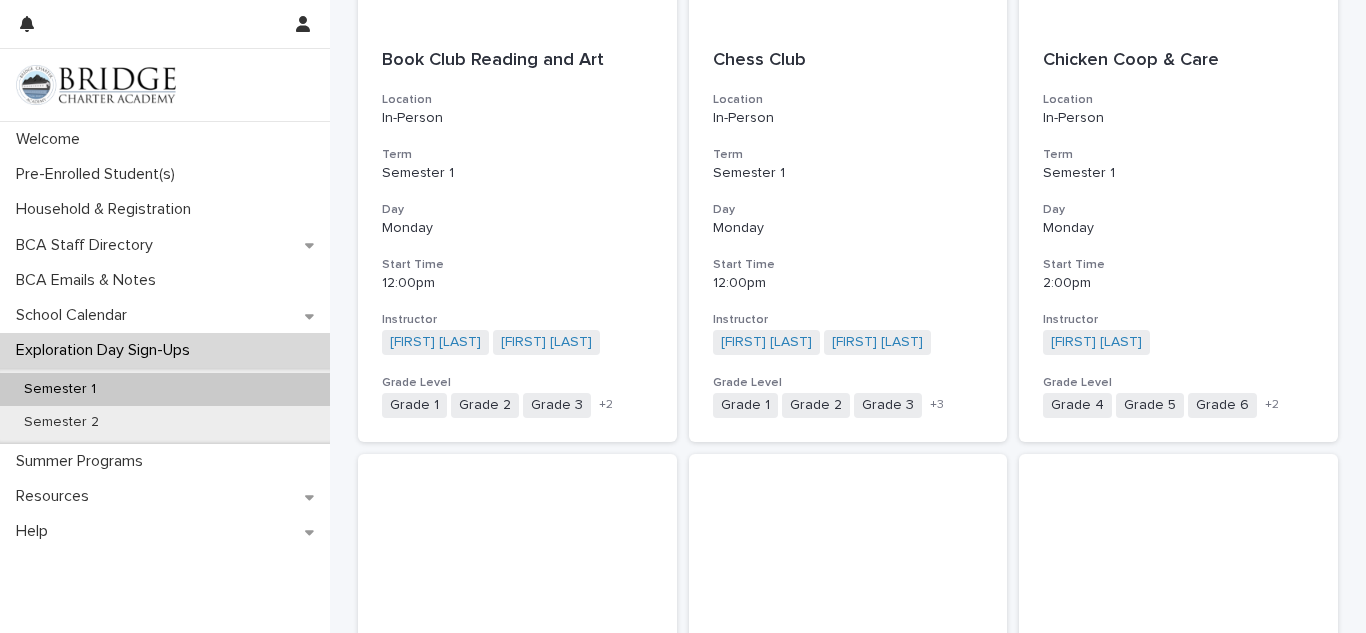 scroll, scrollTop: 1720, scrollLeft: 0, axis: vertical 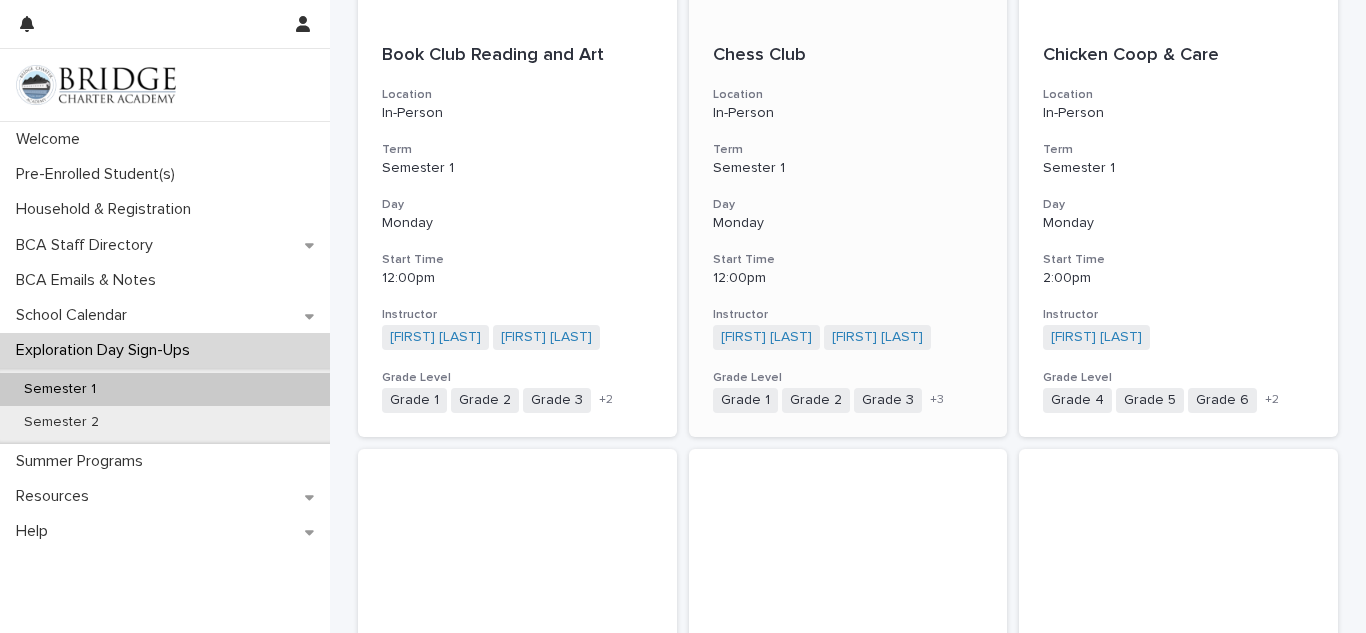 click on "Chess Club Location In-Person Term Semester 1 Day [DAY] Start Time [TIME] Instructor [FIRST] [LAST]   [FIRST] [LAST]   + 0 Grade Level Grade 1 Grade 2 Grade 3 Grade 4 Grade 5 Grade K + 3" at bounding box center [848, 229] 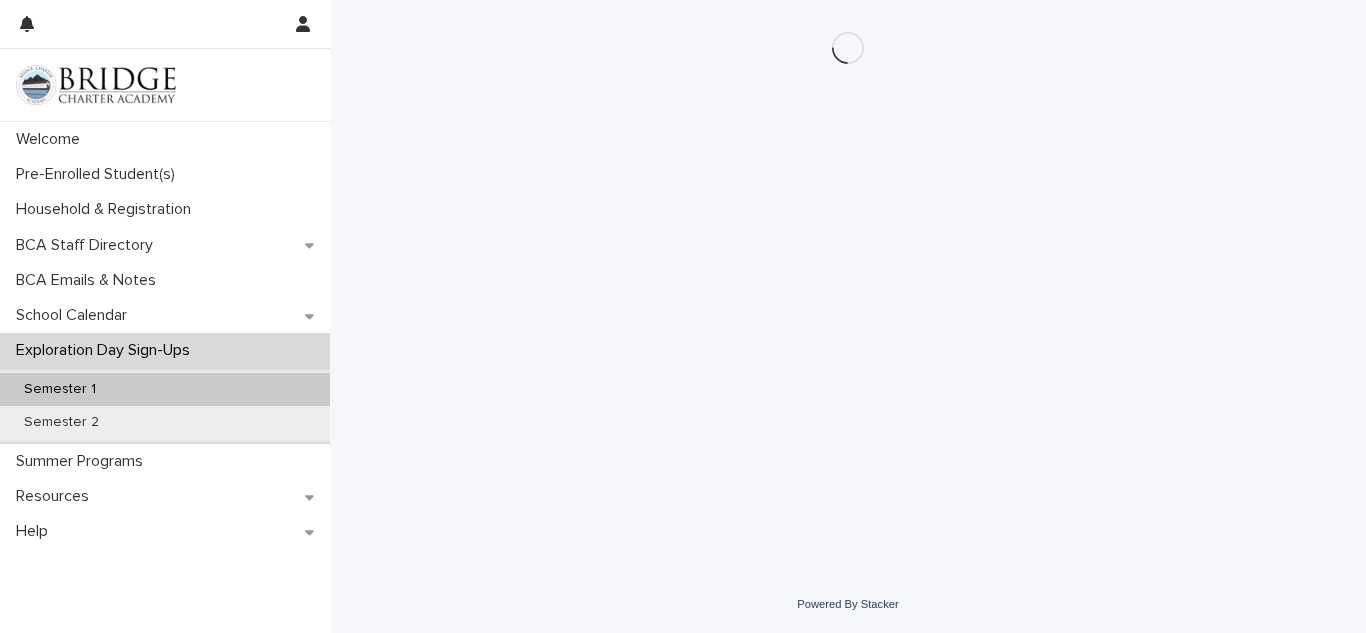 scroll, scrollTop: 0, scrollLeft: 0, axis: both 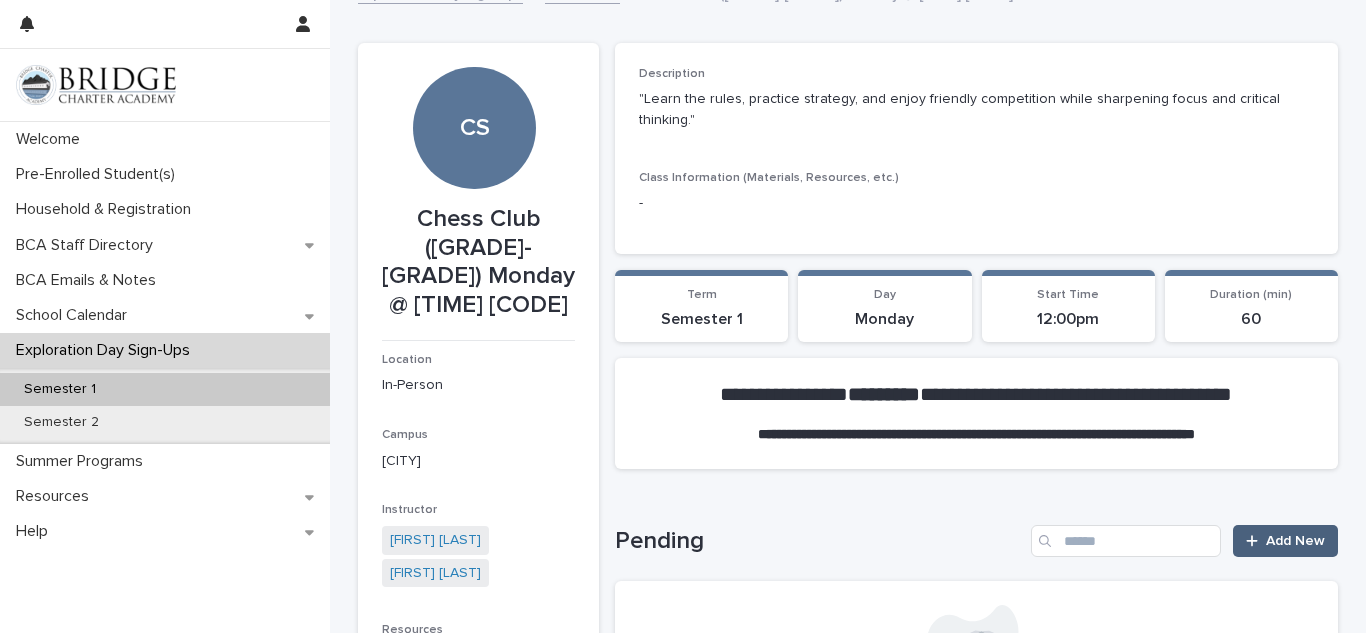 click on "Add New" at bounding box center (1295, 541) 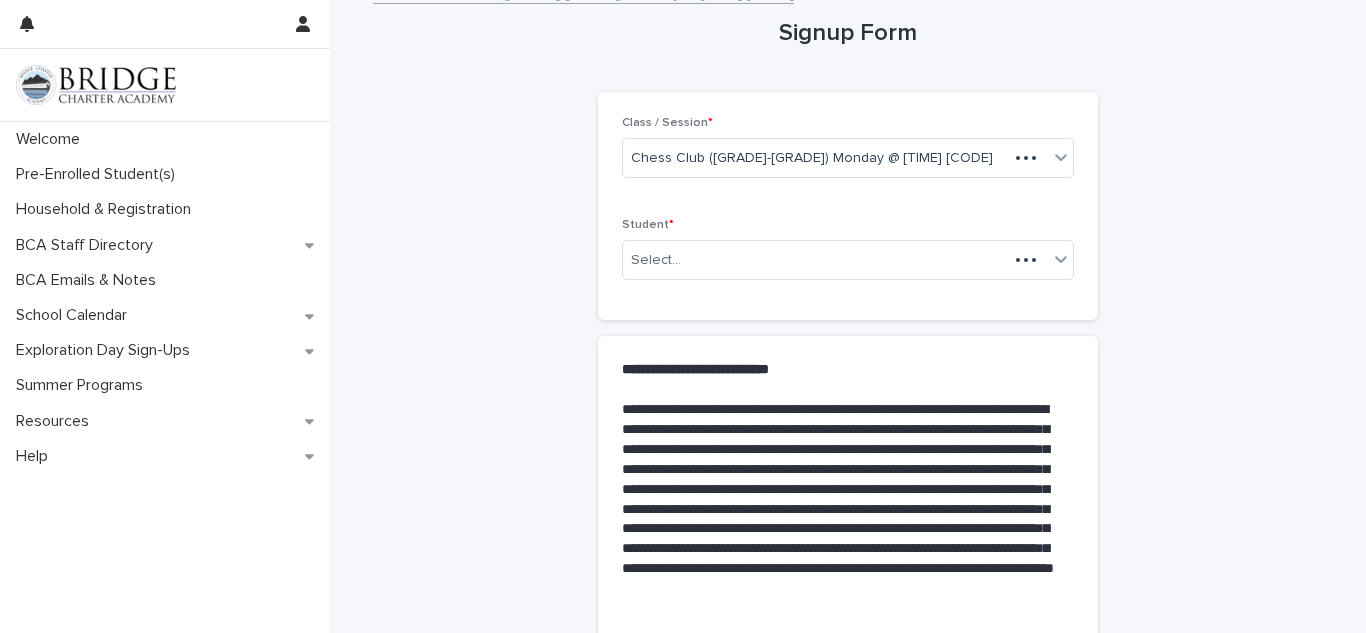 scroll, scrollTop: 175, scrollLeft: 0, axis: vertical 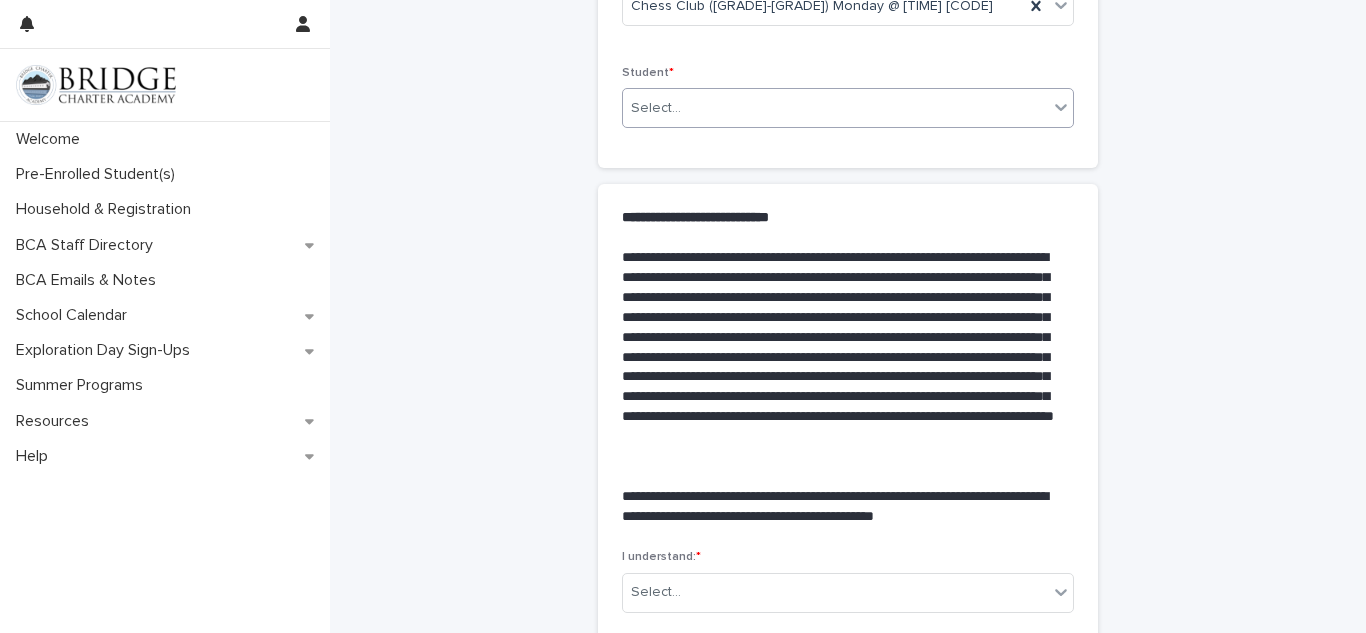 click on "Select..." at bounding box center [848, 108] 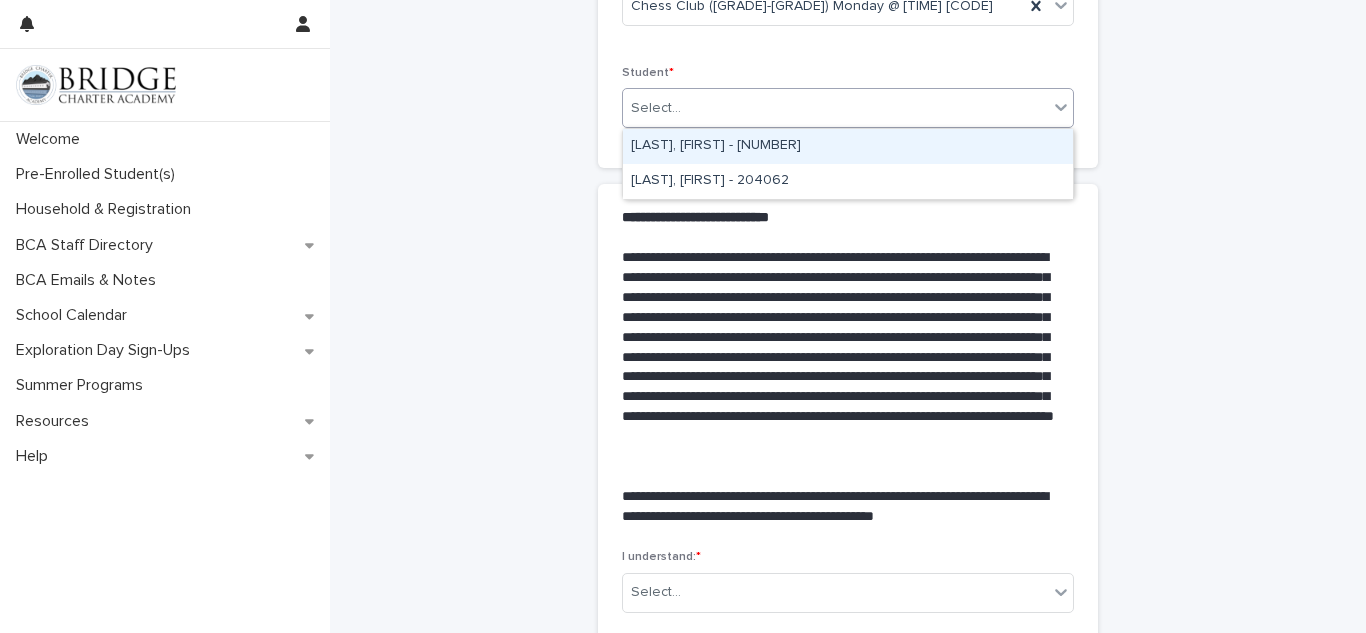 click on "[LAST], [FIRST] - [NUMBER]" at bounding box center [848, 146] 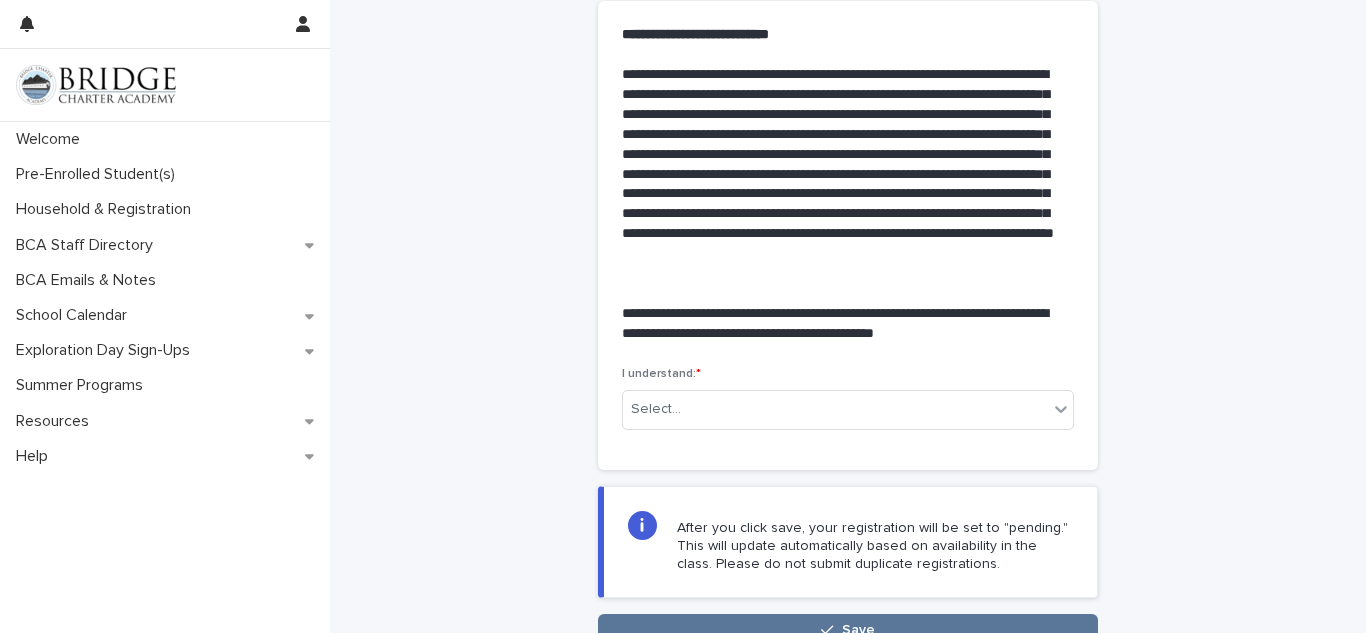 scroll, scrollTop: 360, scrollLeft: 0, axis: vertical 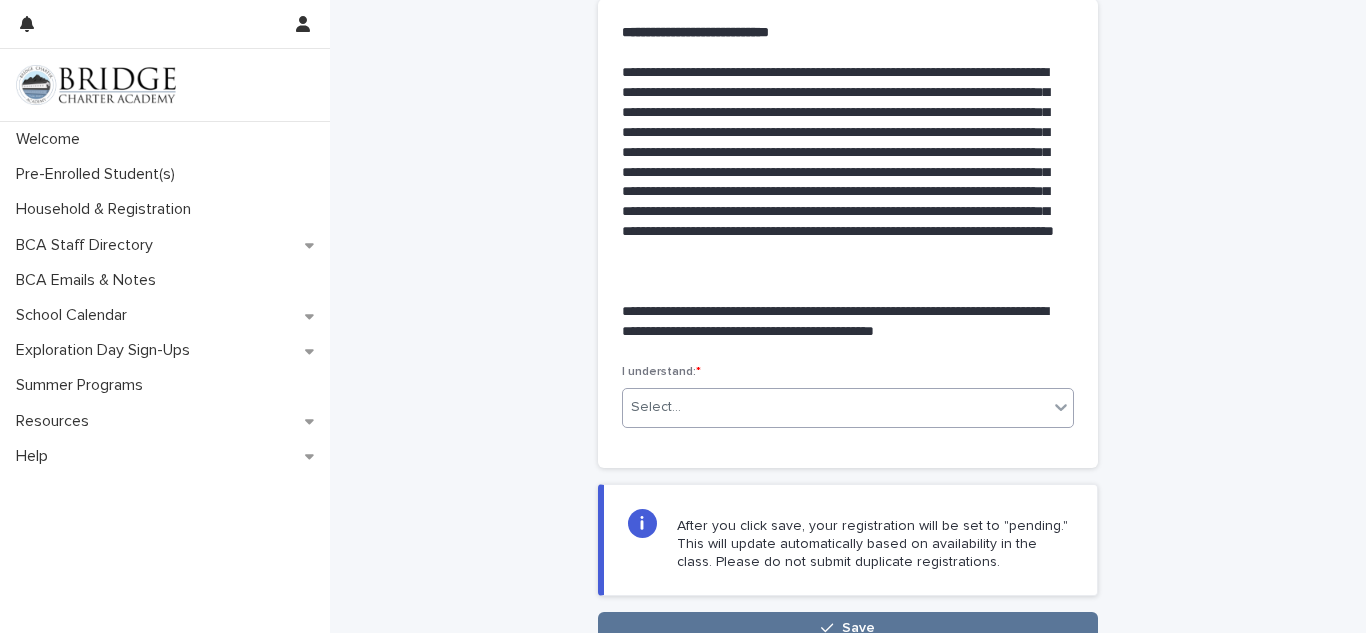 click on "Select..." at bounding box center [835, 407] 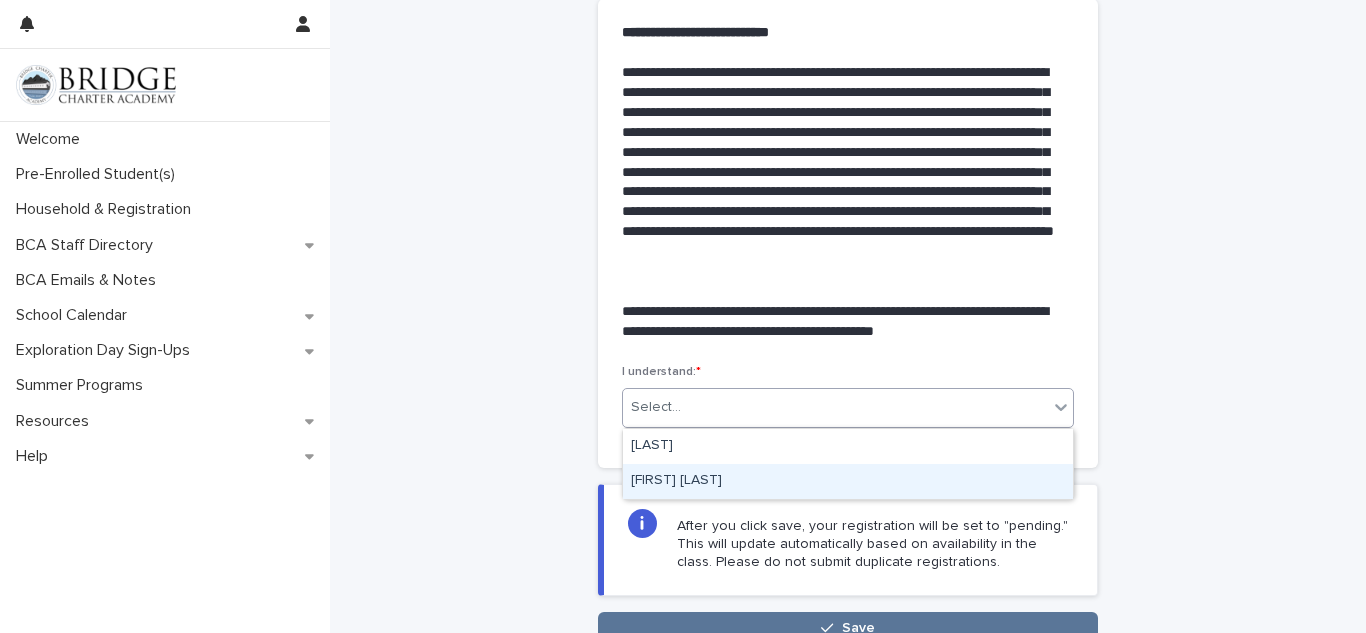 click on "[FIRST] [LAST]" at bounding box center (848, 481) 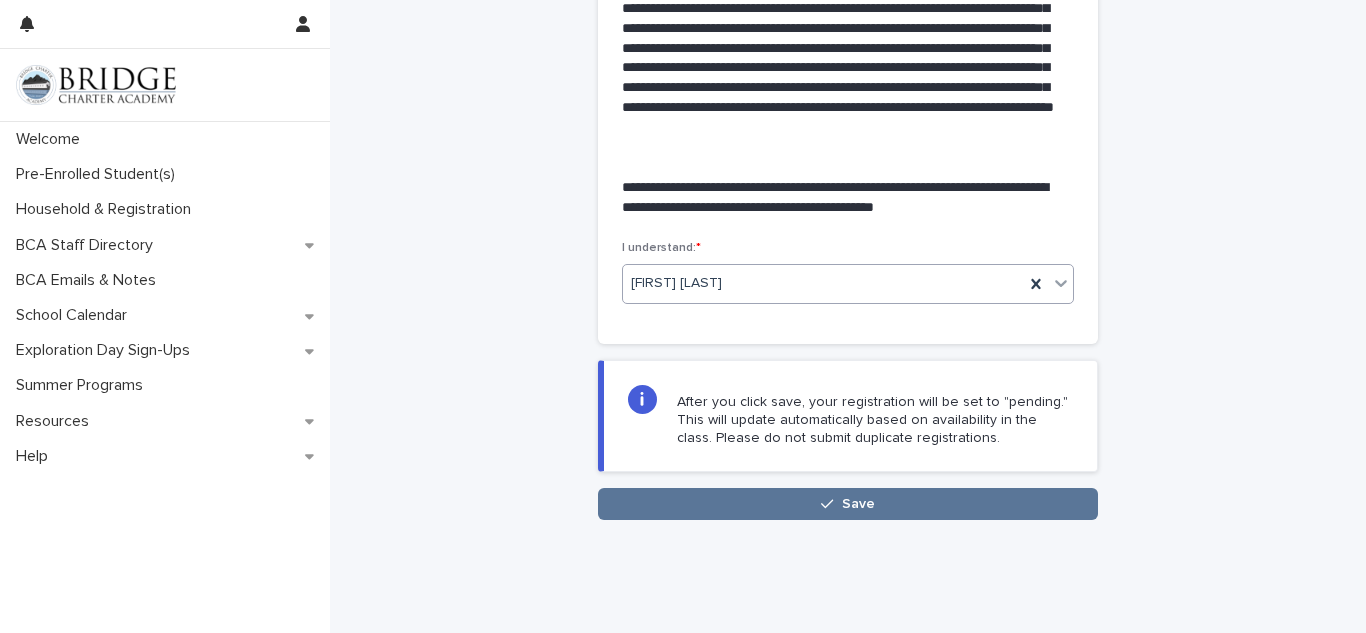scroll, scrollTop: 490, scrollLeft: 0, axis: vertical 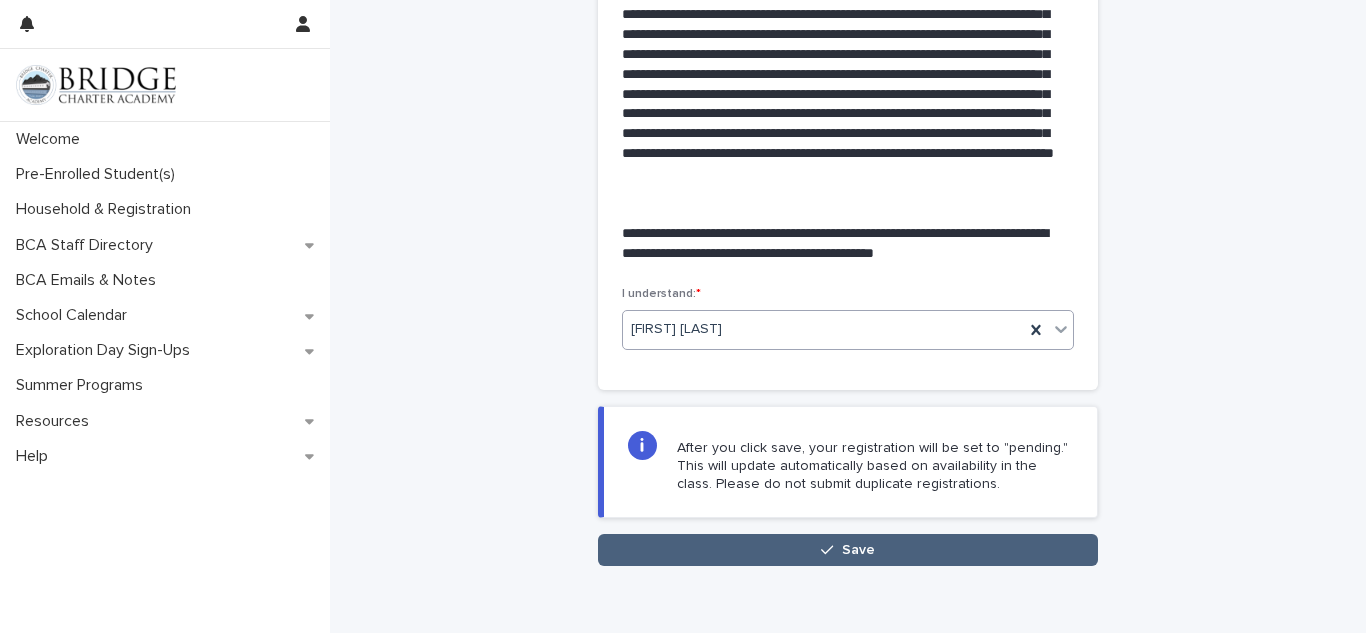 click on "Save" at bounding box center (848, 550) 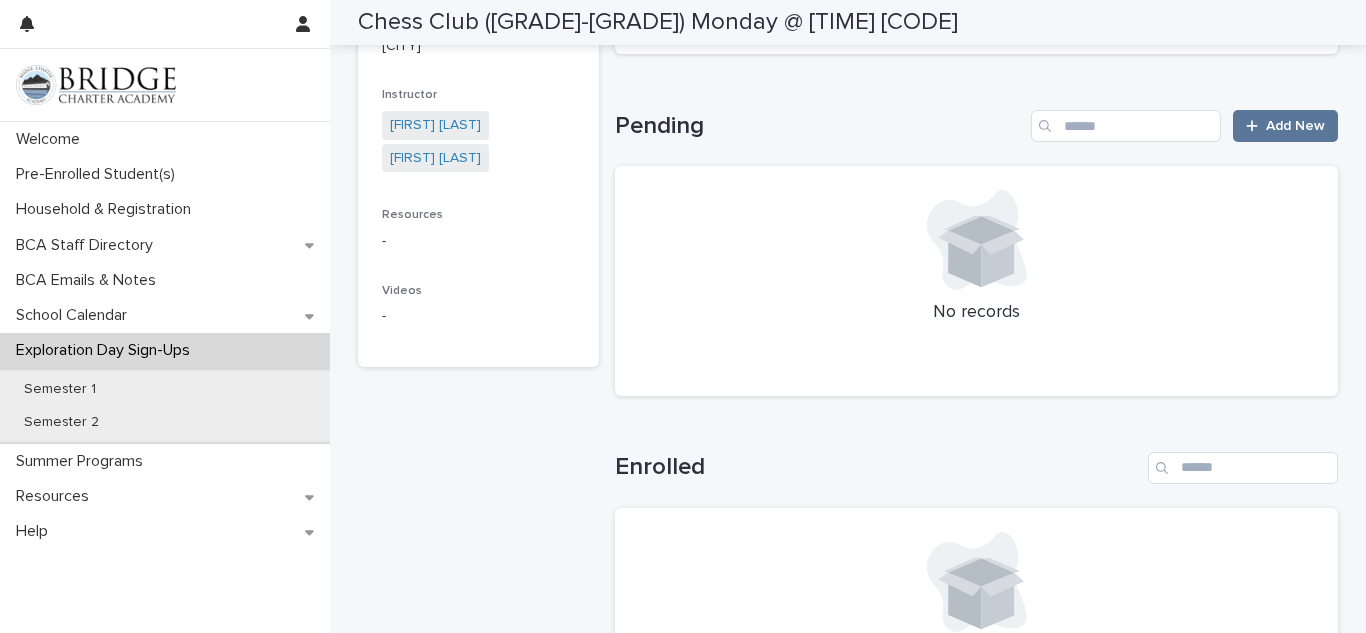 scroll, scrollTop: 713, scrollLeft: 0, axis: vertical 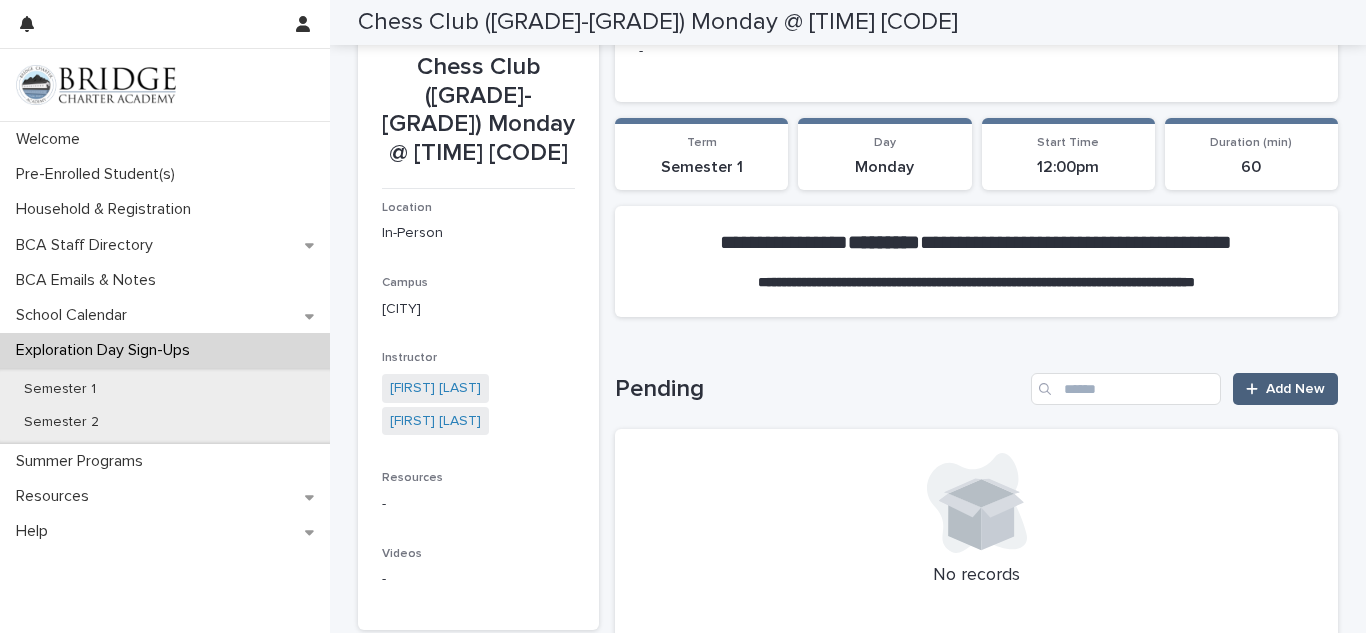 click on "Add New" at bounding box center (1295, 389) 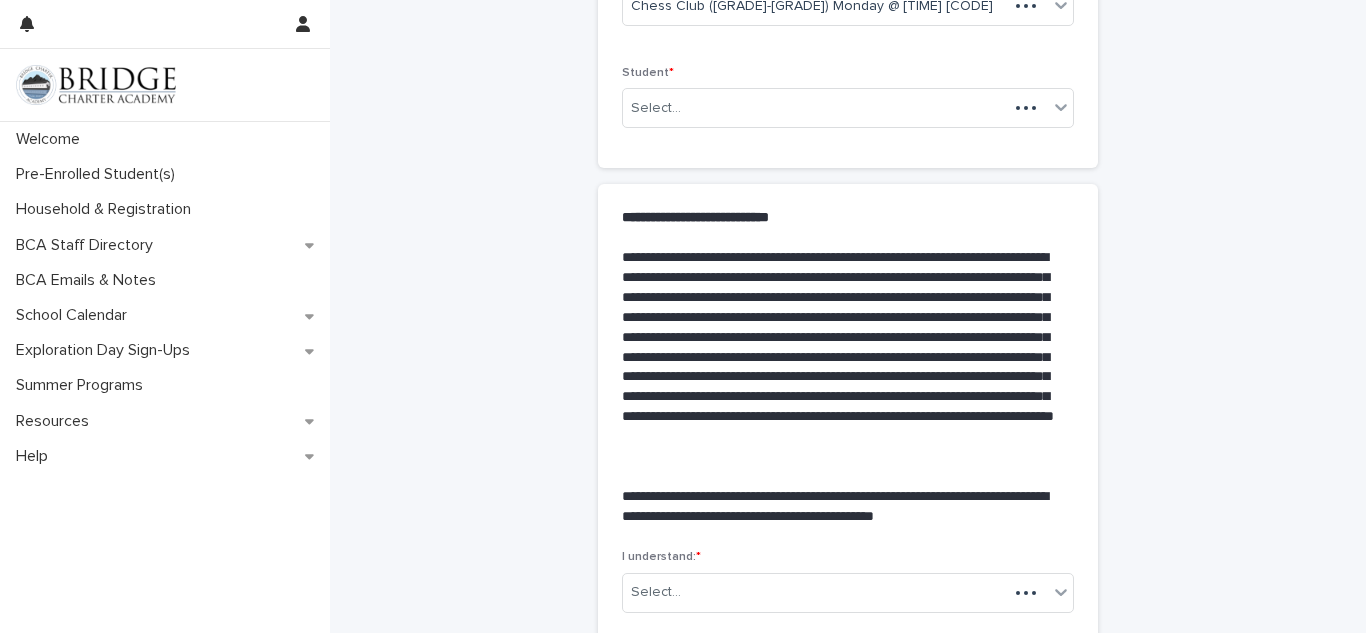 scroll, scrollTop: 327, scrollLeft: 0, axis: vertical 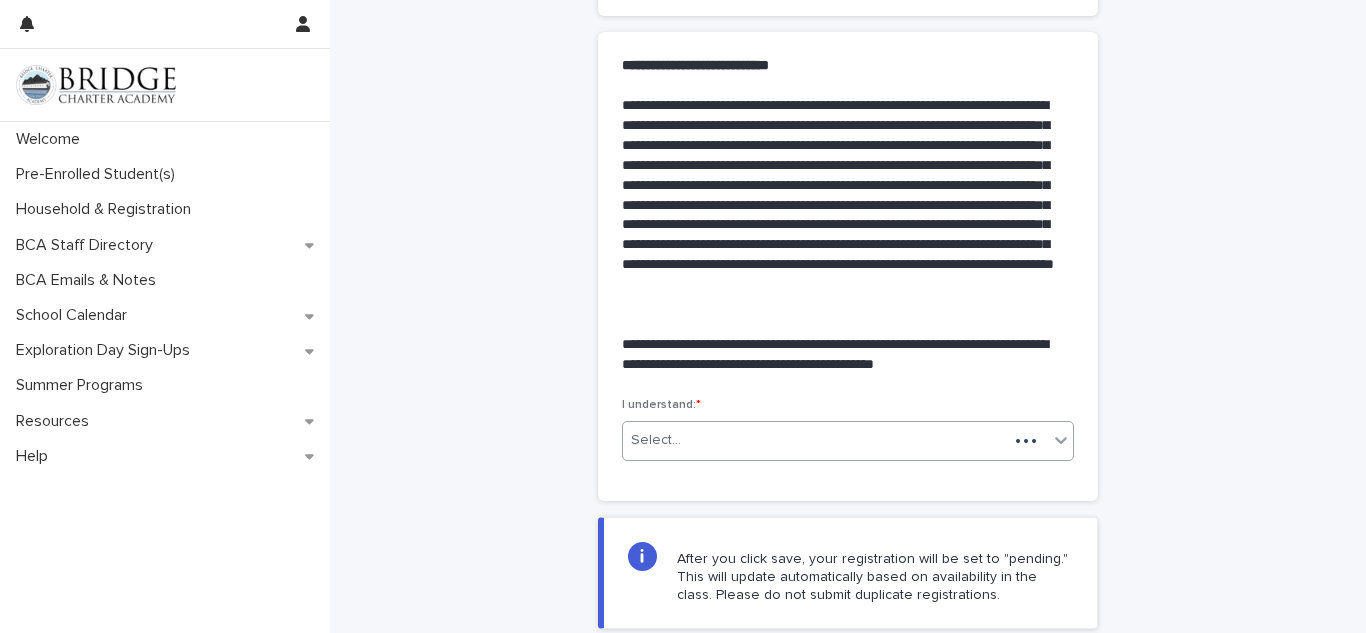 click on "Select..." at bounding box center [656, 440] 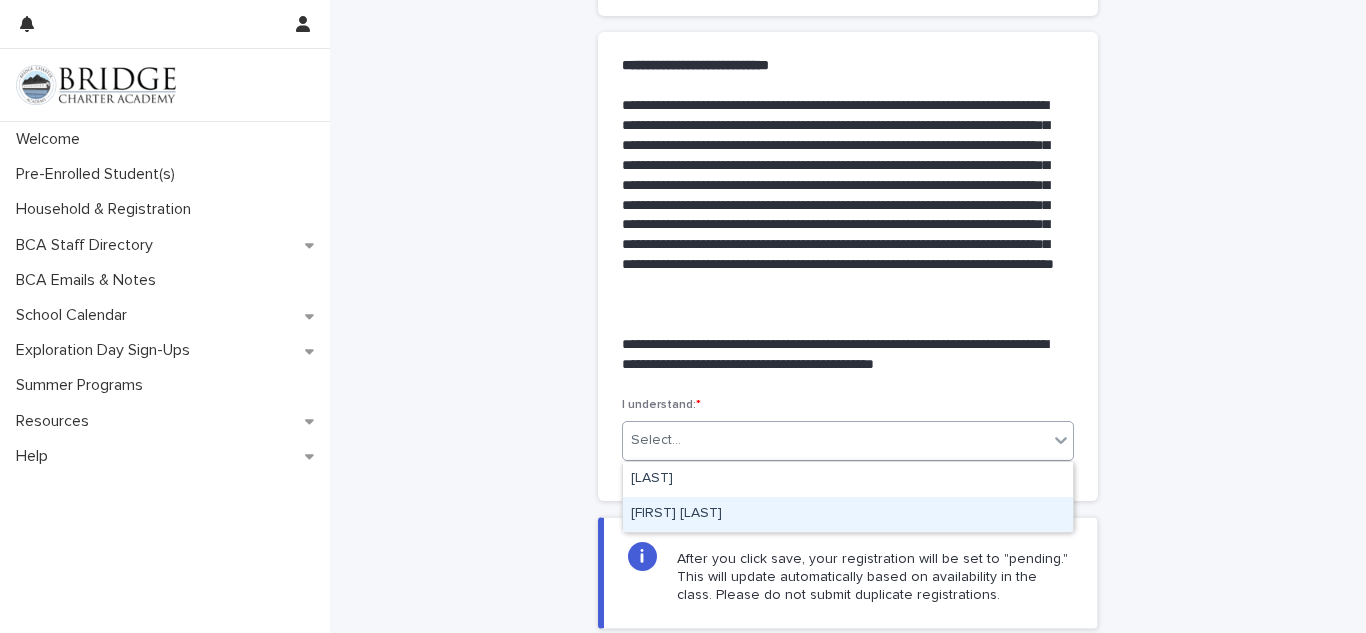 click on "[FIRST] [LAST]" at bounding box center [848, 514] 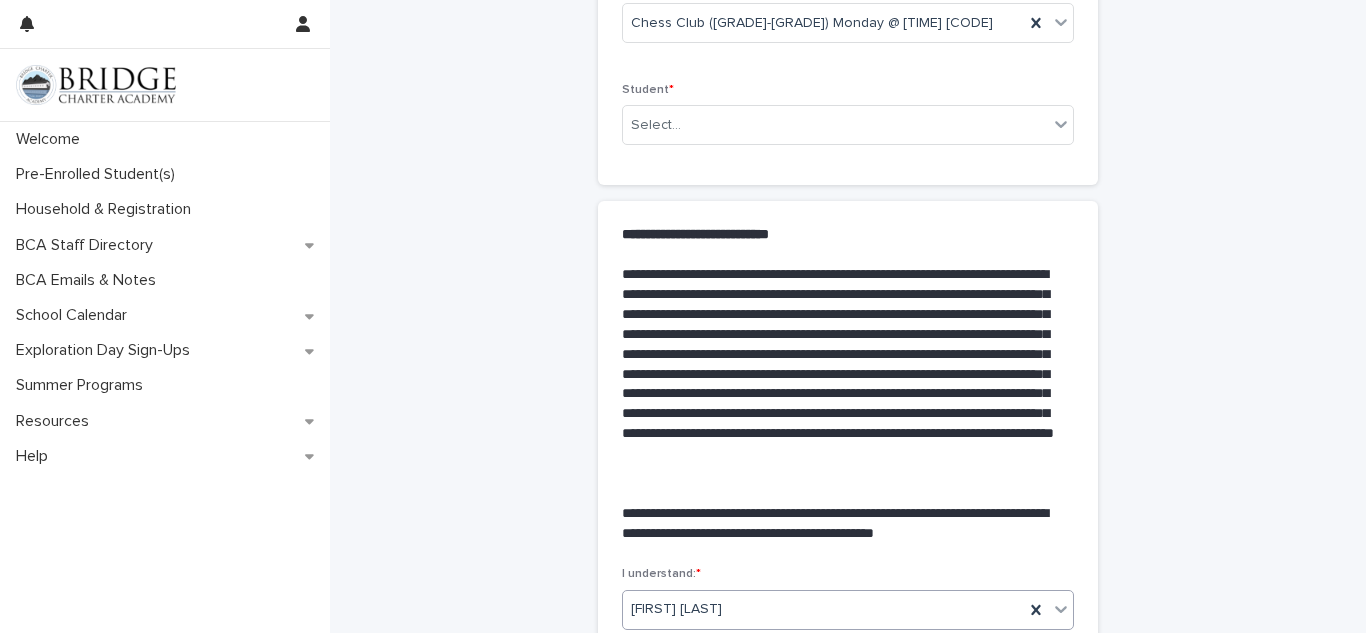 scroll, scrollTop: 136, scrollLeft: 0, axis: vertical 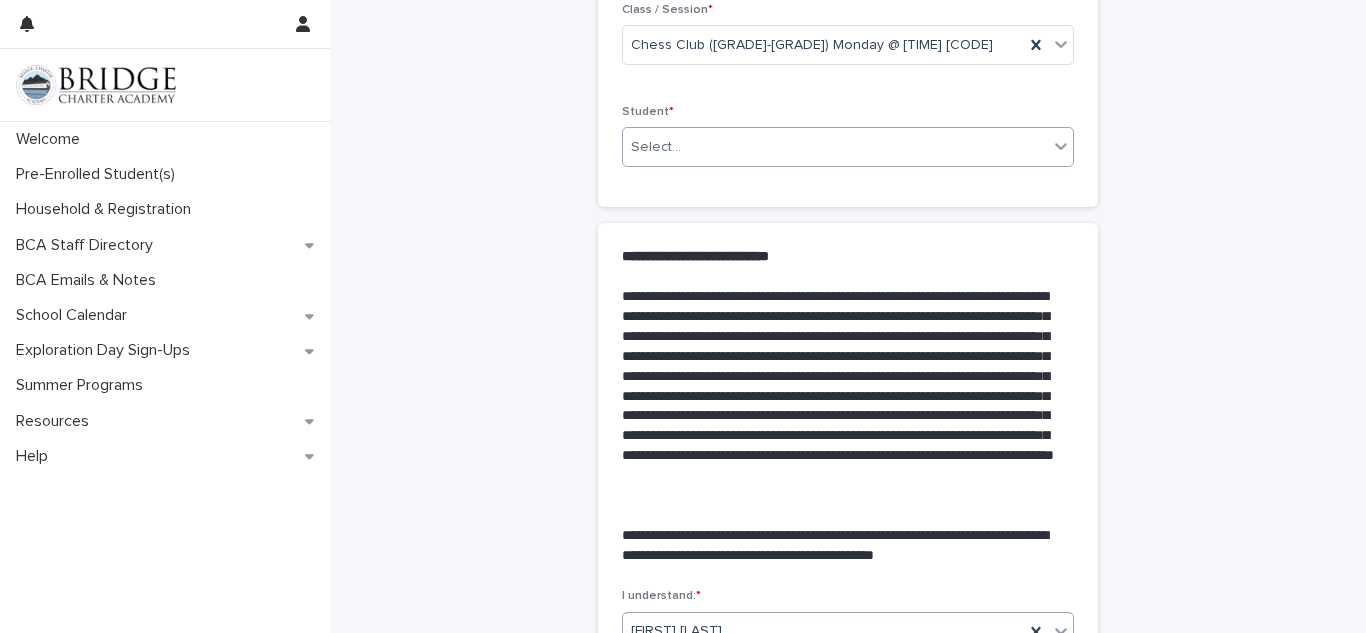click on "Select..." at bounding box center [835, 147] 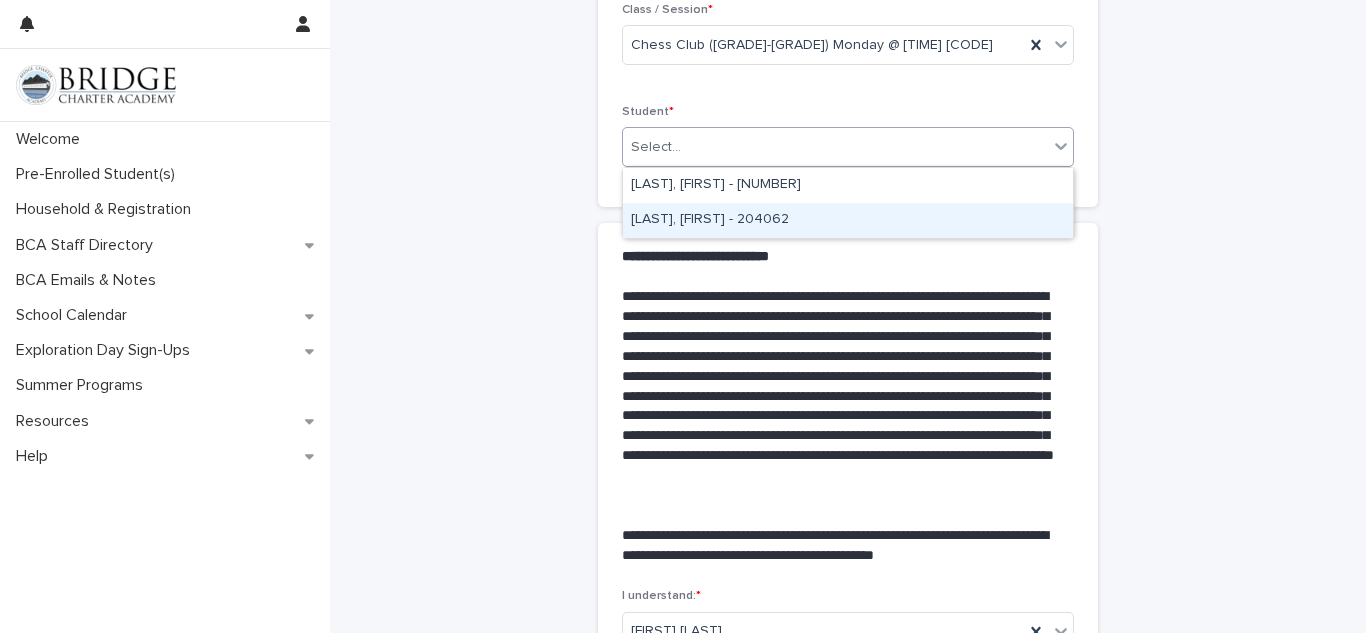 click on "[LAST], [FIRST] - 204062" at bounding box center (848, 220) 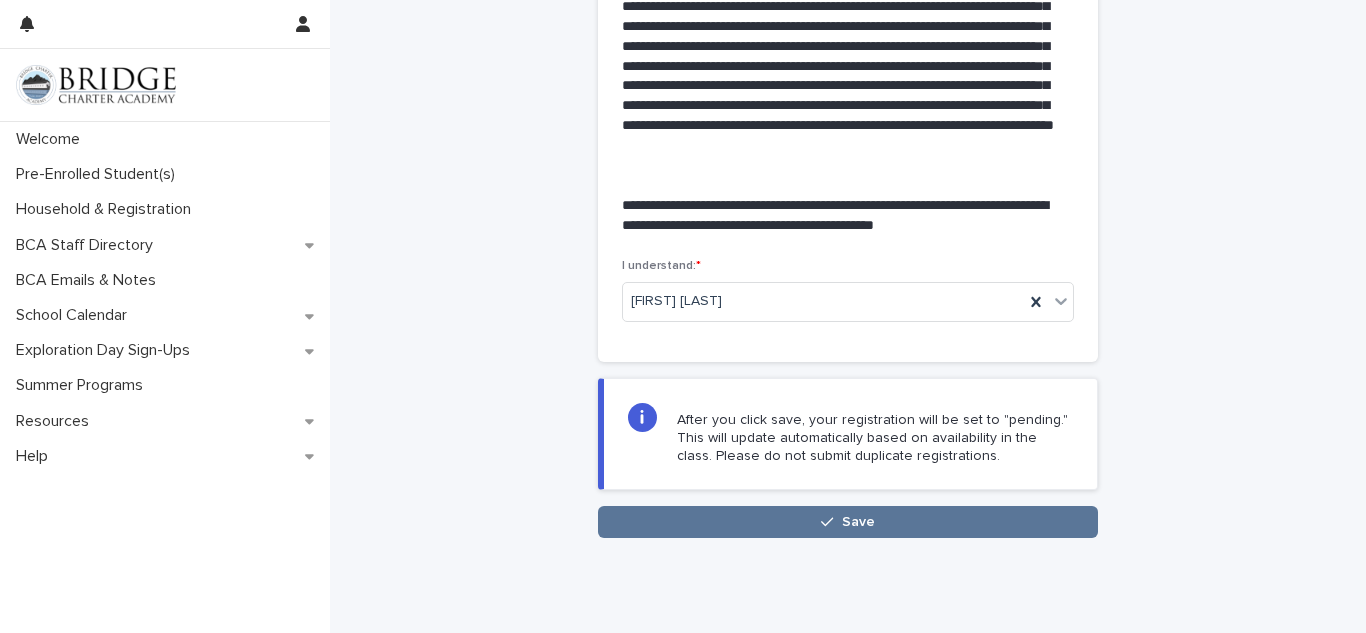 scroll, scrollTop: 469, scrollLeft: 0, axis: vertical 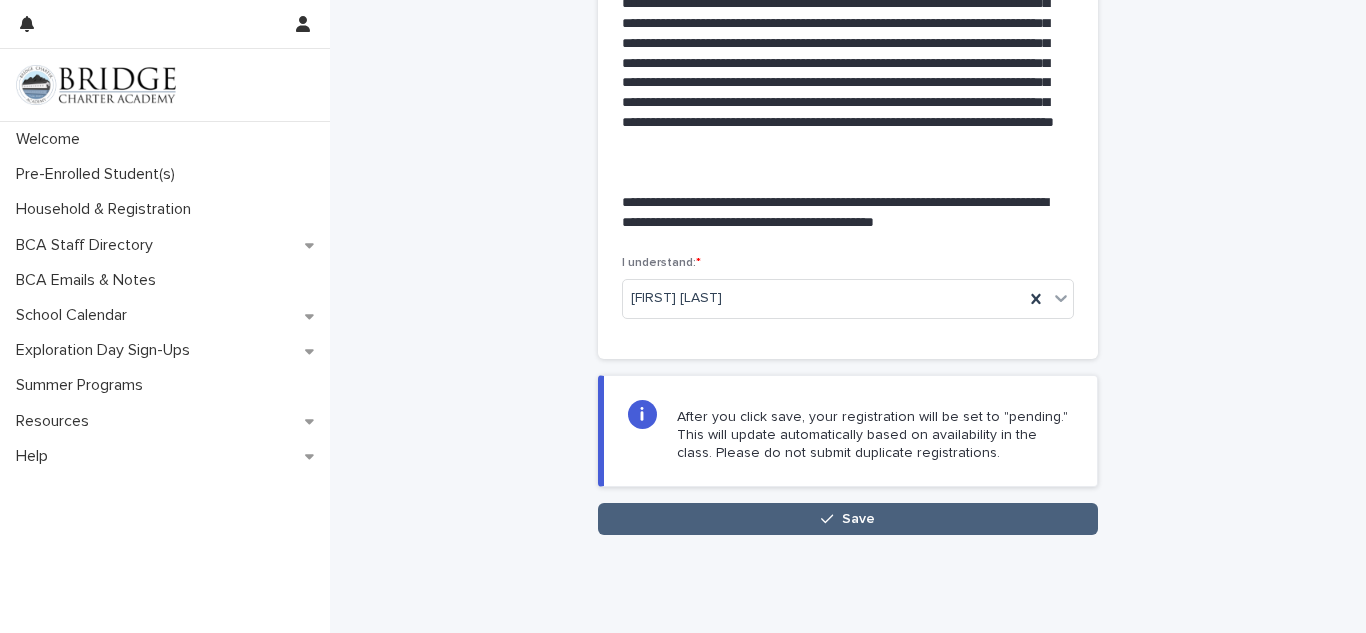 click on "Save" at bounding box center [848, 519] 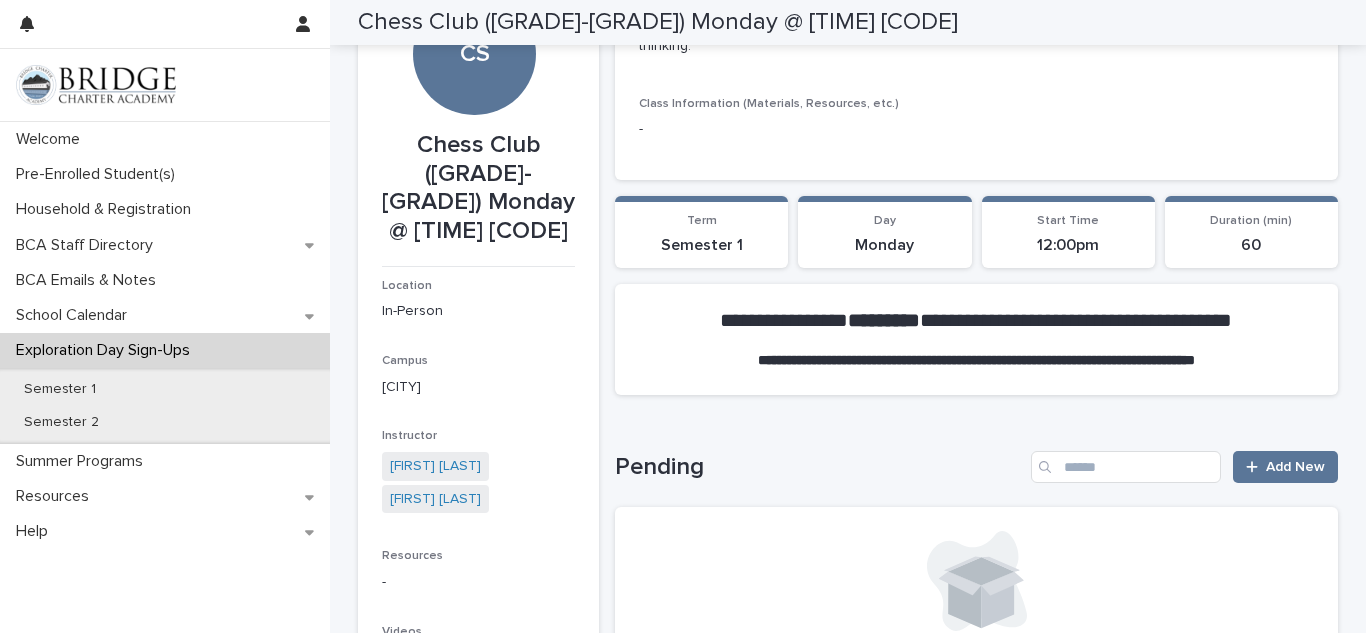 scroll, scrollTop: 0, scrollLeft: 0, axis: both 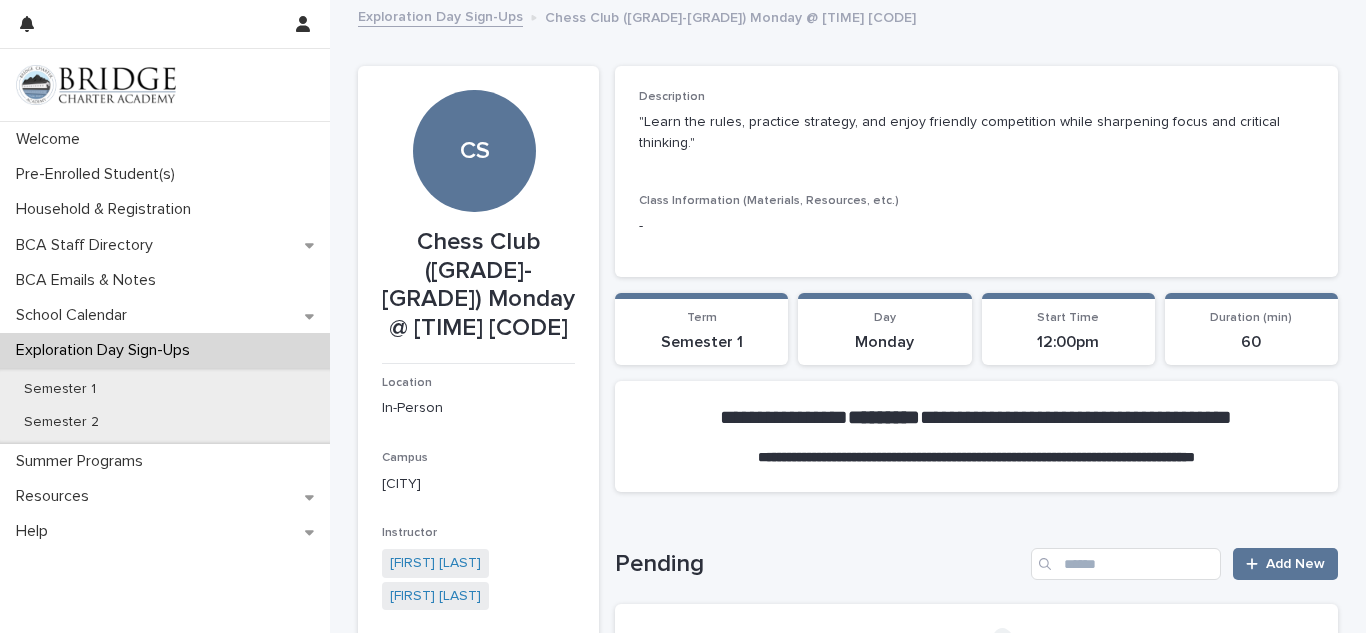 click on "Exploration Day Sign-Ups" at bounding box center (440, 15) 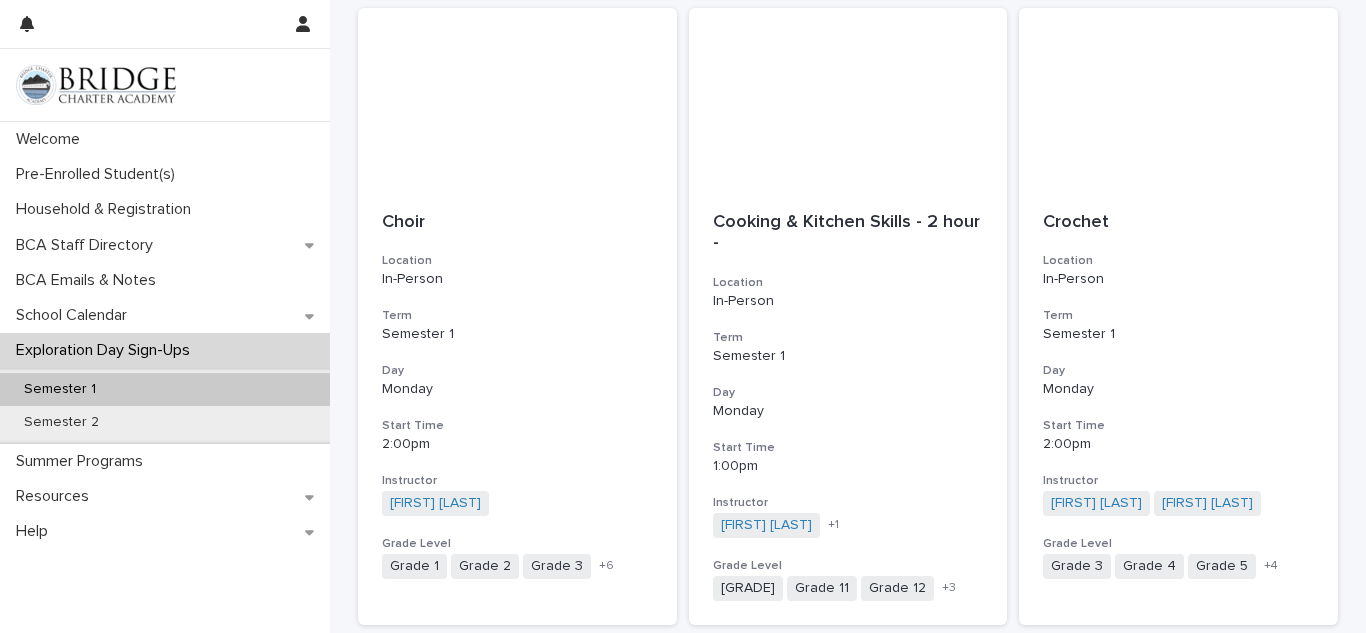 scroll, scrollTop: 2359, scrollLeft: 0, axis: vertical 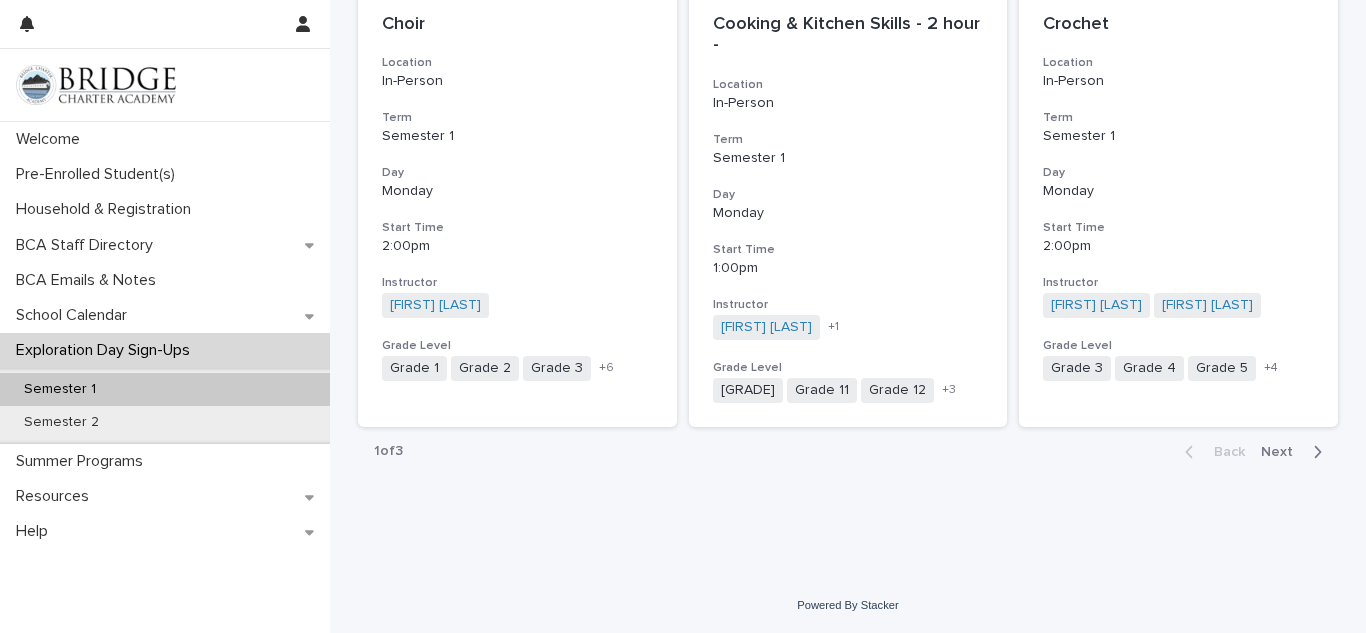 click on "Next" at bounding box center (1283, 452) 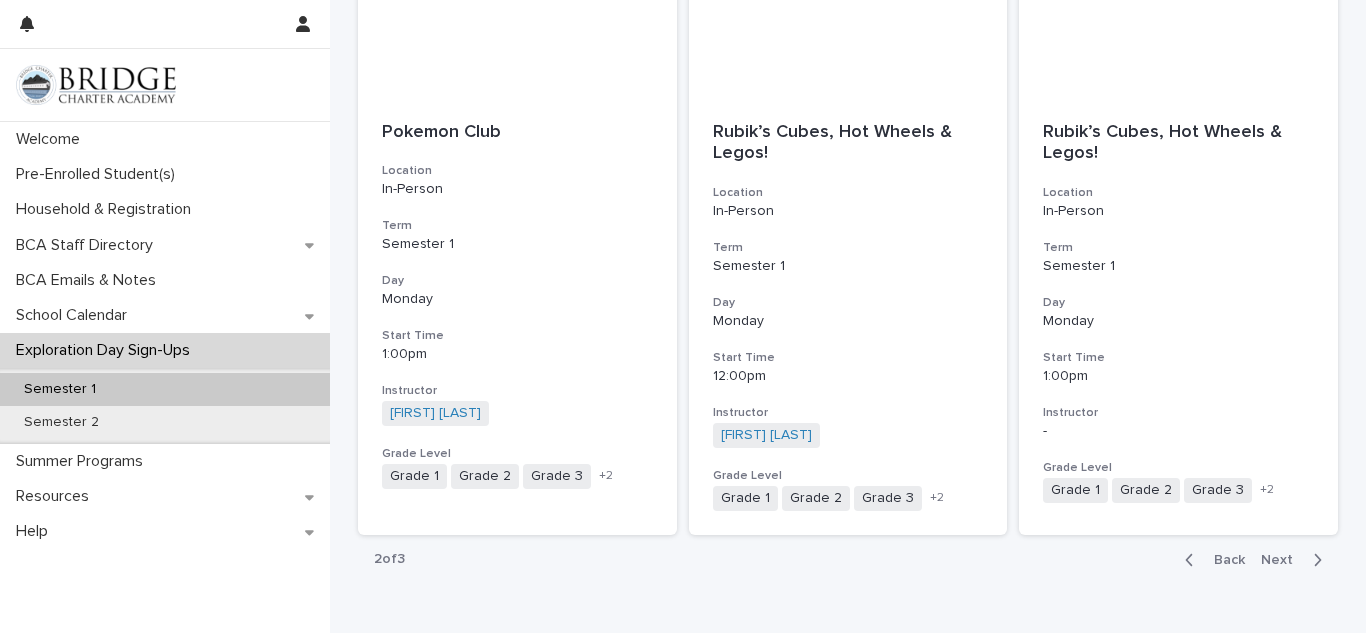 scroll, scrollTop: 2246, scrollLeft: 0, axis: vertical 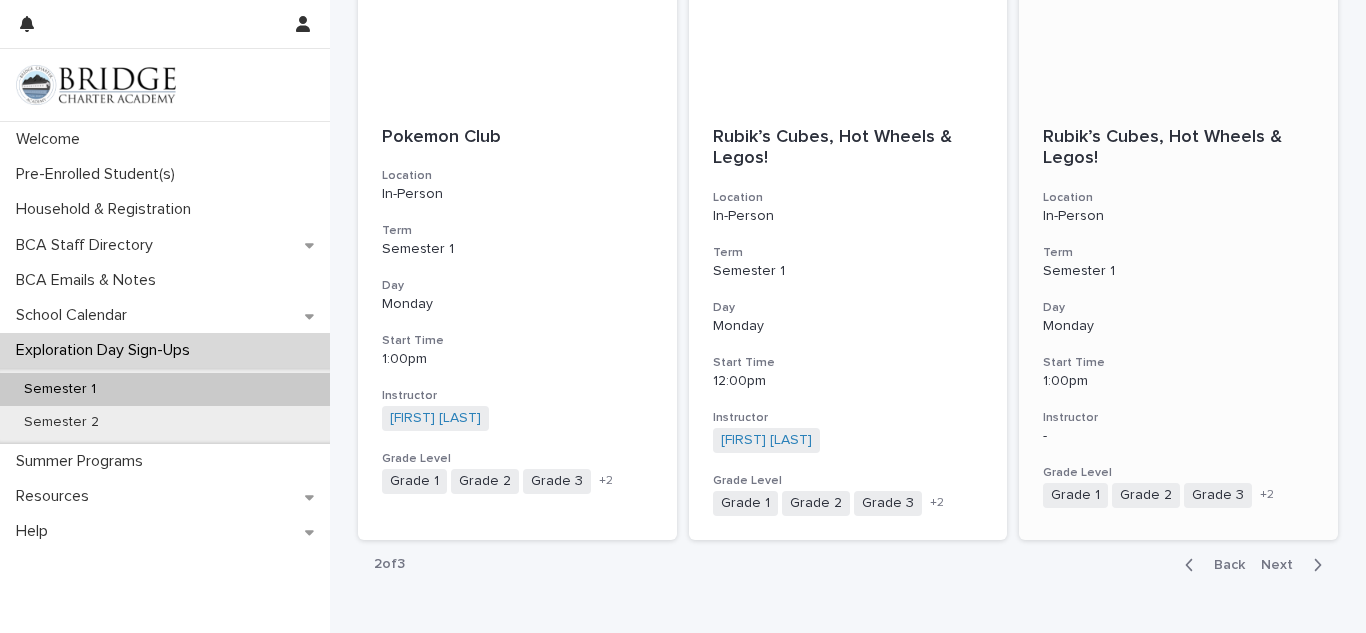 click on "1:00pm" at bounding box center (1178, 381) 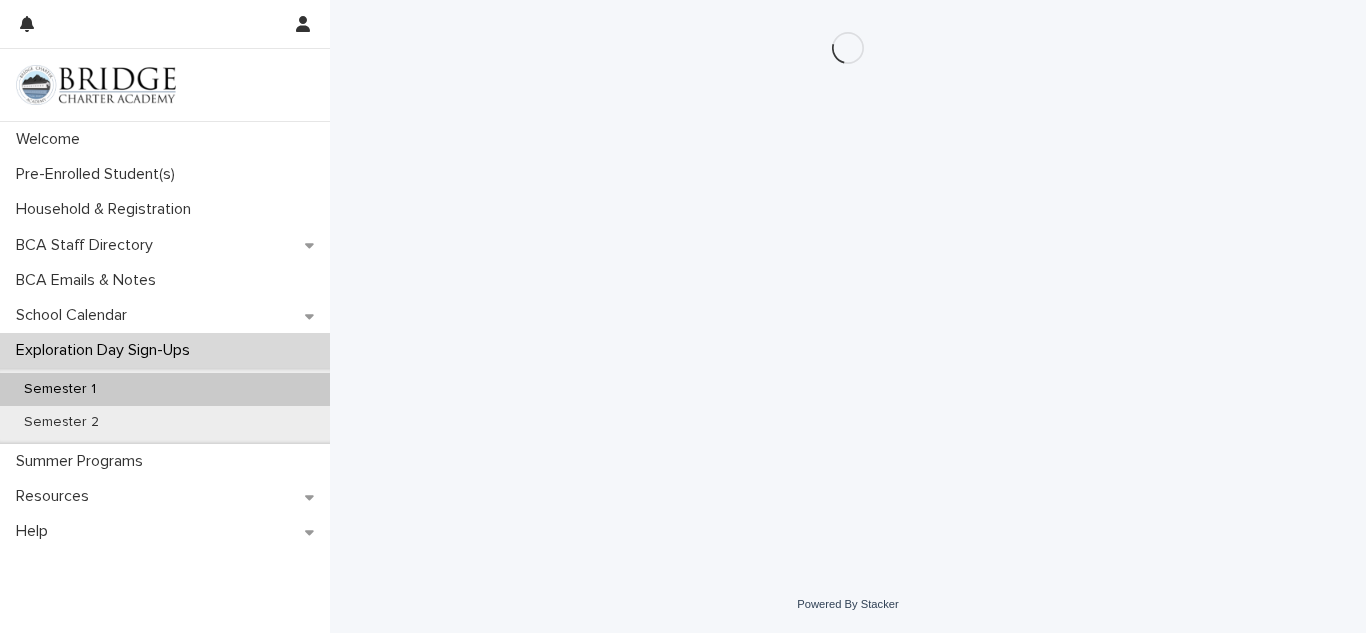 scroll, scrollTop: 0, scrollLeft: 0, axis: both 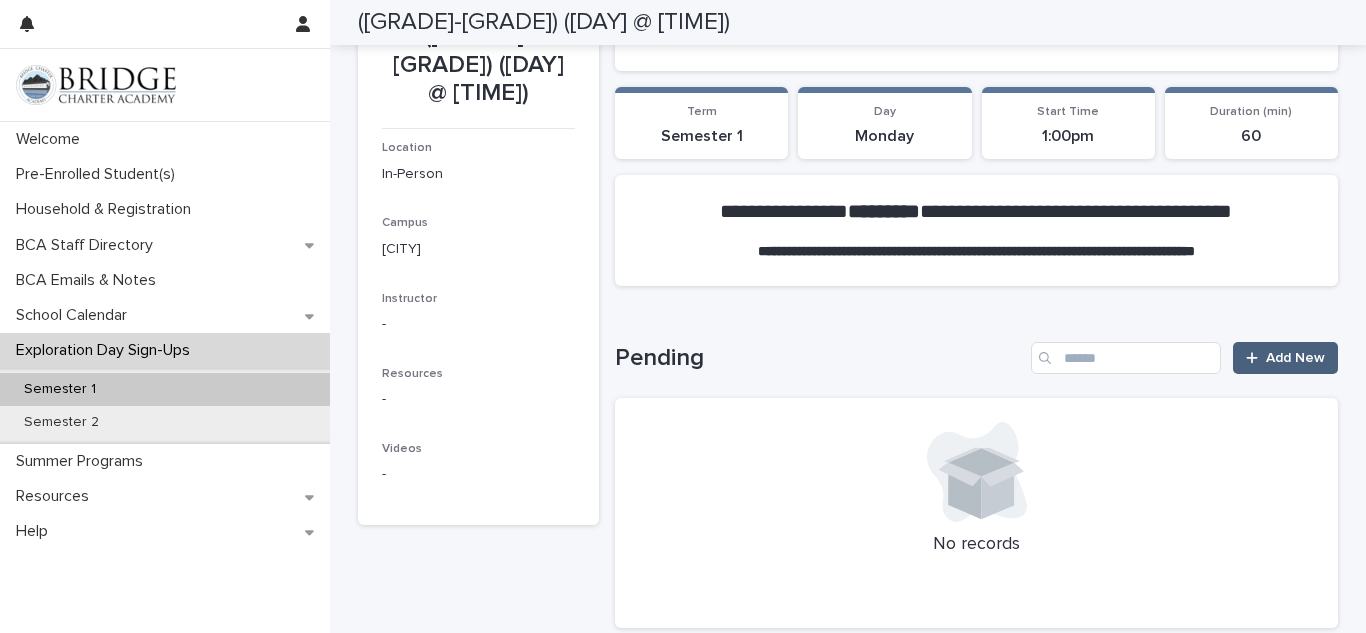click on "Add New" at bounding box center [1295, 358] 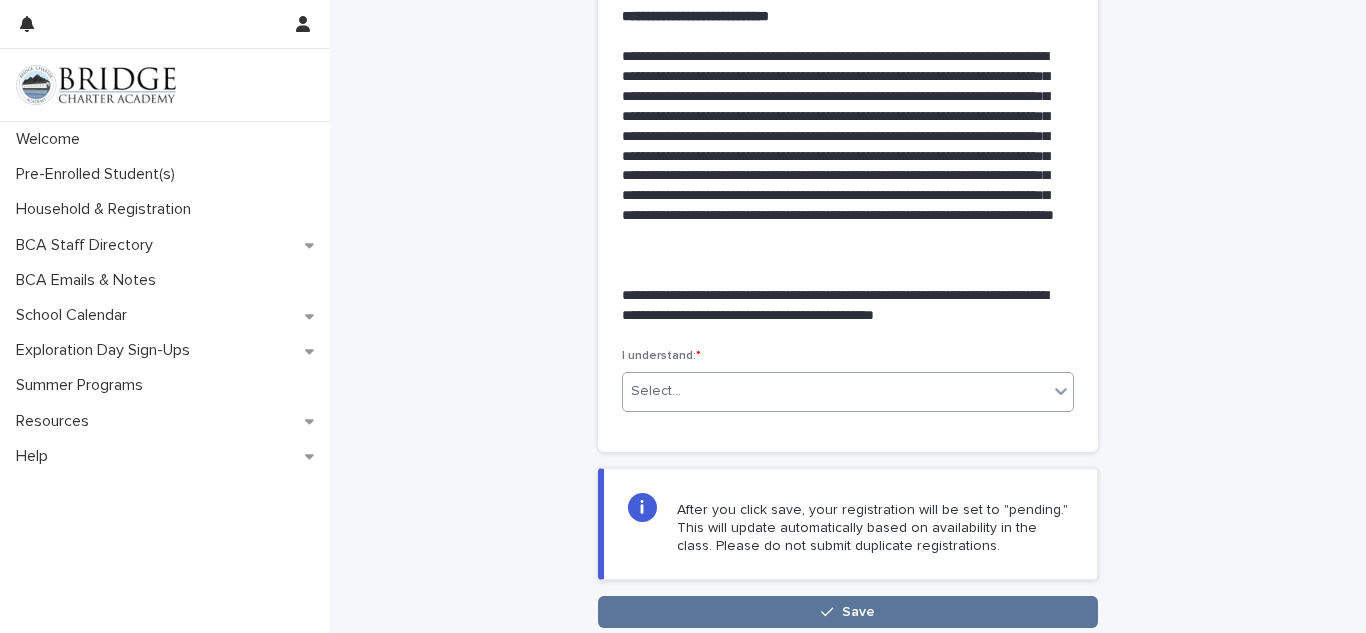 scroll, scrollTop: 365, scrollLeft: 0, axis: vertical 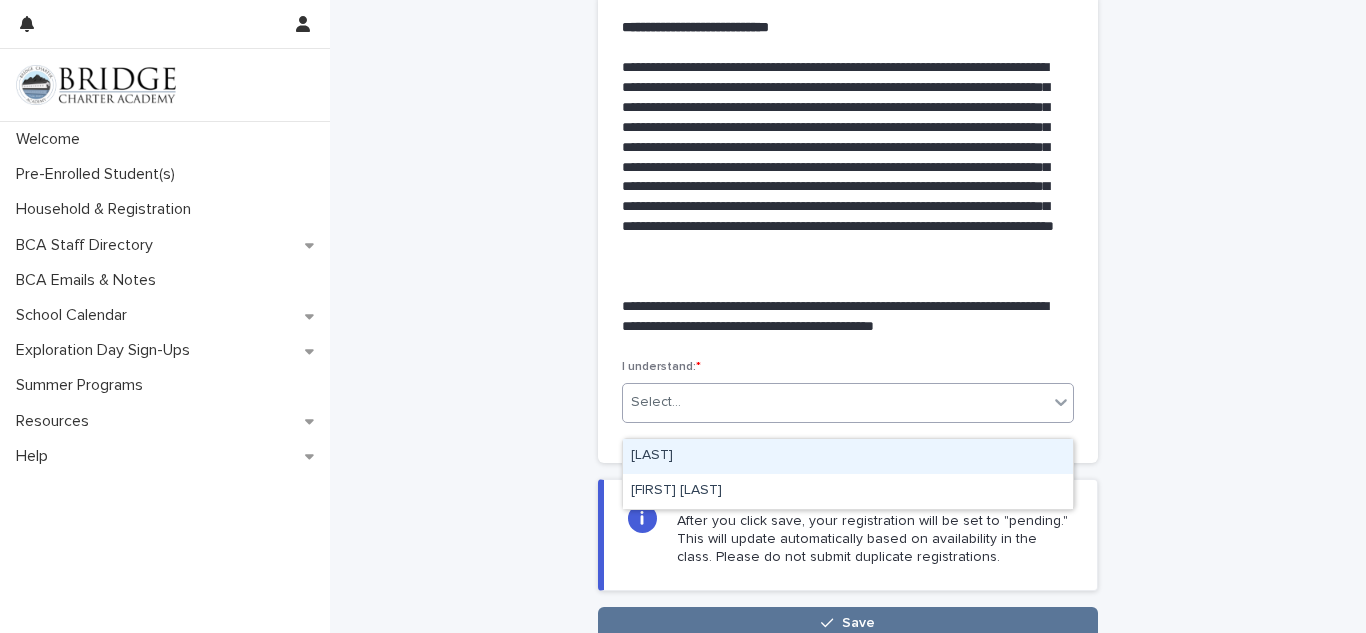 click 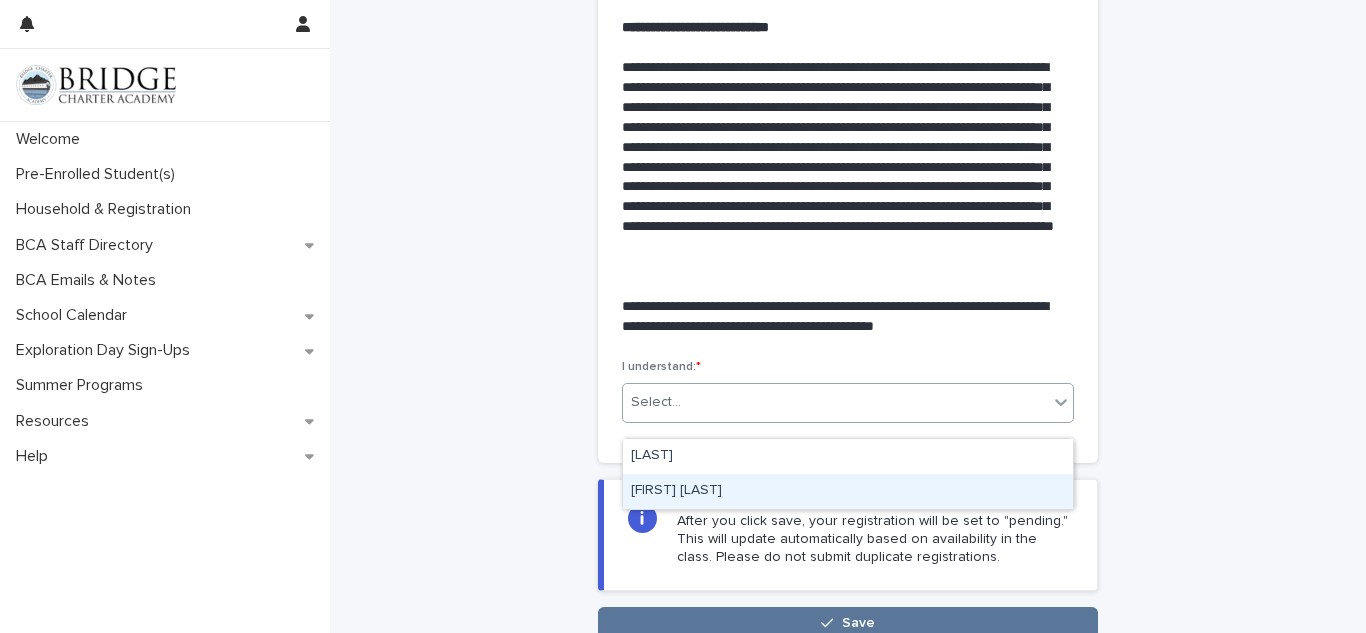 click on "[FIRST] [LAST]" at bounding box center (848, 491) 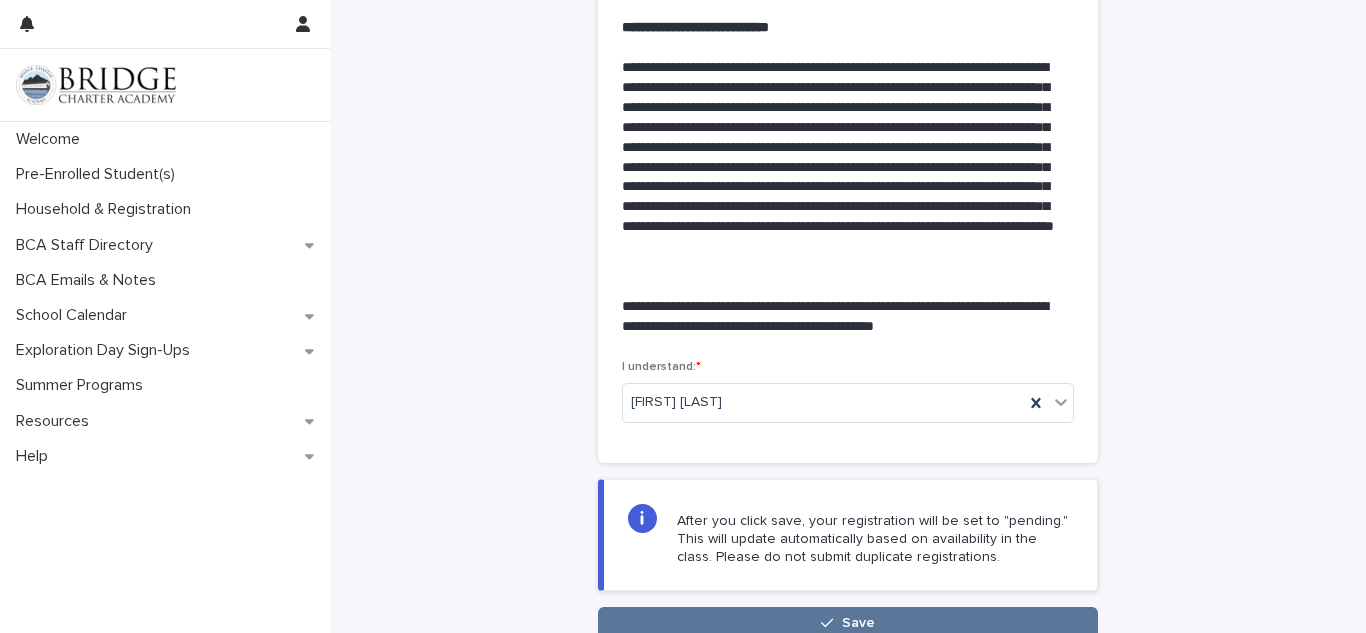 click on "**********" at bounding box center (848, 138) 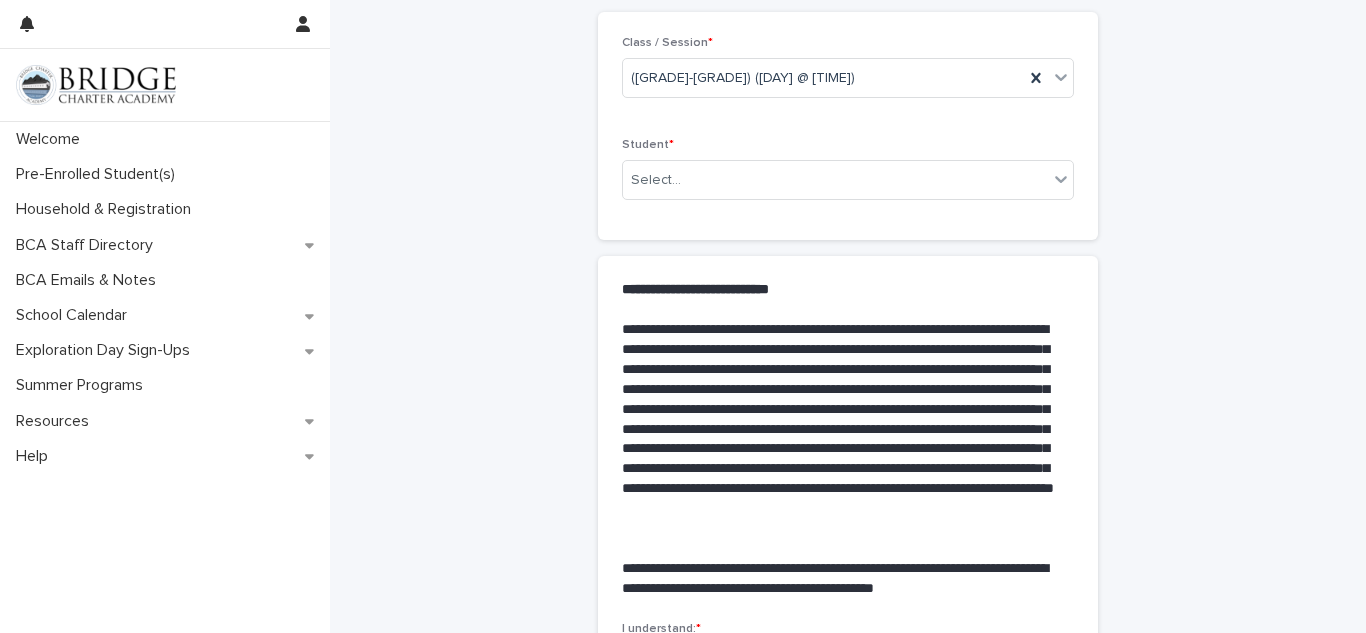 scroll, scrollTop: 45, scrollLeft: 0, axis: vertical 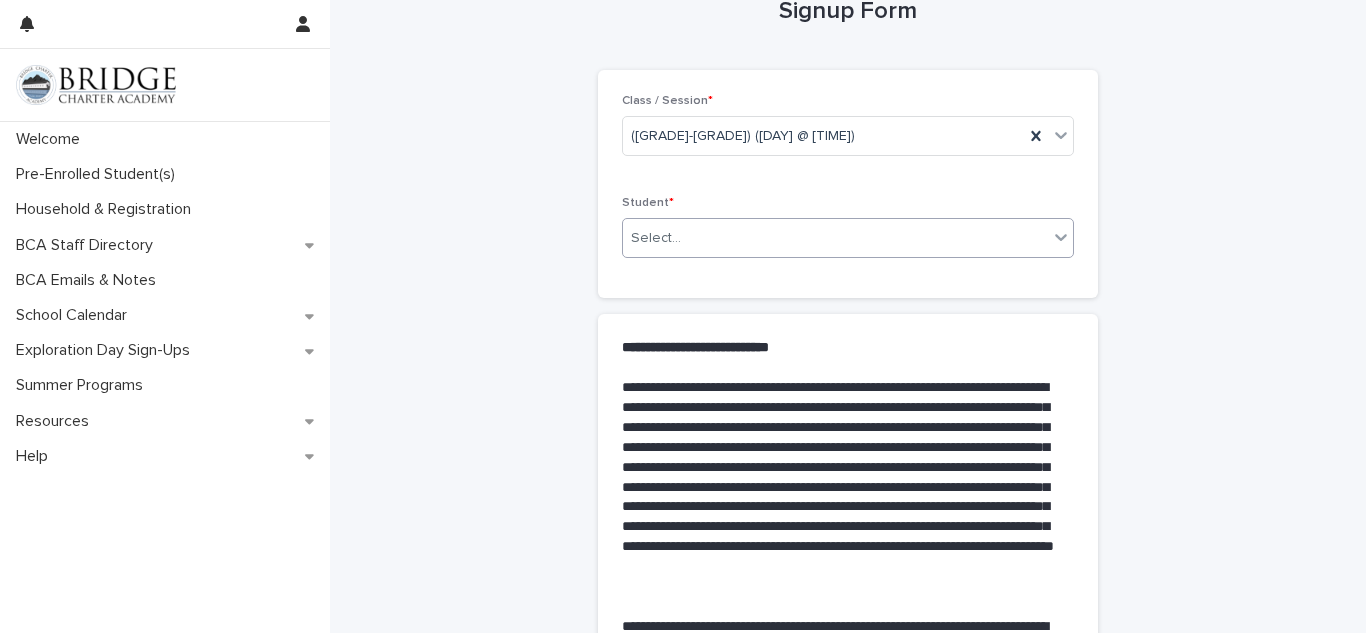 click on "Select..." at bounding box center [835, 238] 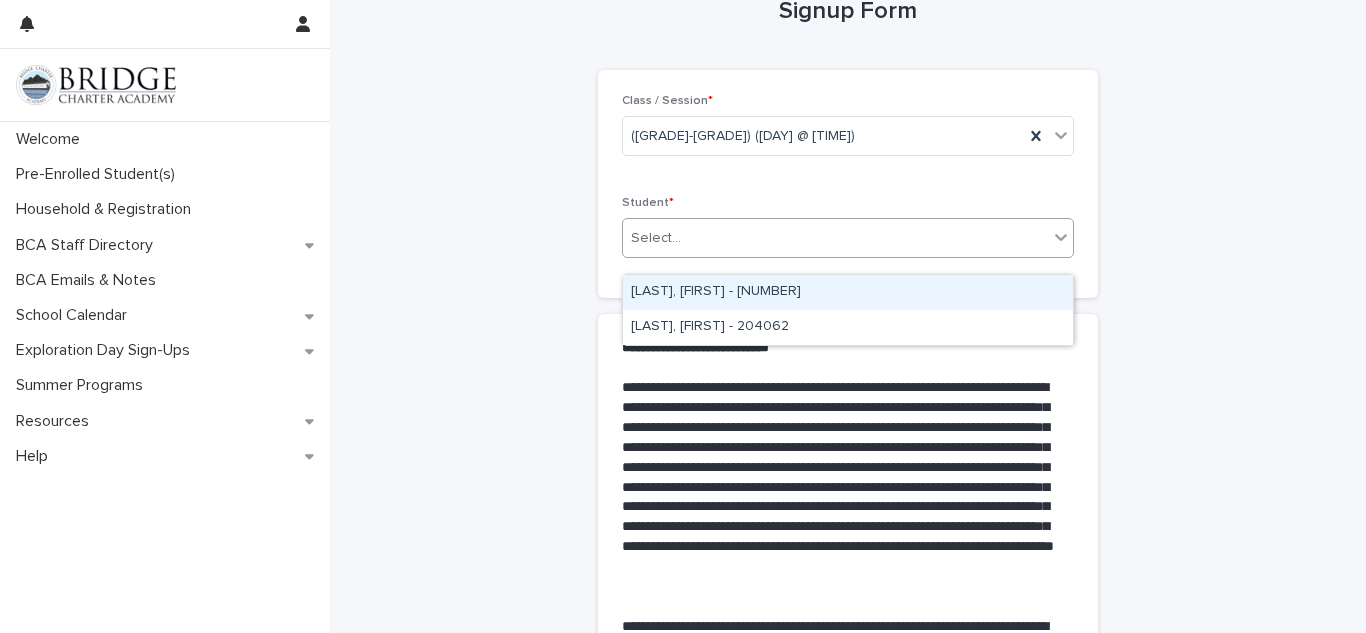click on "[LAST], [FIRST] - [NUMBER]" at bounding box center (848, 292) 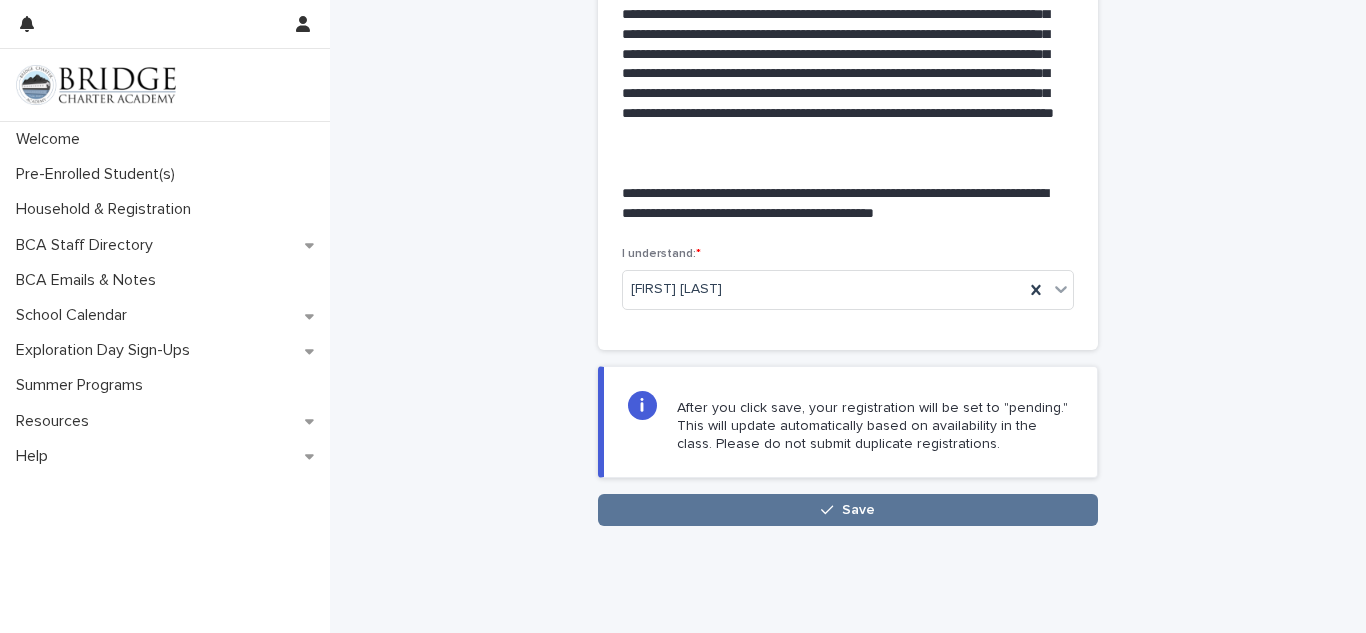 scroll, scrollTop: 544, scrollLeft: 0, axis: vertical 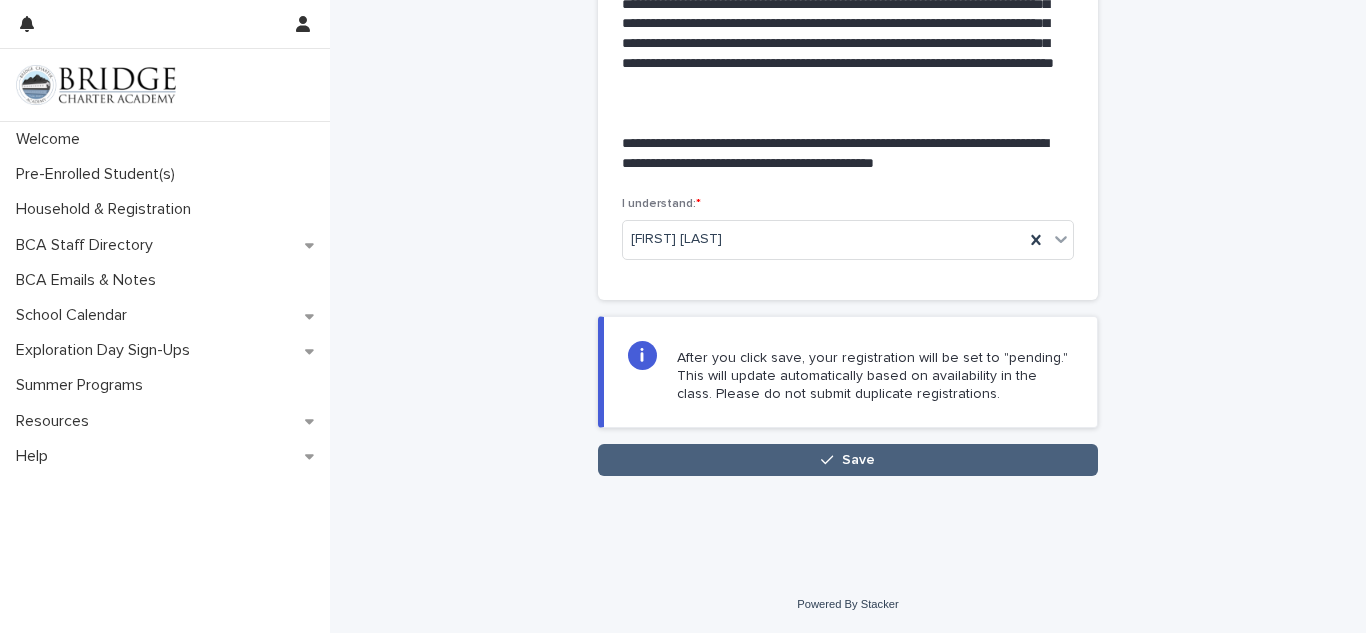 click on "Save" at bounding box center [858, 460] 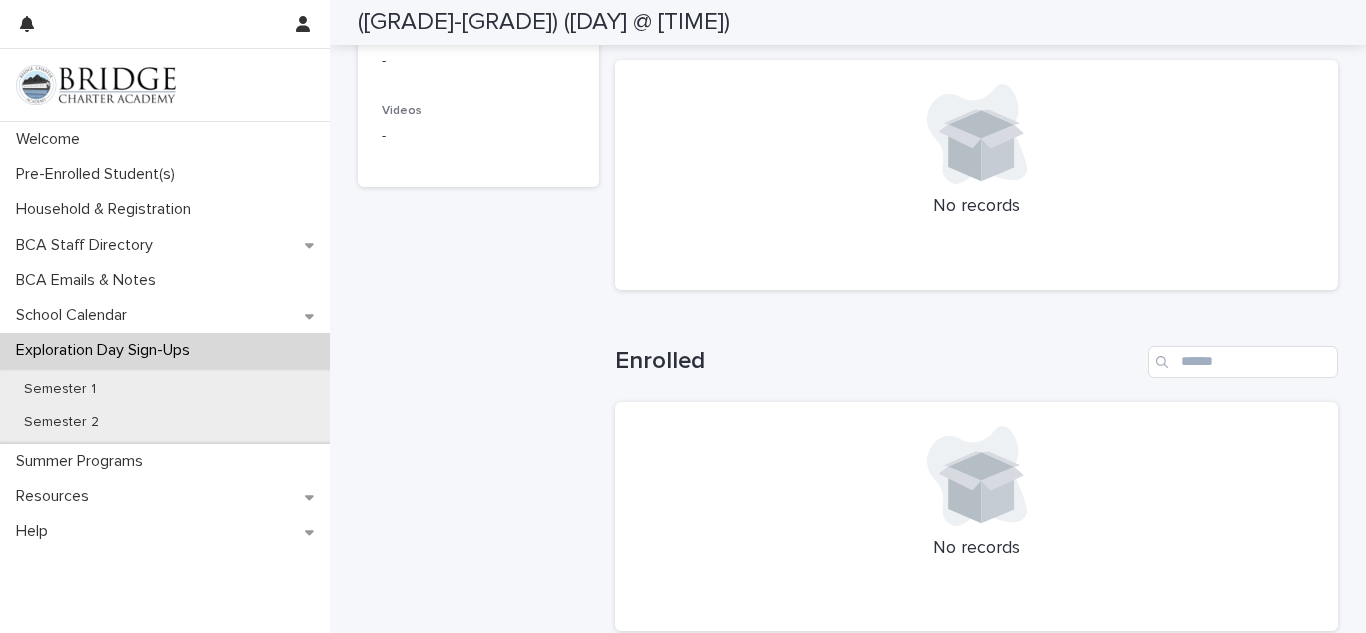 scroll, scrollTop: 733, scrollLeft: 0, axis: vertical 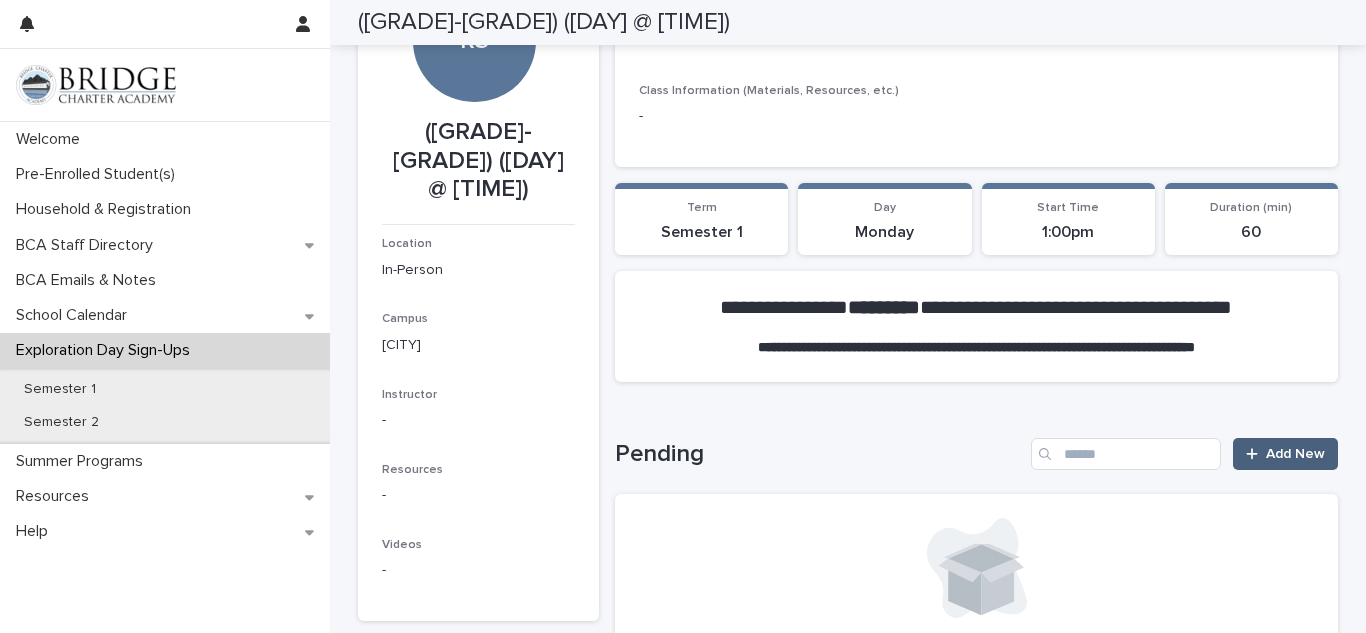 click on "Add New" at bounding box center (1285, 454) 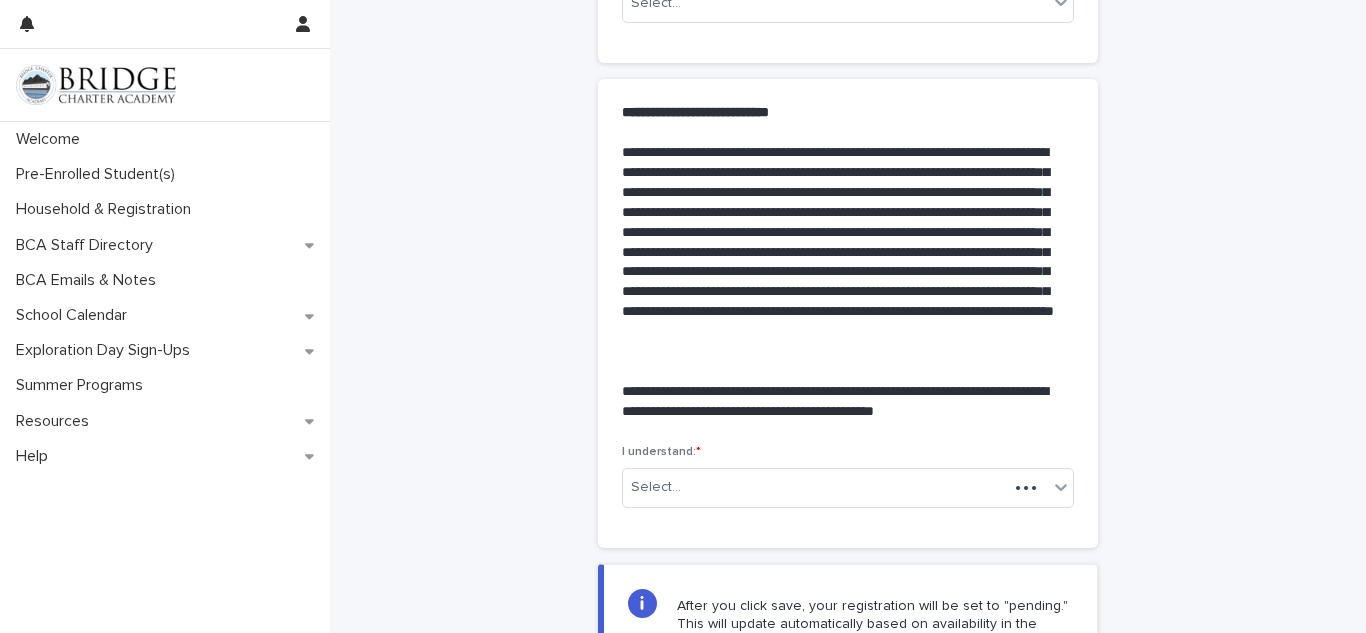 scroll, scrollTop: 269, scrollLeft: 0, axis: vertical 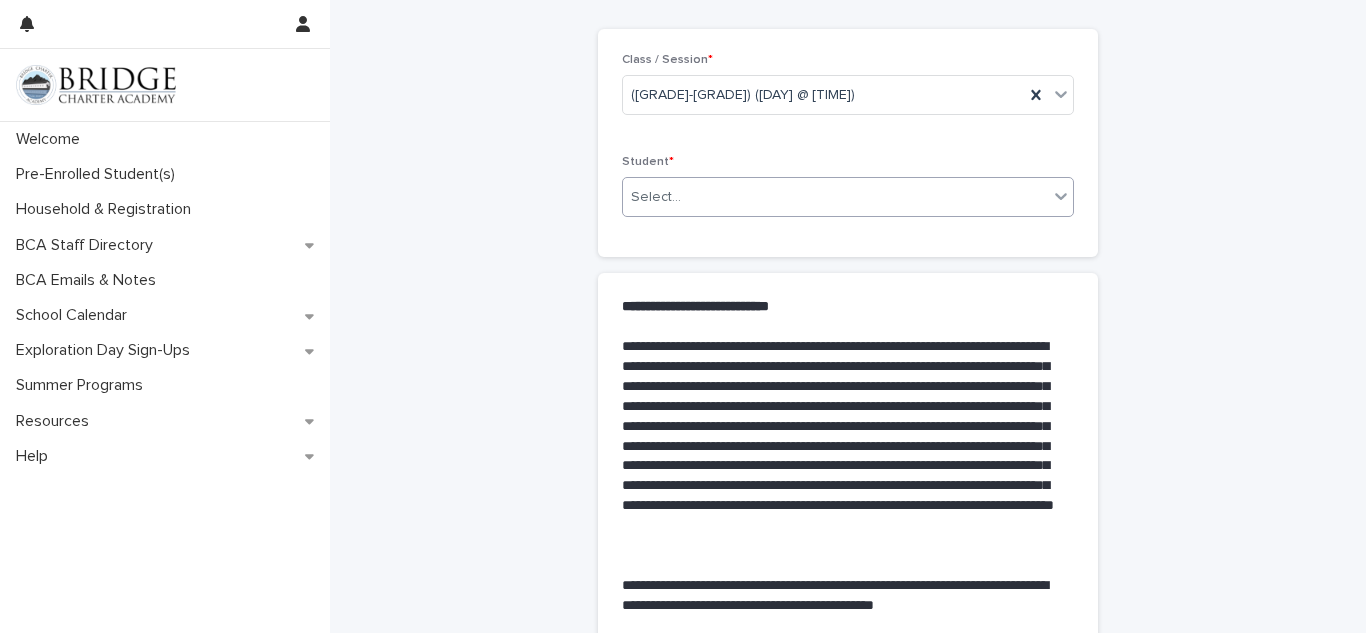 click on "Select..." at bounding box center [835, 197] 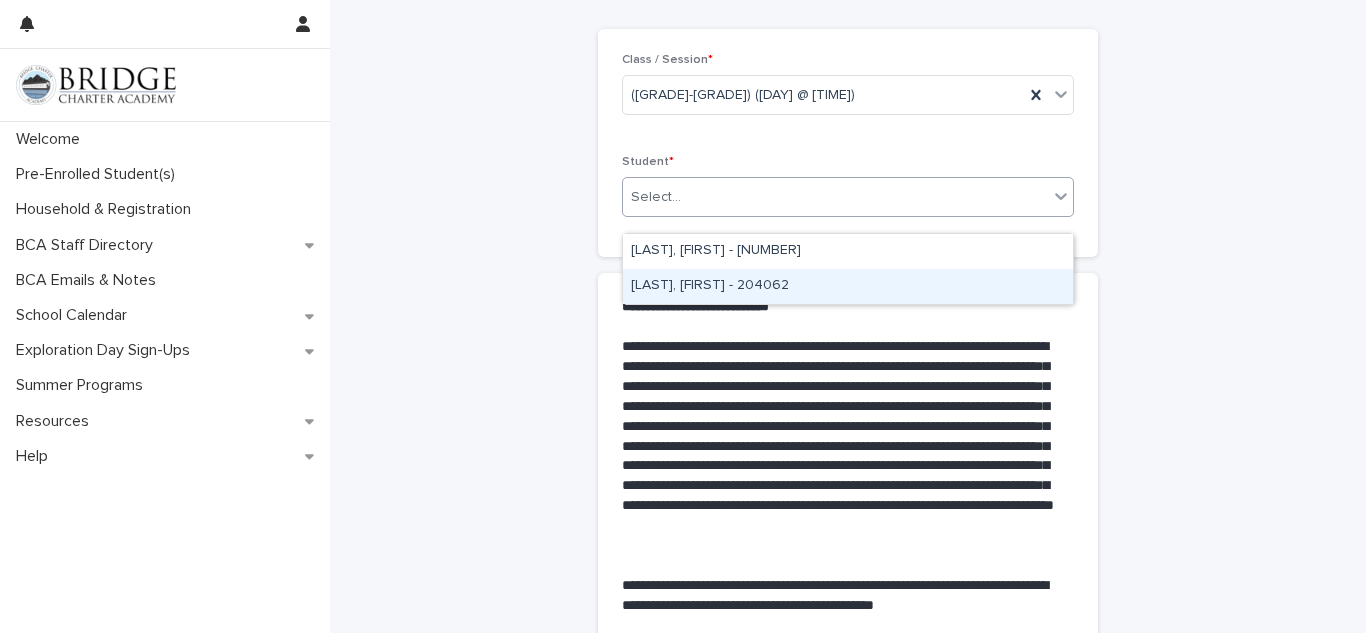 click on "[LAST], [FIRST] - 204062" at bounding box center (848, 286) 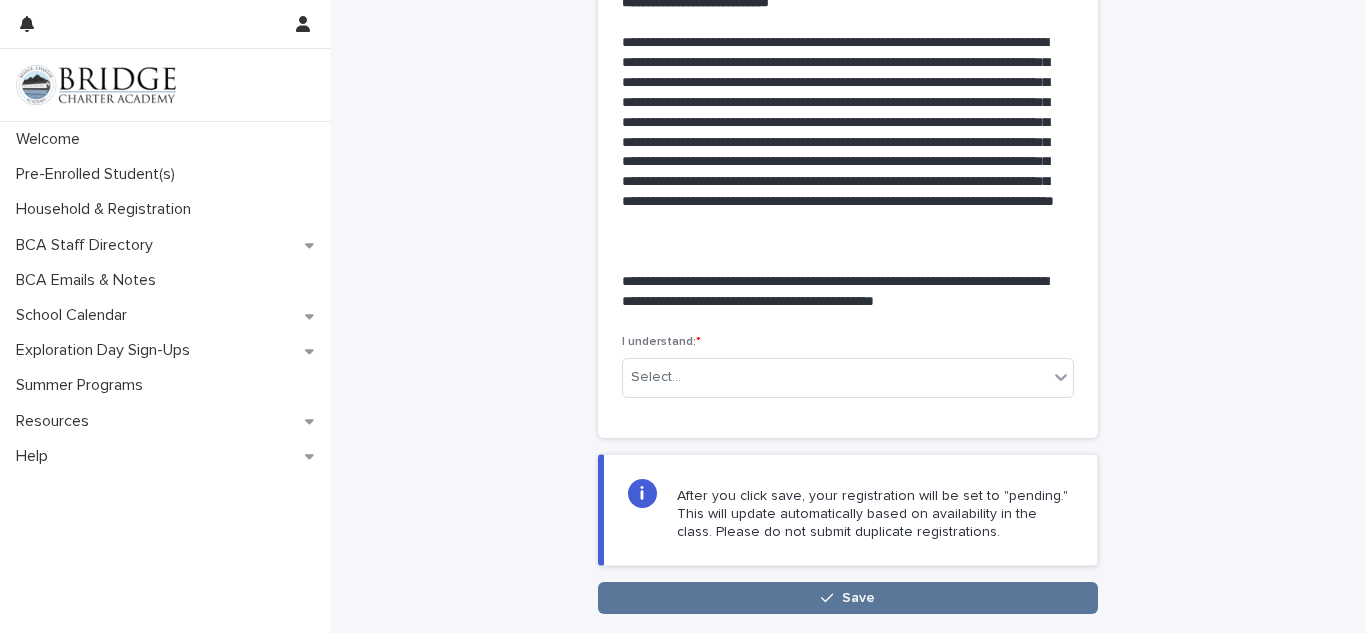 scroll, scrollTop: 392, scrollLeft: 0, axis: vertical 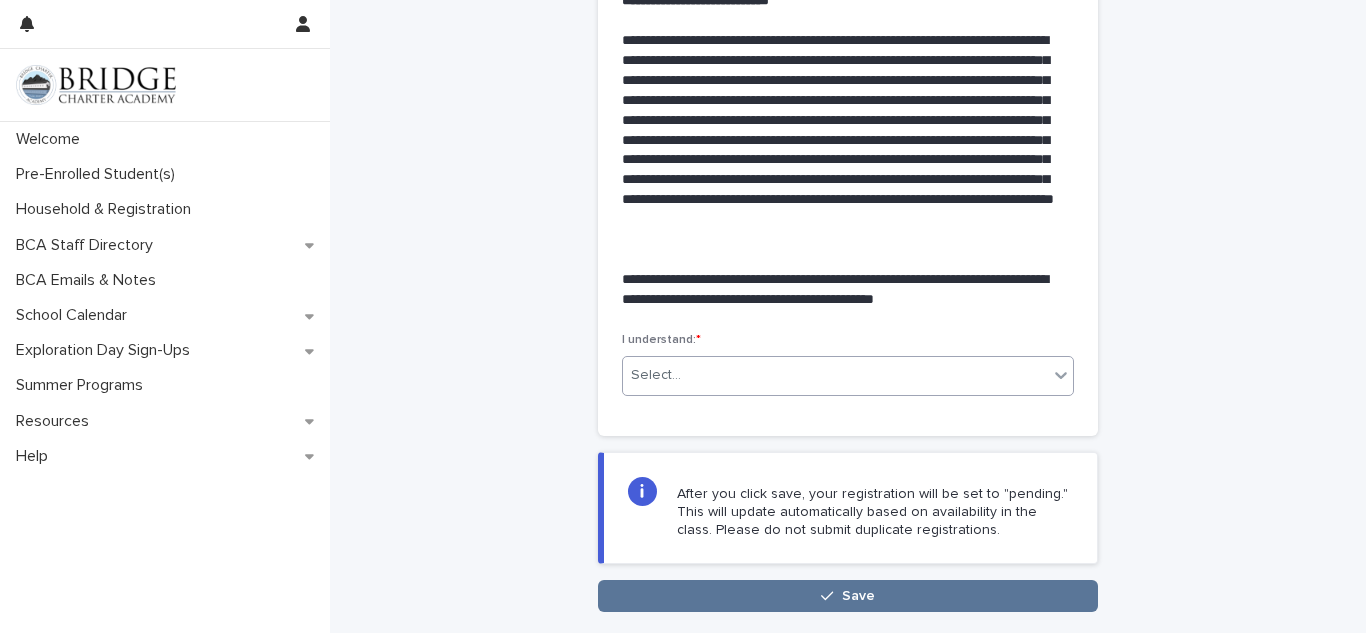 click 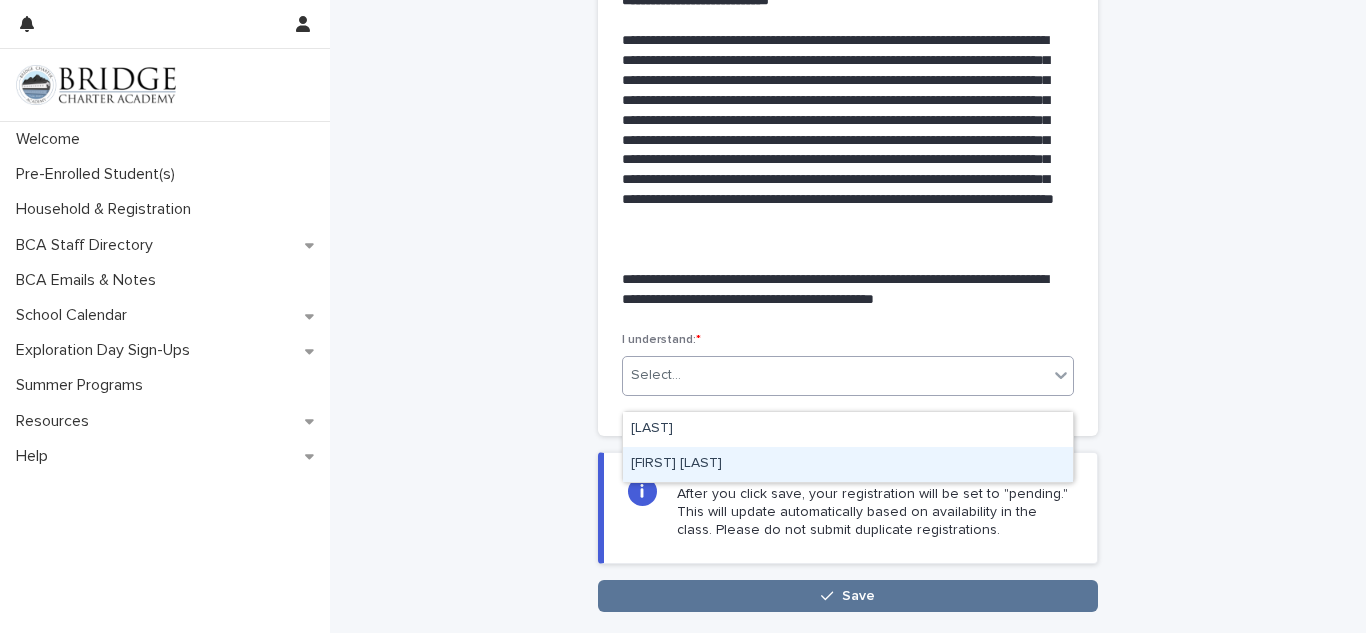 click on "[FIRST] [LAST]" at bounding box center [848, 464] 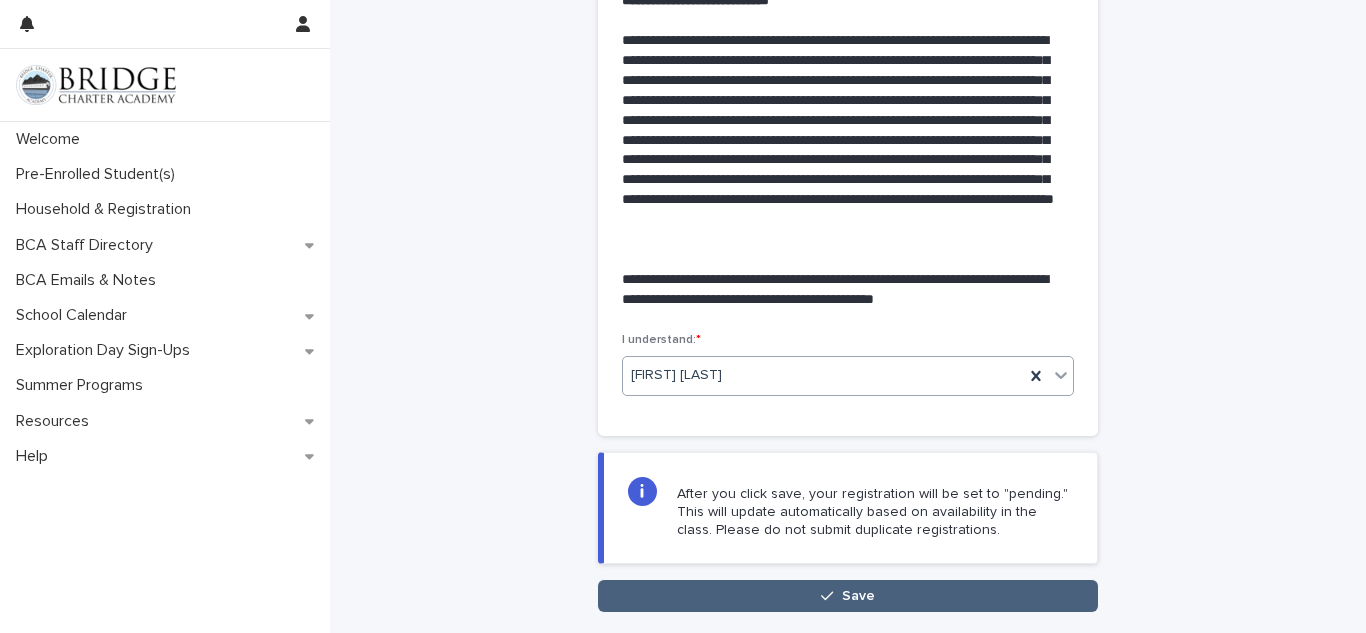 click on "Save" at bounding box center [848, 596] 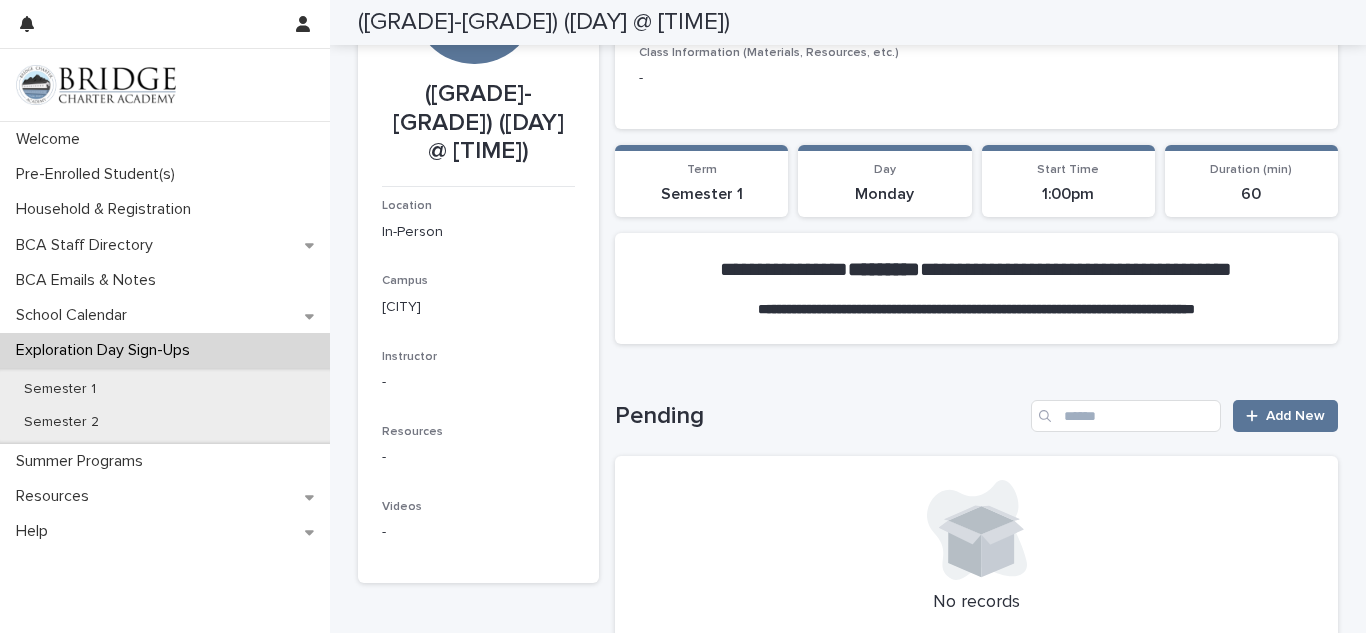 scroll, scrollTop: 0, scrollLeft: 0, axis: both 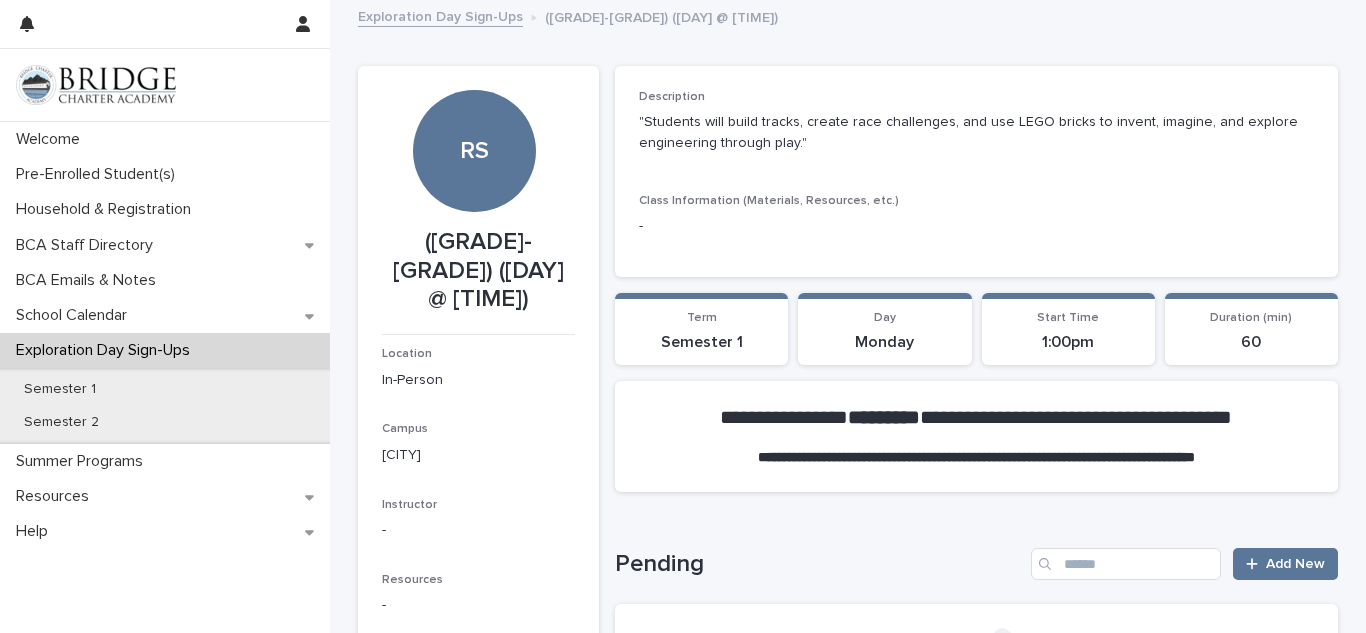 click on "Exploration Day Sign-Ups" at bounding box center (440, 15) 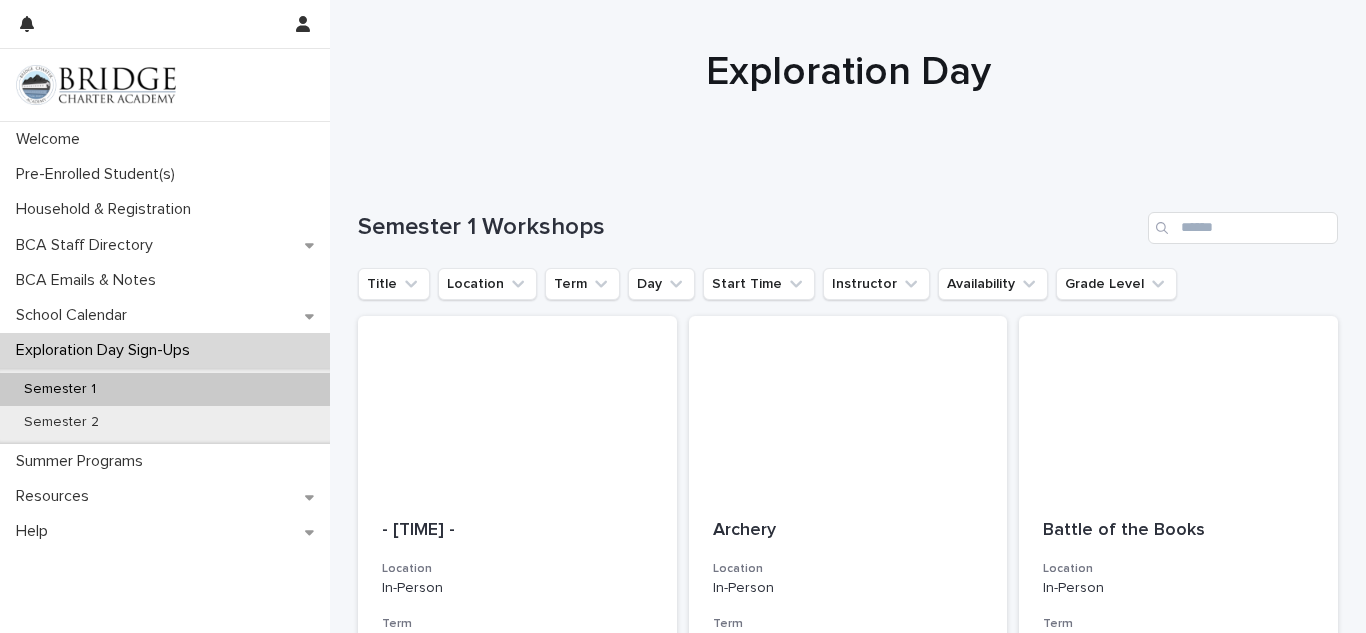 scroll, scrollTop: 44, scrollLeft: 0, axis: vertical 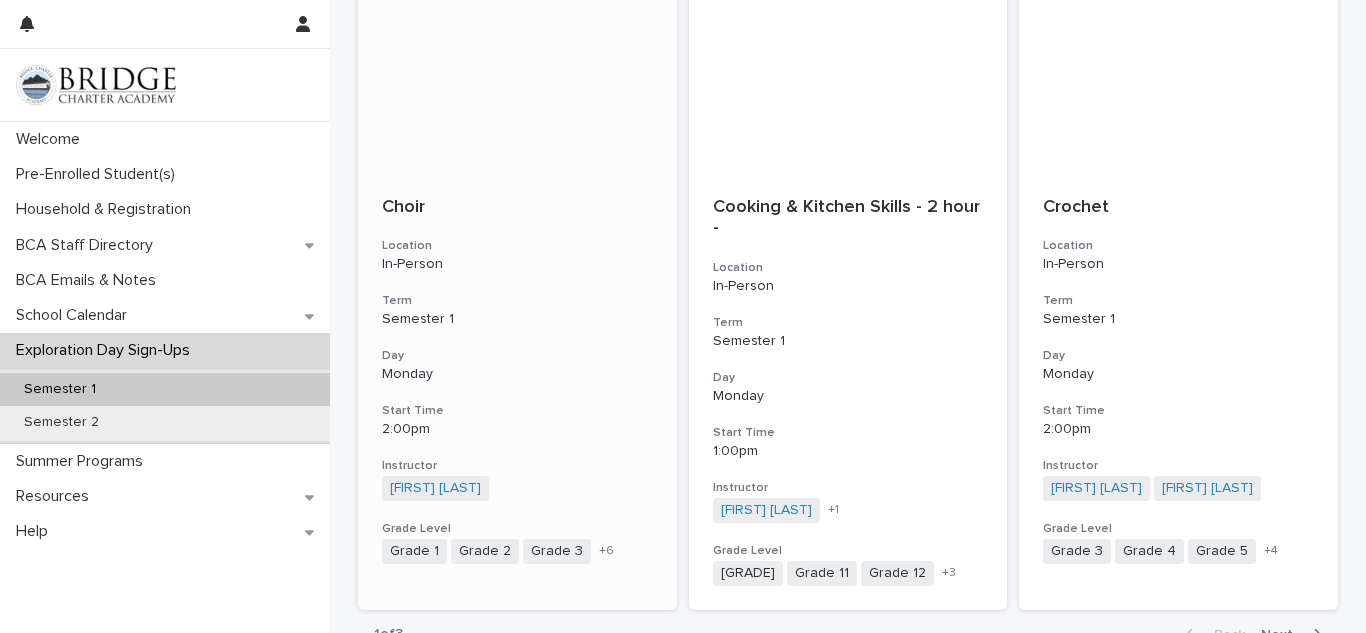 click on "Instructor" at bounding box center [517, 466] 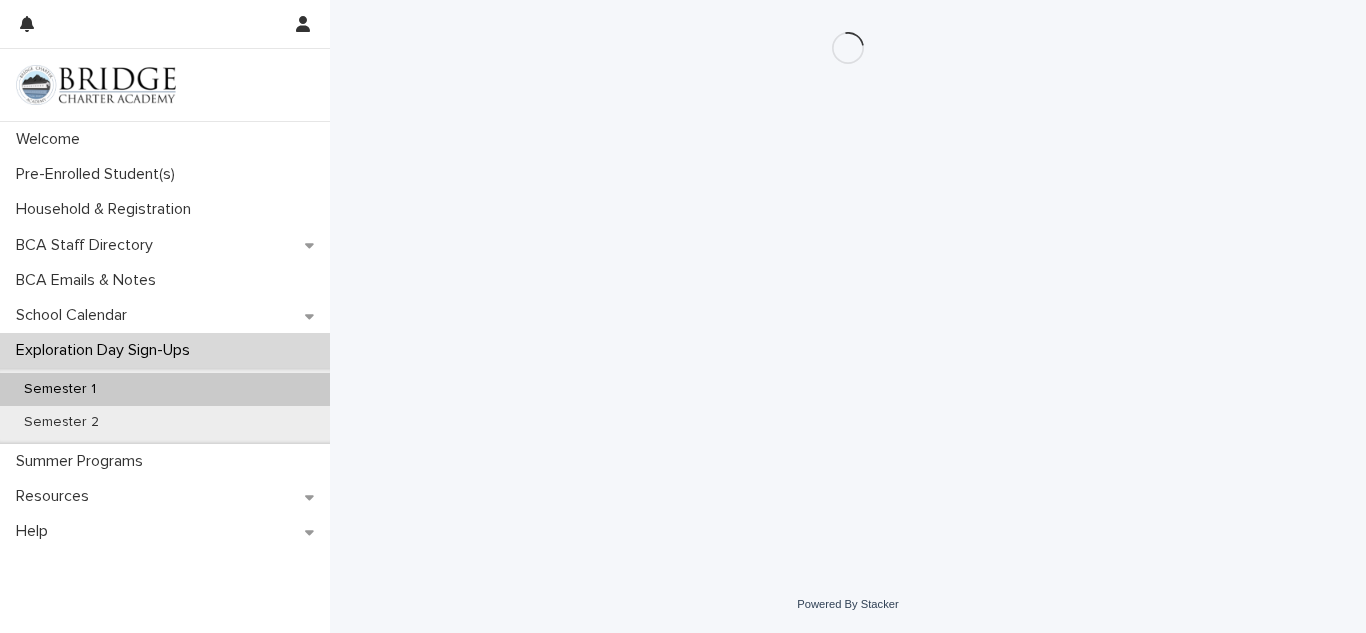 scroll, scrollTop: 0, scrollLeft: 0, axis: both 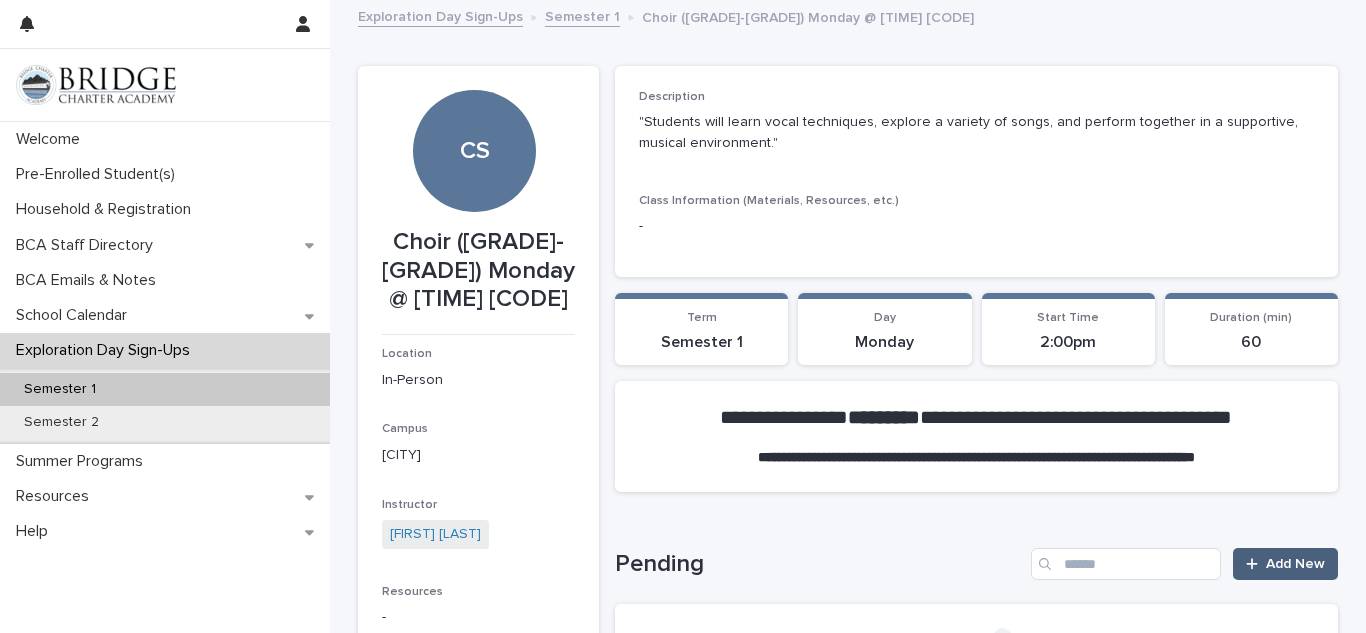 click on "Add New" at bounding box center [1295, 564] 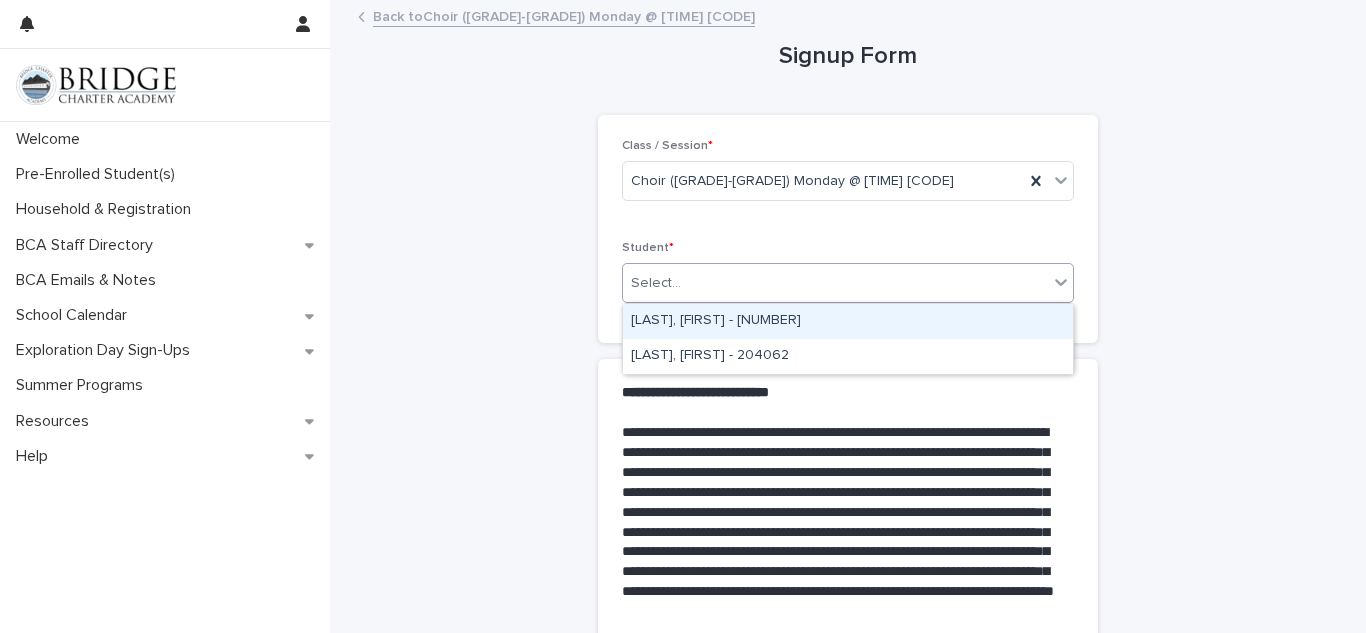 click on "Select..." at bounding box center (835, 283) 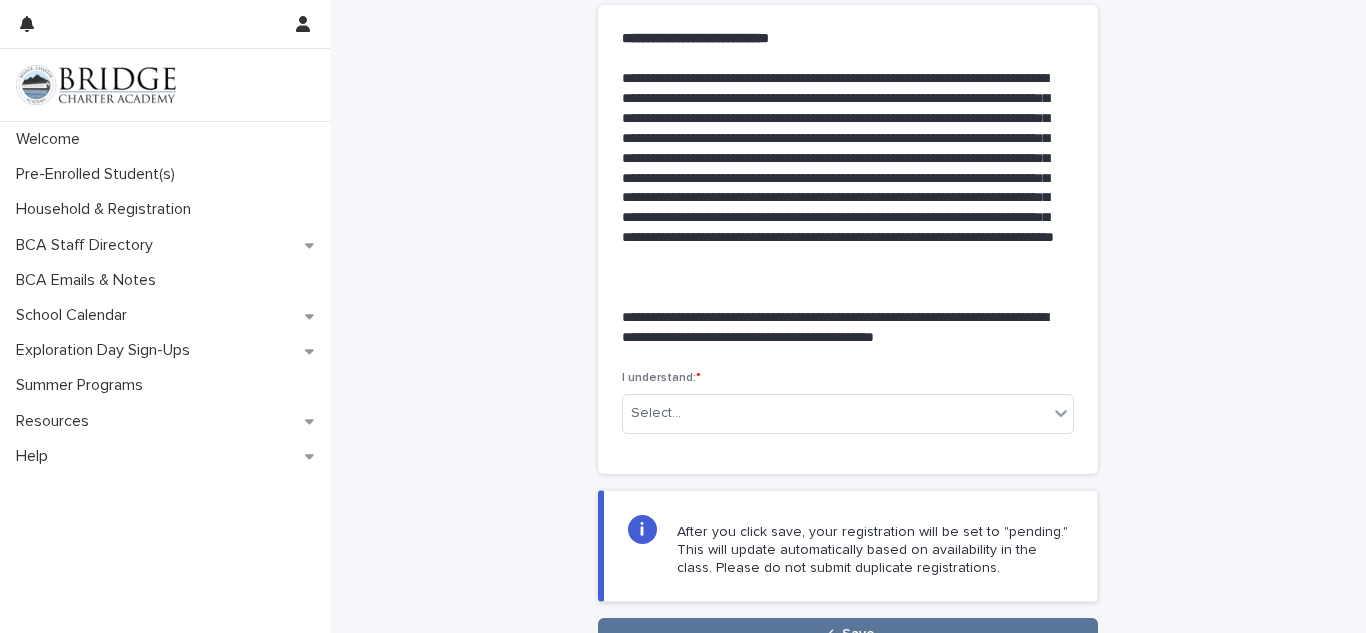 scroll, scrollTop: 356, scrollLeft: 0, axis: vertical 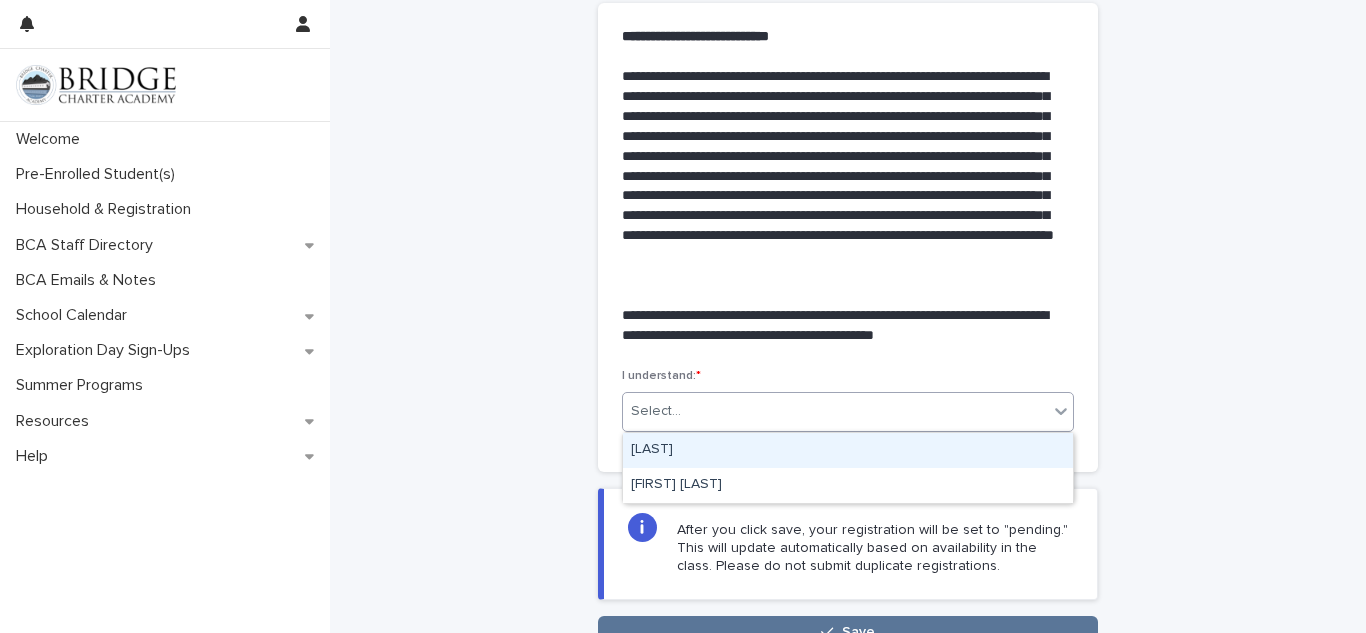 click on "Select..." at bounding box center (835, 411) 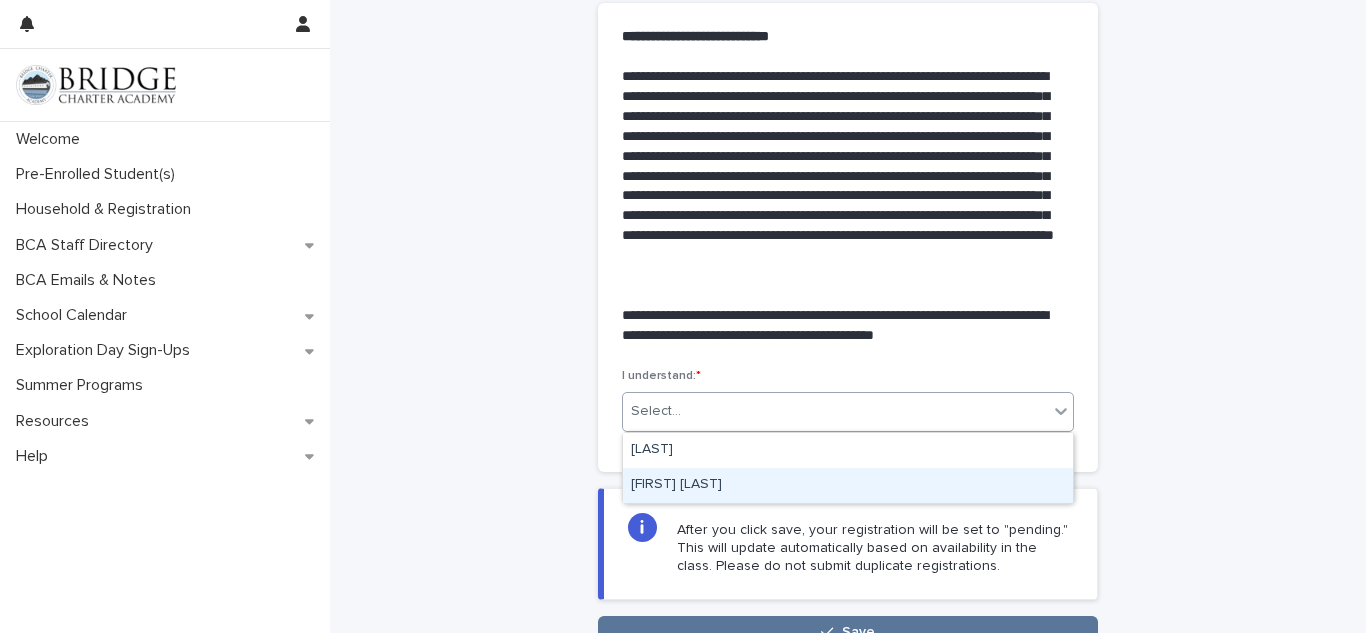 click on "[FIRST] [LAST]" at bounding box center (848, 485) 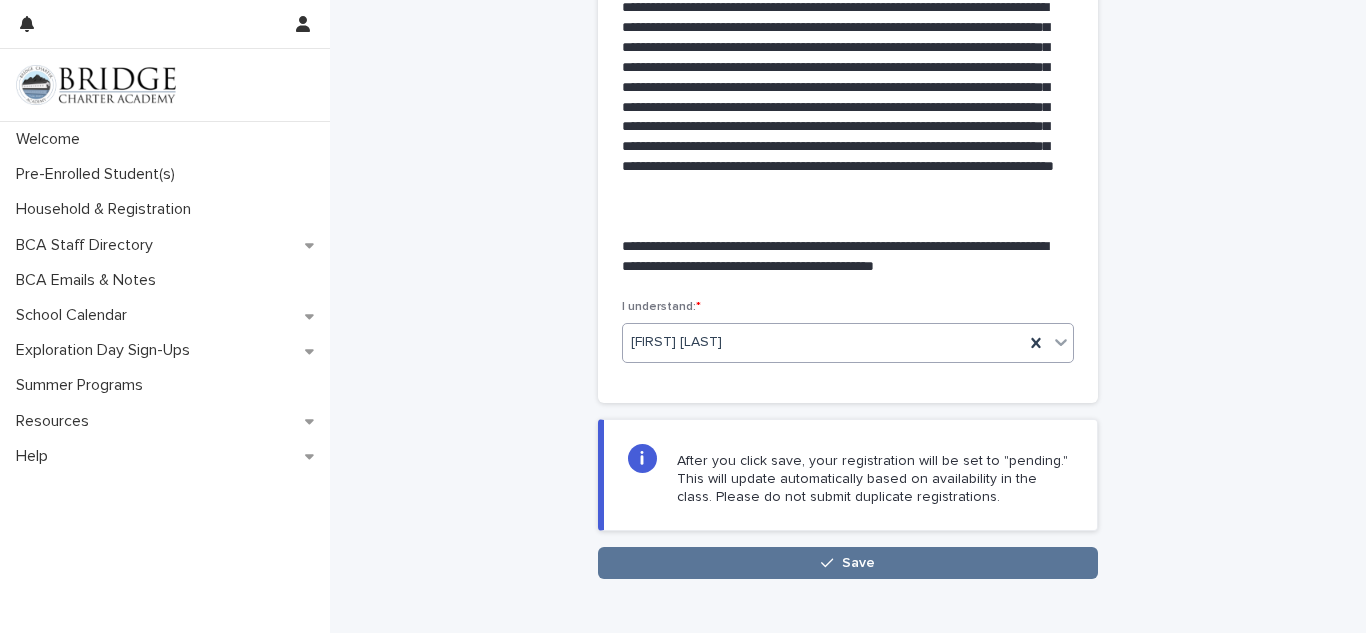 scroll, scrollTop: 437, scrollLeft: 0, axis: vertical 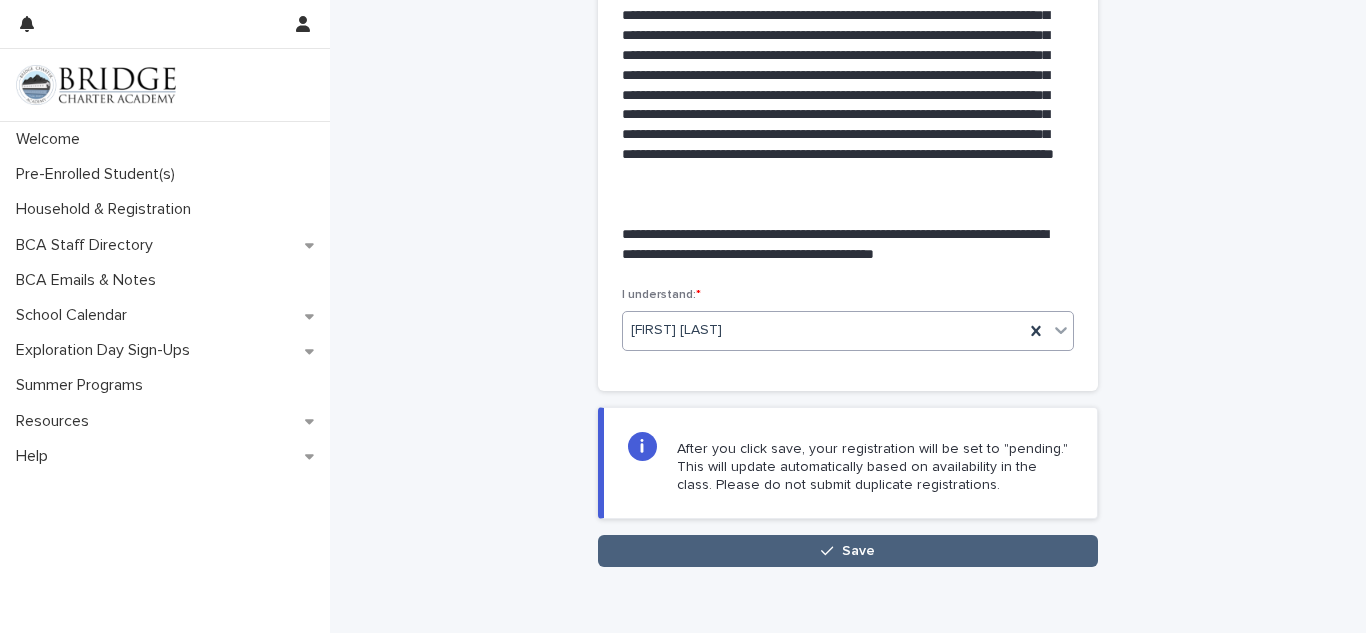 click on "Save" at bounding box center (848, 551) 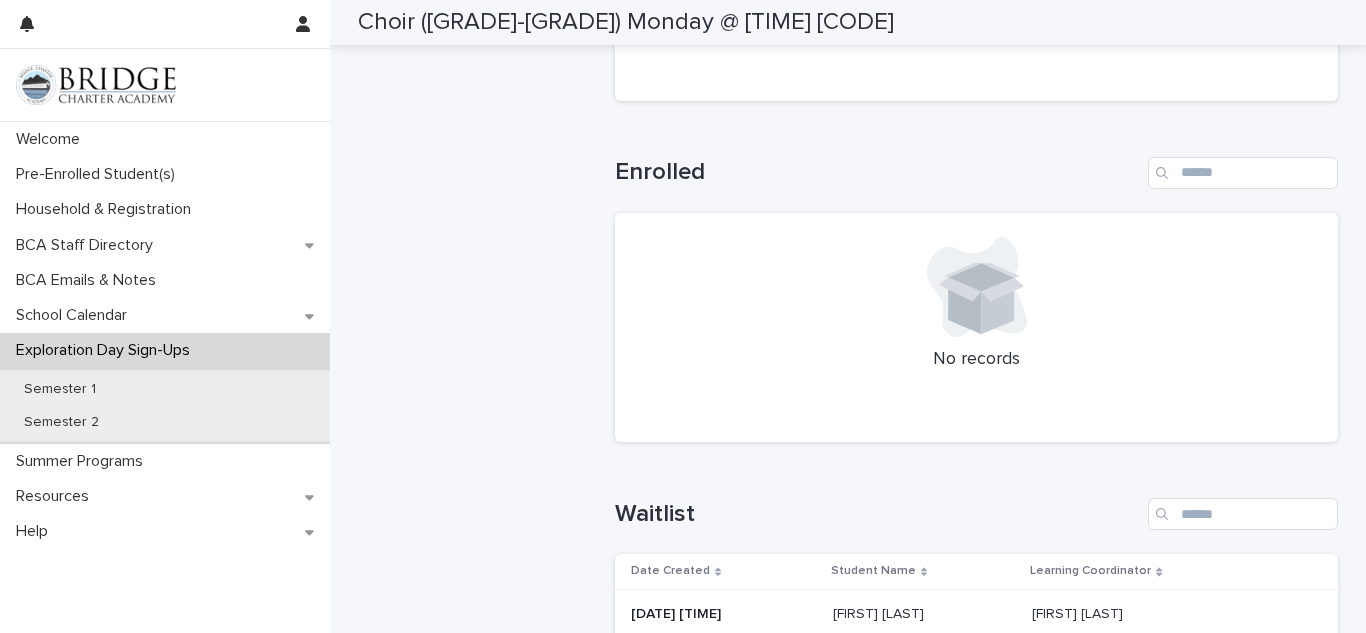 scroll, scrollTop: 688, scrollLeft: 0, axis: vertical 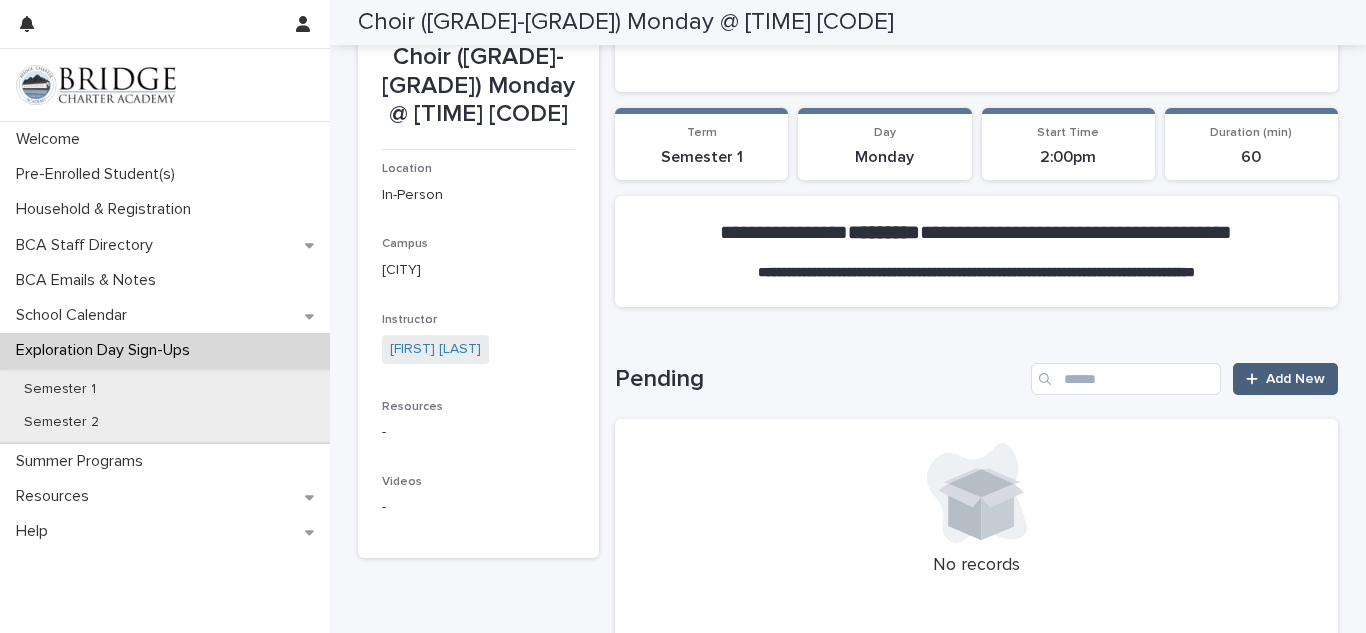 click on "Add New" at bounding box center (1285, 379) 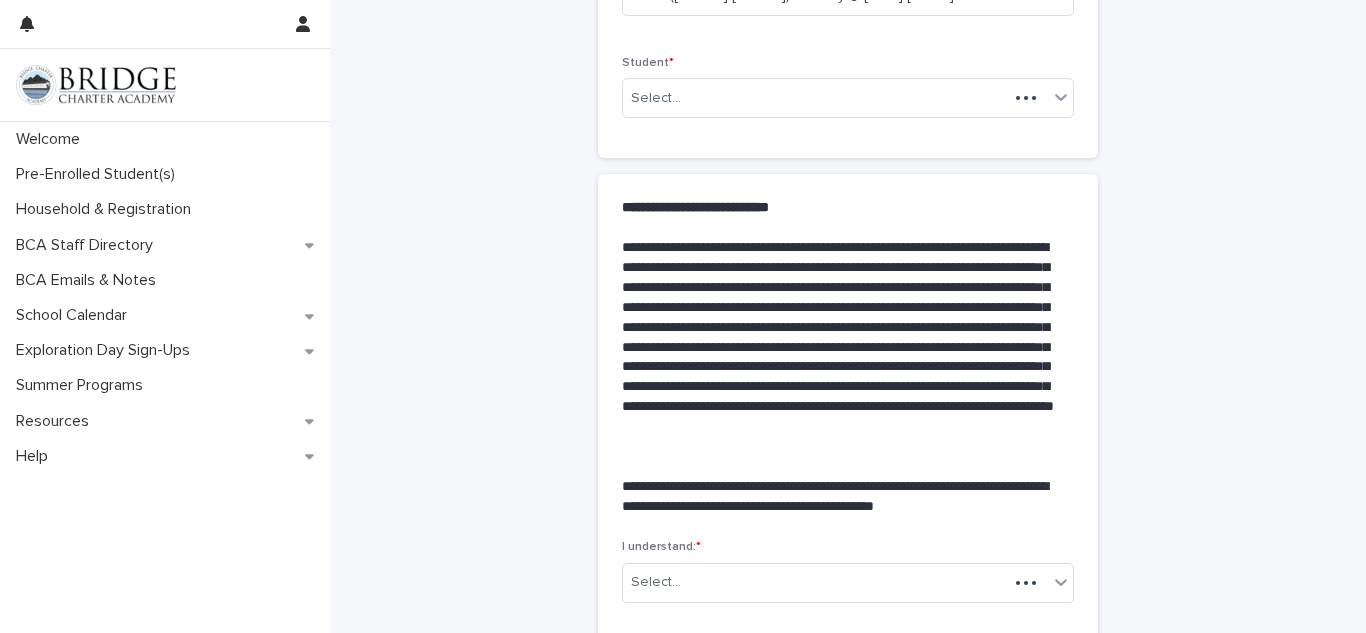 scroll, scrollTop: 337, scrollLeft: 0, axis: vertical 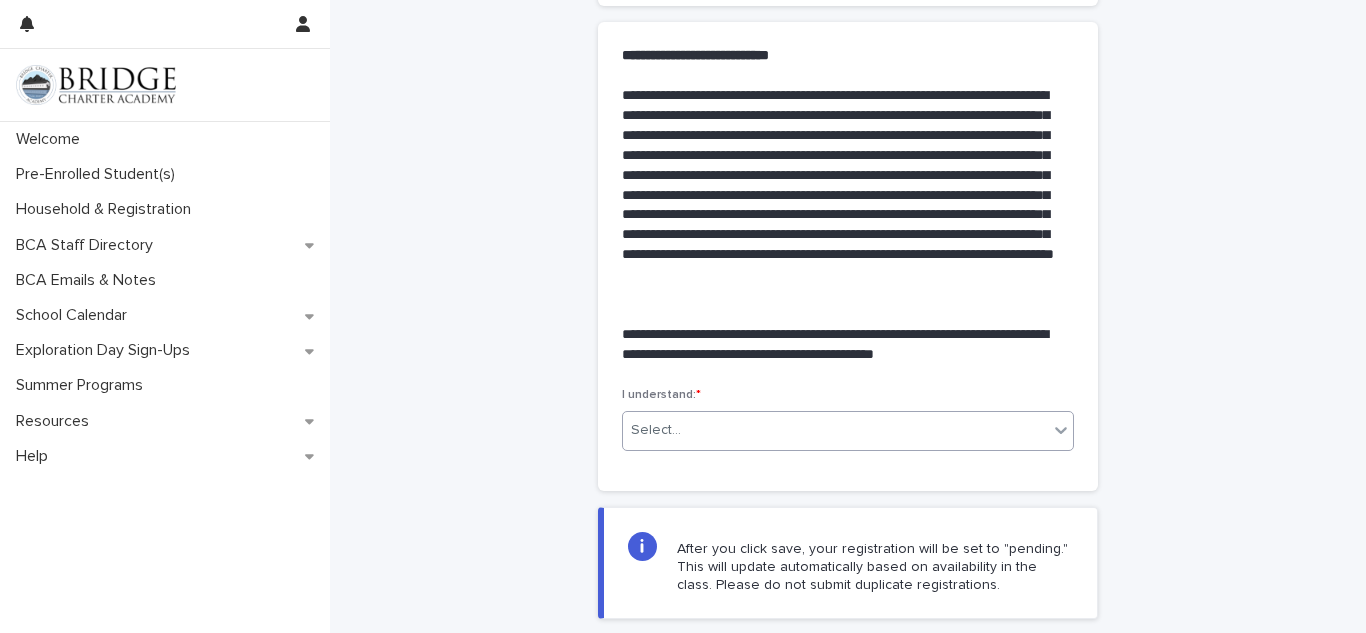 click on "Select..." at bounding box center (835, 430) 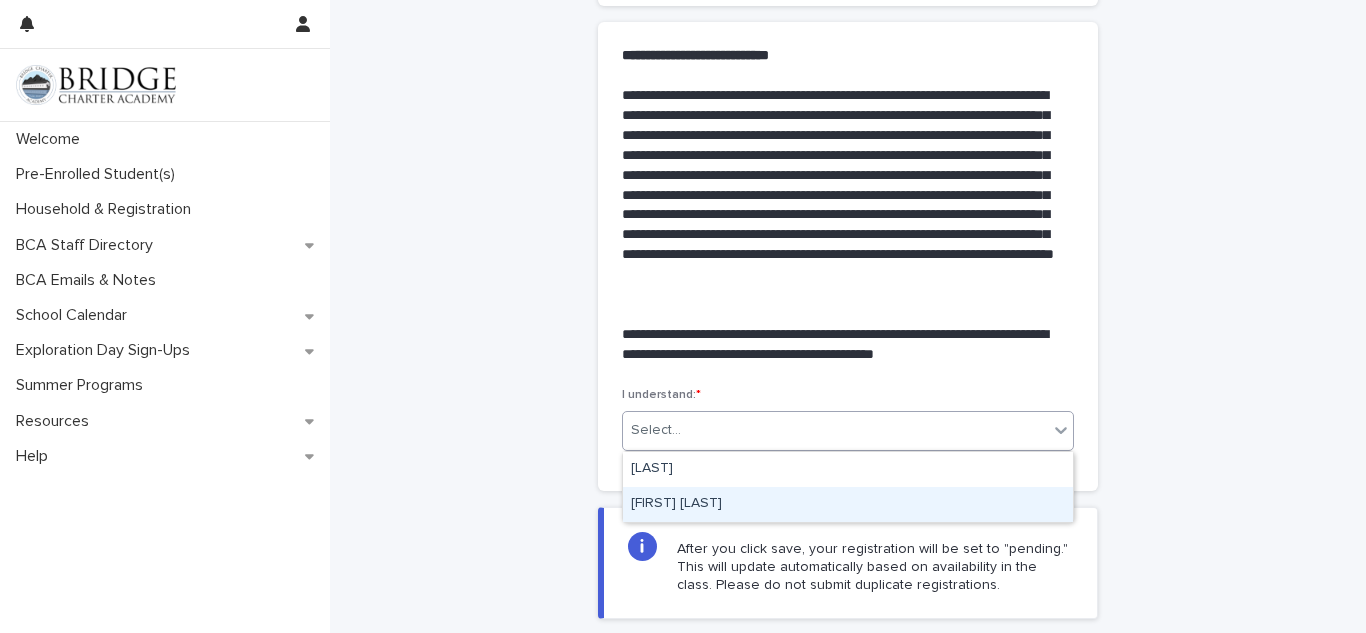 click on "[FIRST] [LAST]" at bounding box center [848, 504] 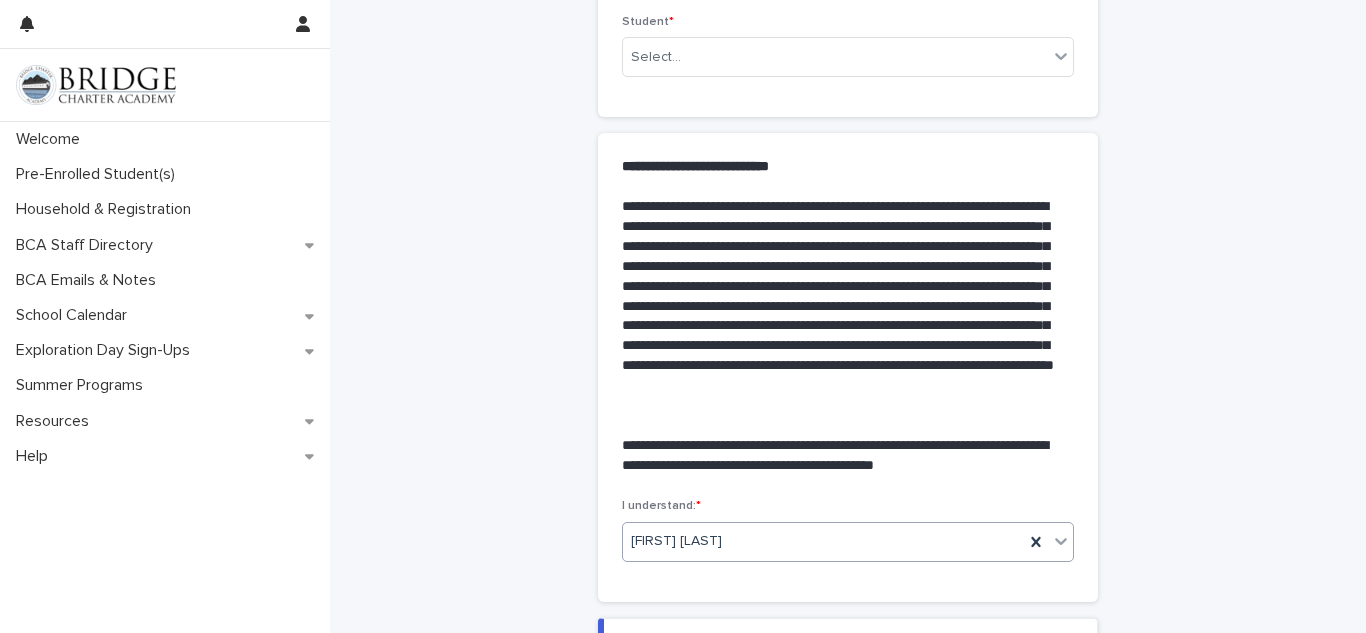 scroll, scrollTop: 184, scrollLeft: 0, axis: vertical 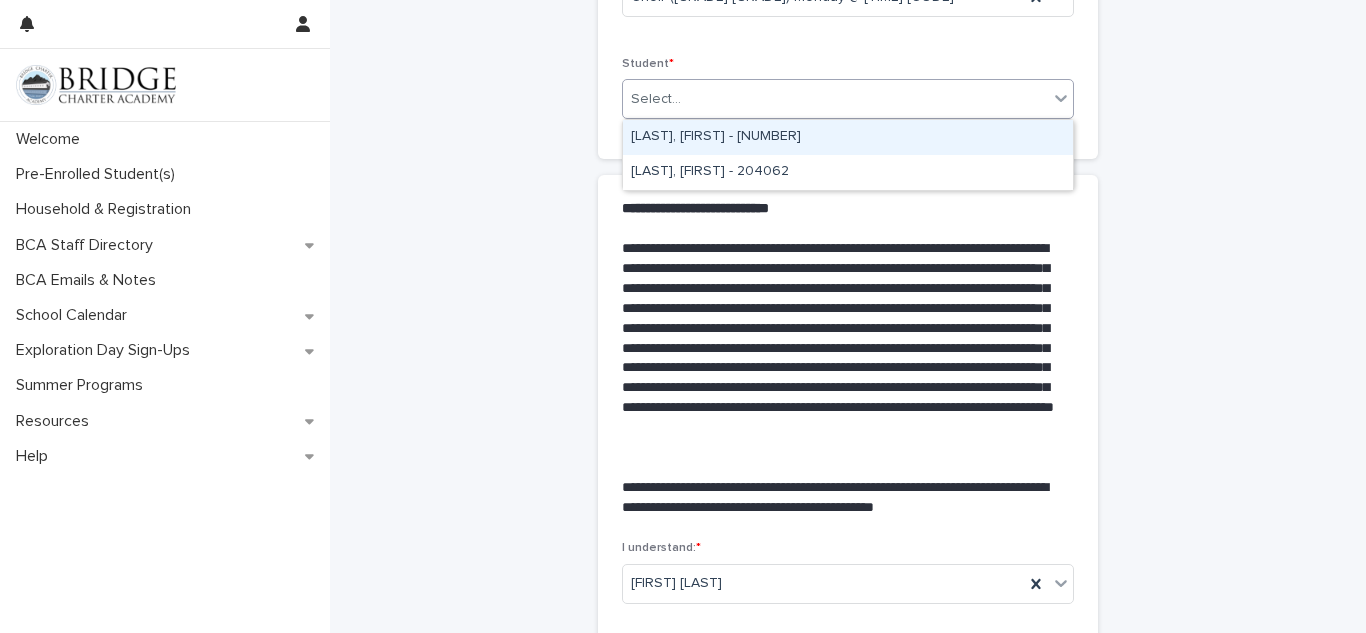 click 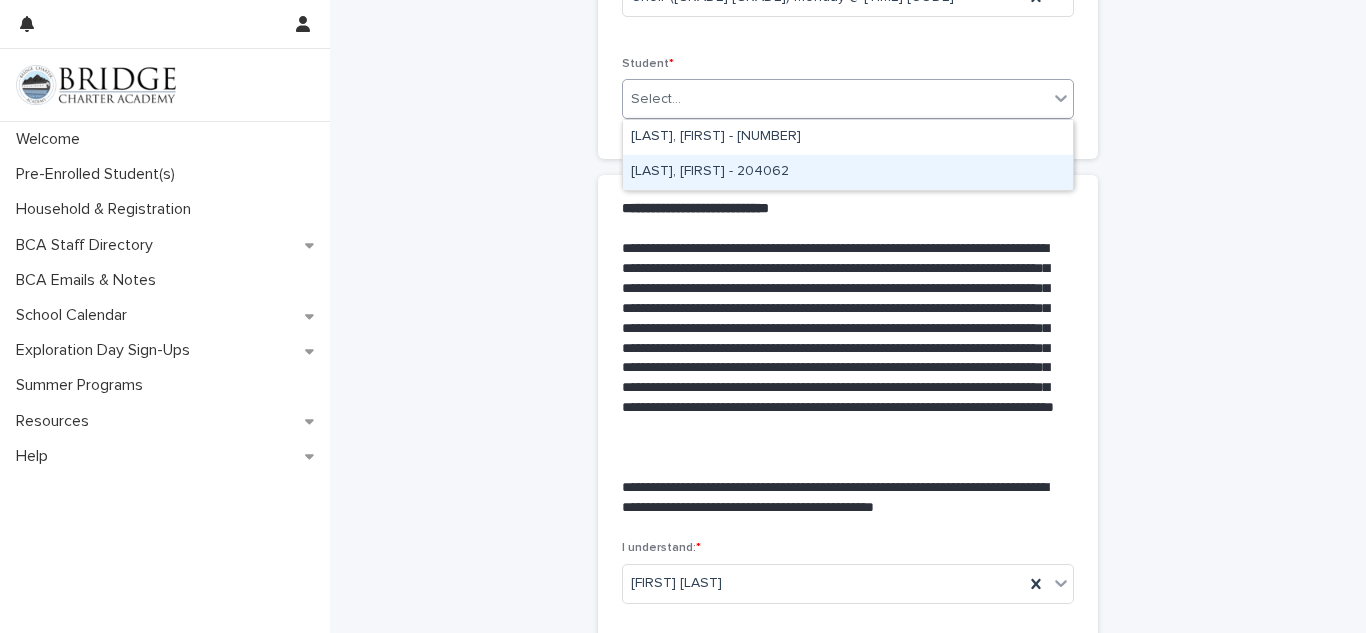 click on "[LAST], [FIRST] - 204062" at bounding box center (848, 172) 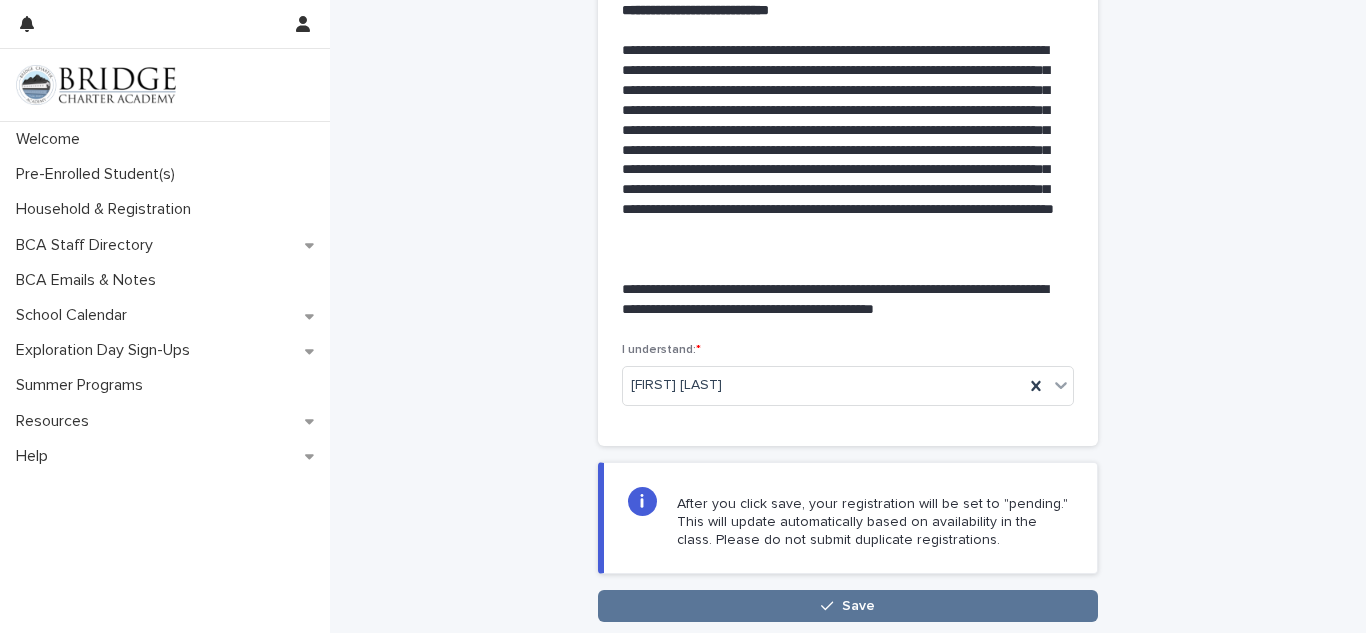 scroll, scrollTop: 528, scrollLeft: 0, axis: vertical 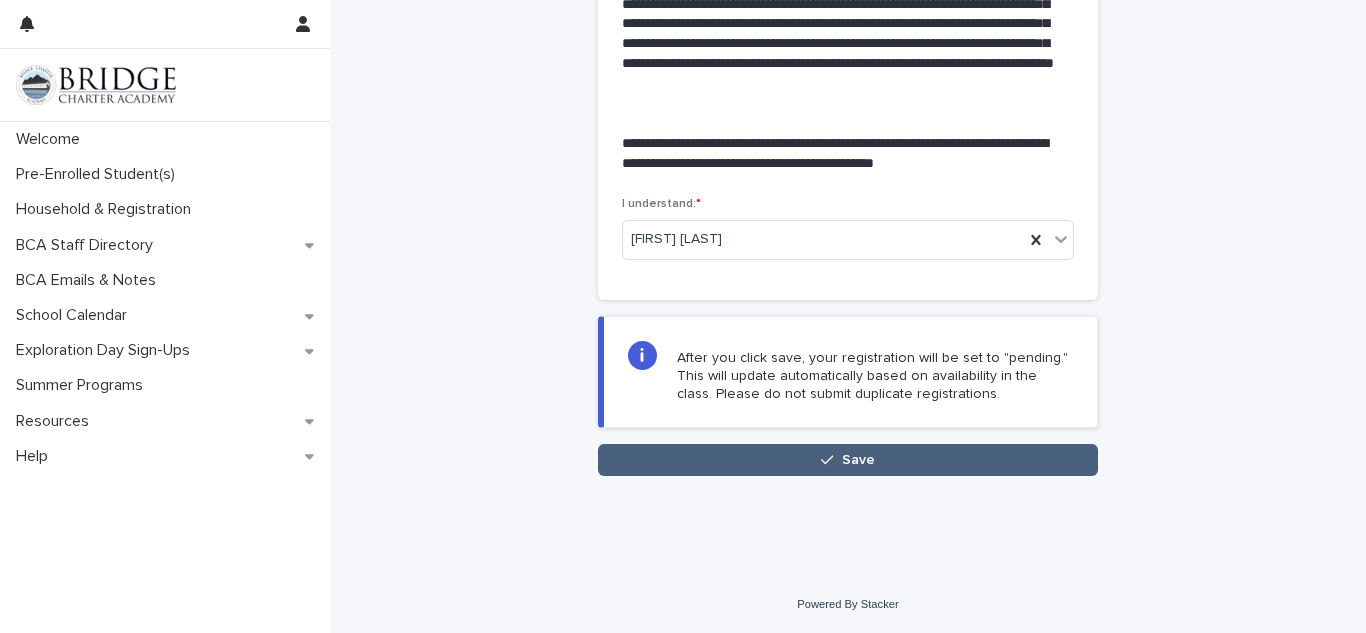 click on "Save" at bounding box center (848, 460) 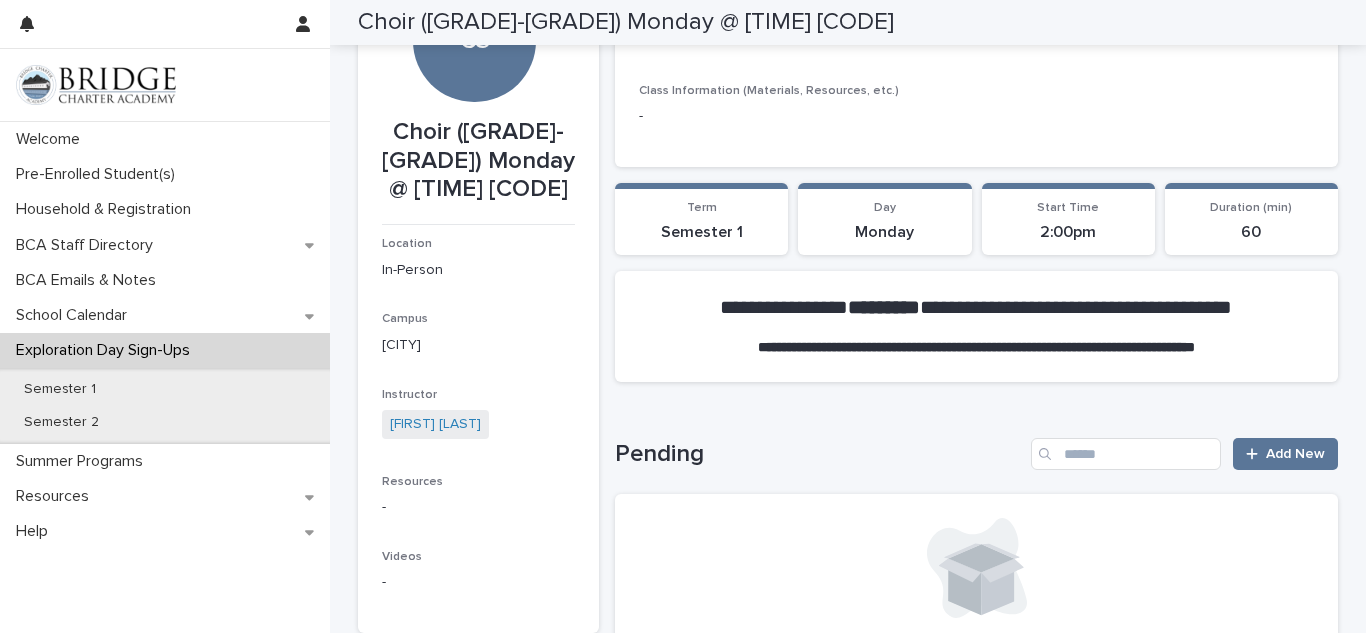 scroll, scrollTop: 0, scrollLeft: 0, axis: both 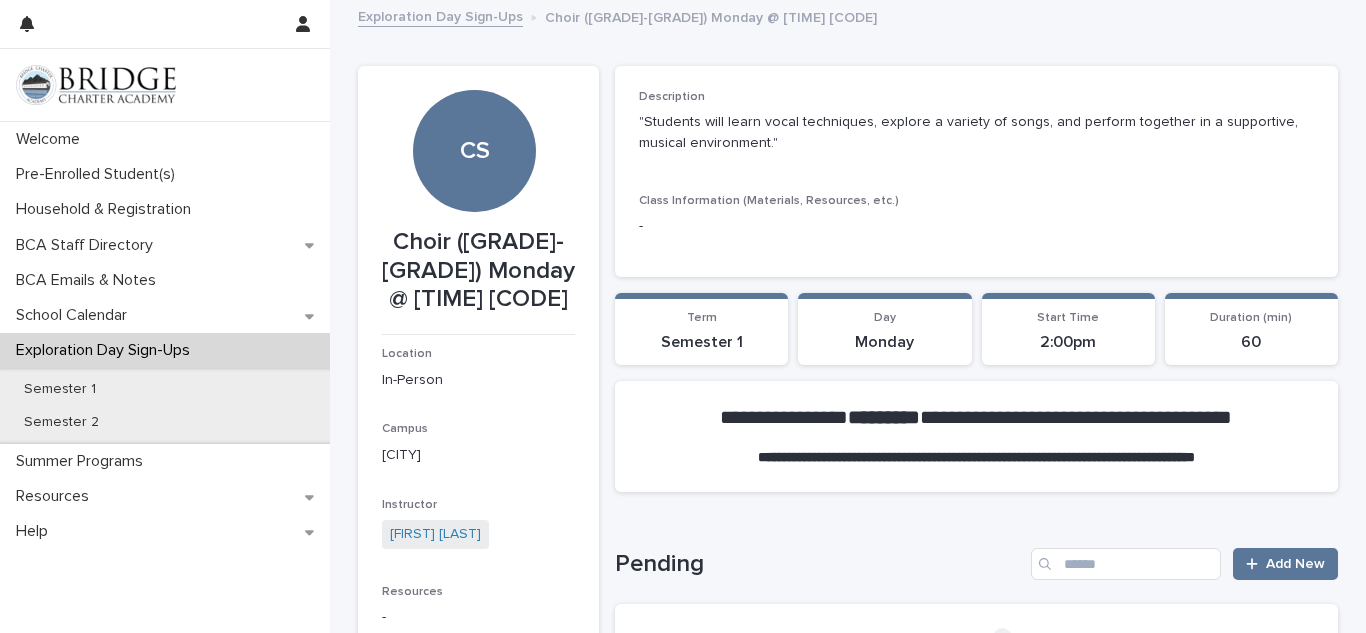 click on "Exploration Day Sign-Ups" at bounding box center (440, 15) 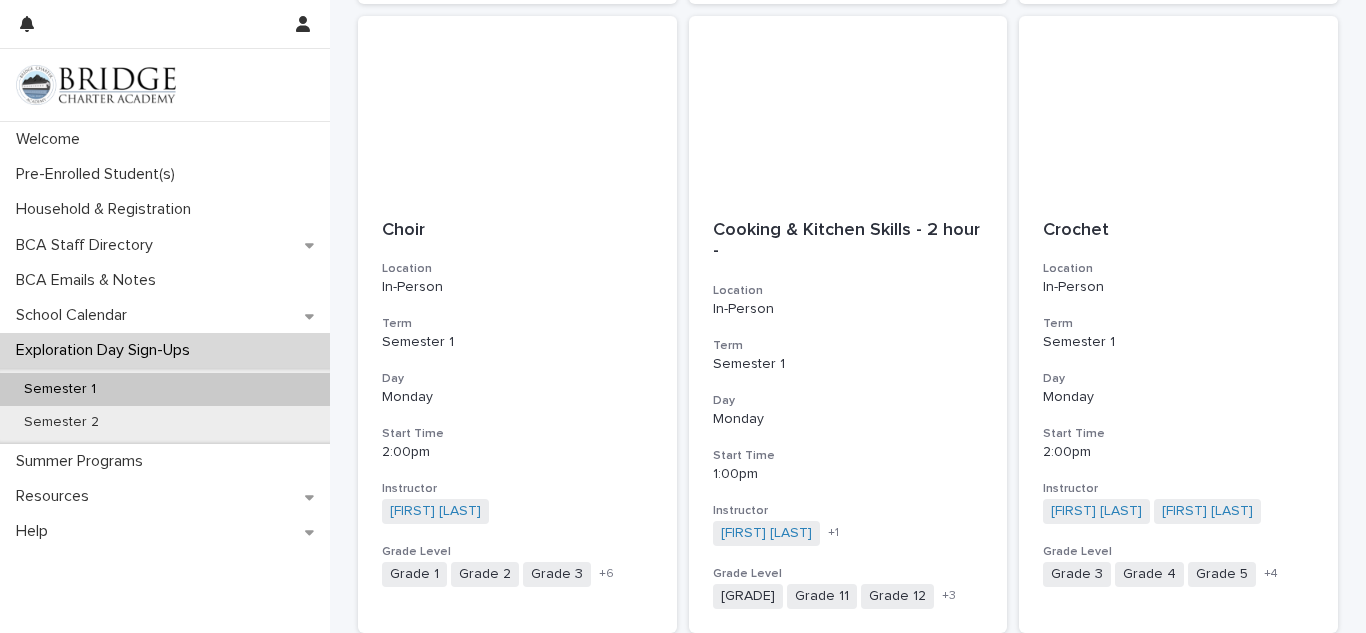 scroll, scrollTop: 2359, scrollLeft: 0, axis: vertical 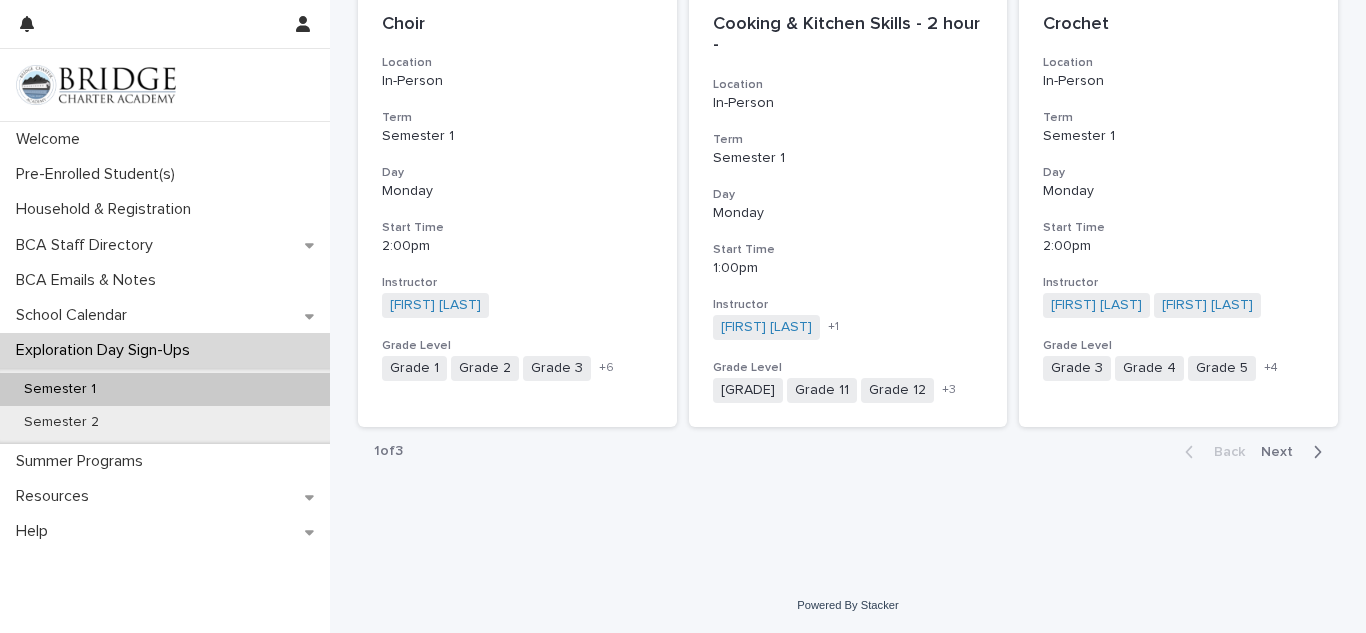 click on "Next" at bounding box center [1283, 452] 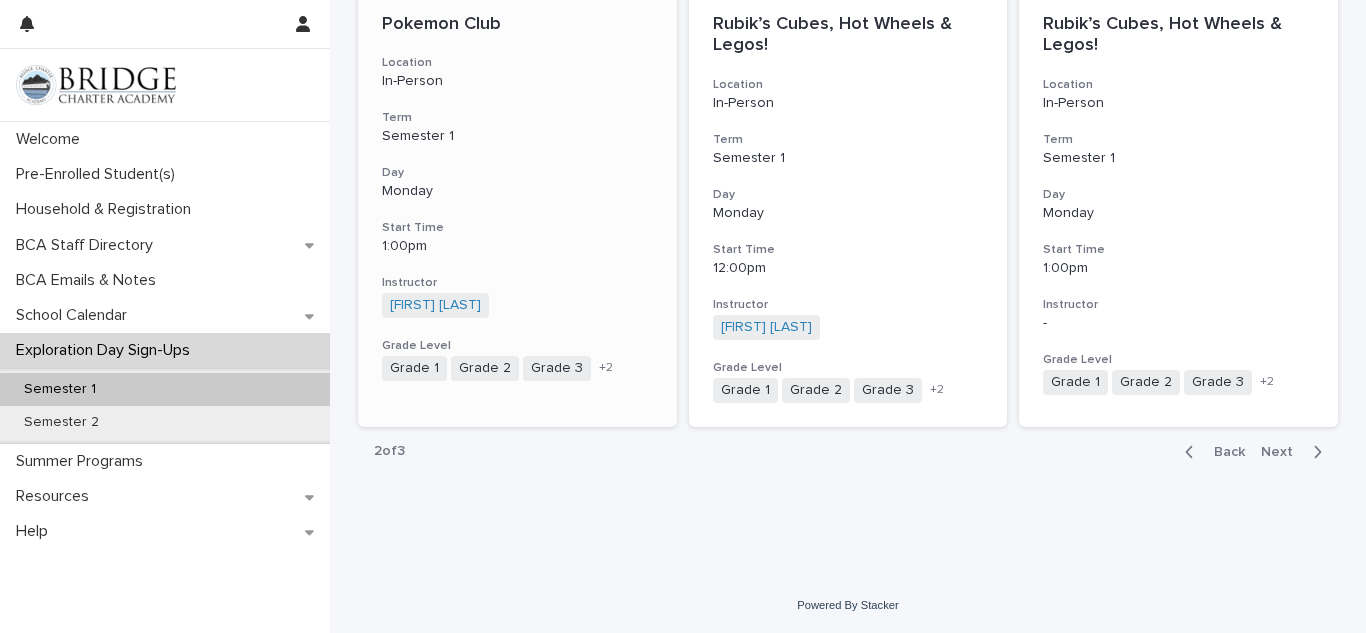 click on "Pokemon Club Location In-Person Term Semester 1 Day Monday Start Time 1:00pm Instructor [FIRST] [LAST] + 0 Grade Level Grade 1 Grade 2 Grade 3 Grade 4 Grade K + 2" at bounding box center [517, 198] 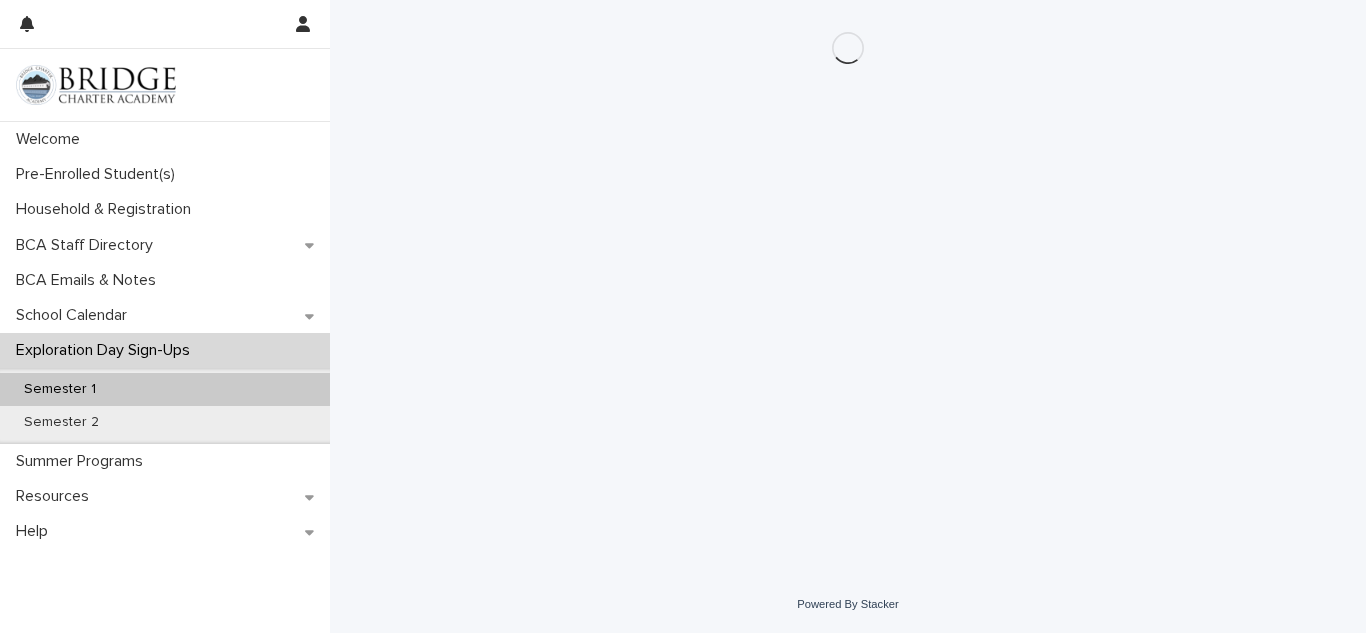 scroll, scrollTop: 0, scrollLeft: 0, axis: both 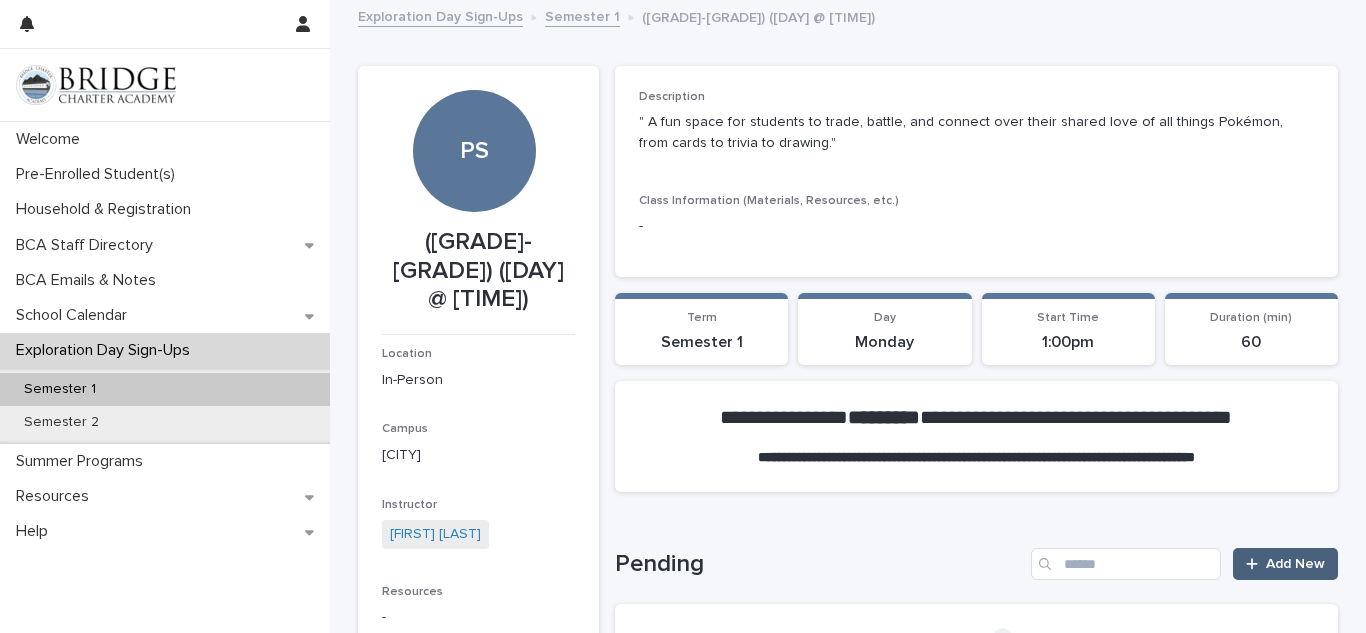 click on "Add New" at bounding box center (1295, 564) 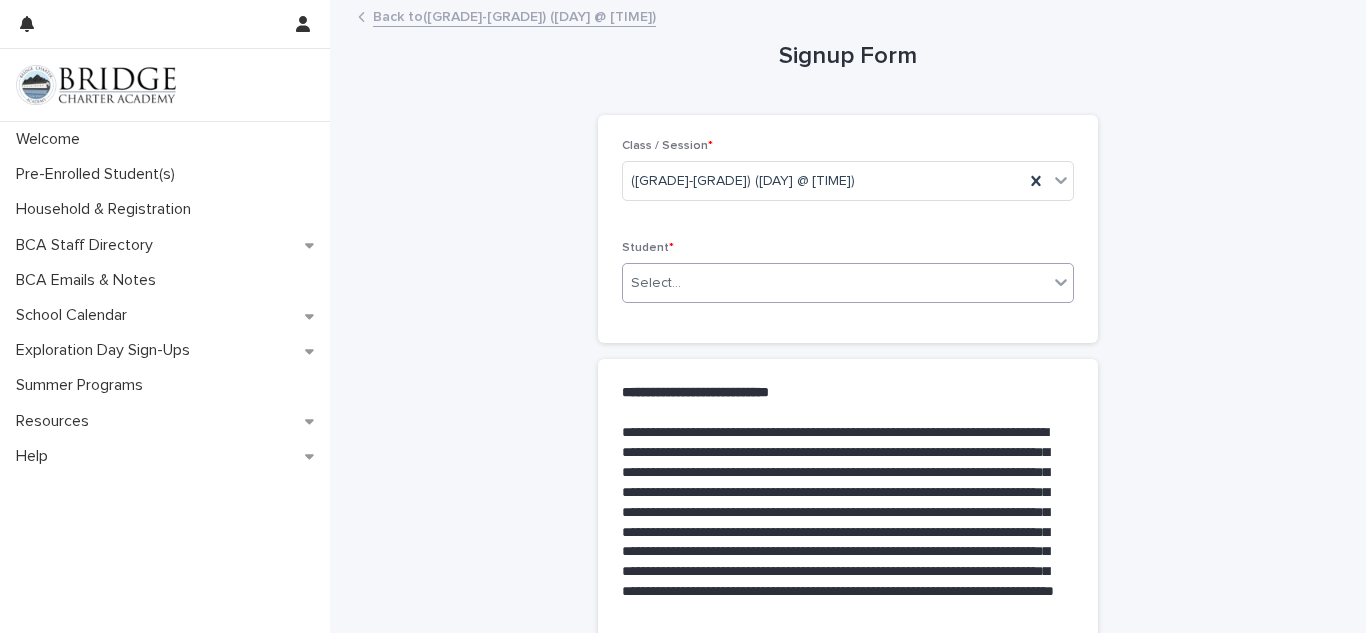 click at bounding box center (1061, 282) 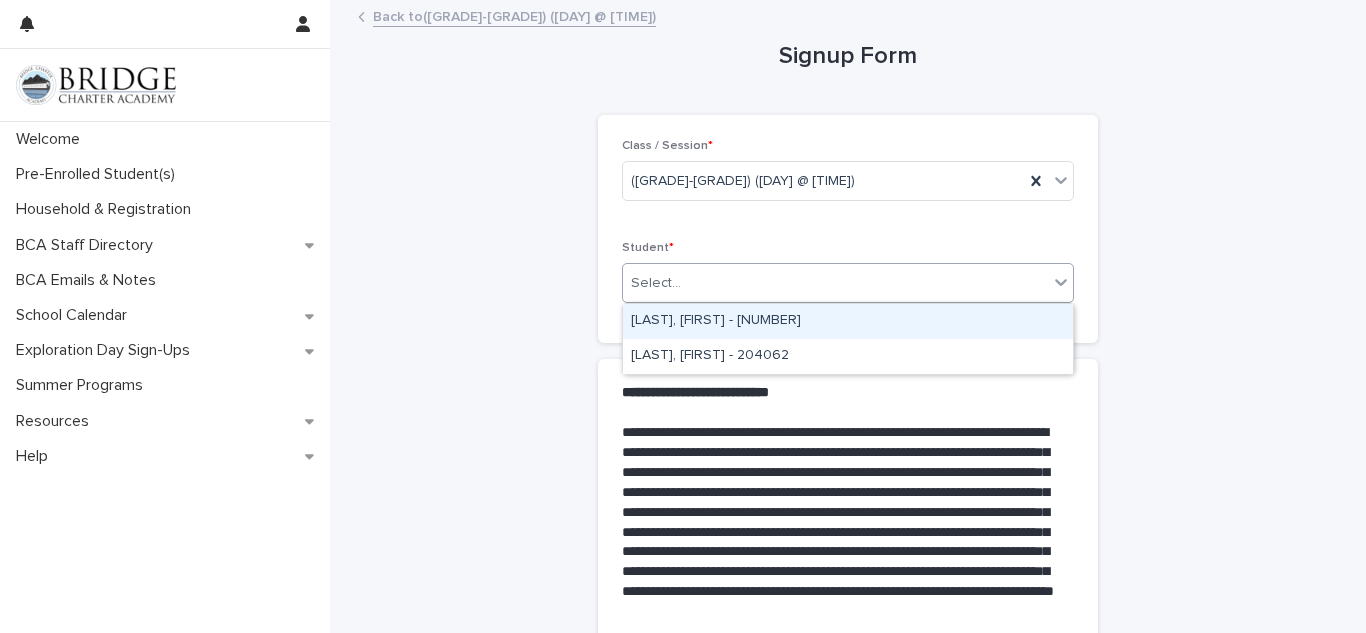 type on "*" 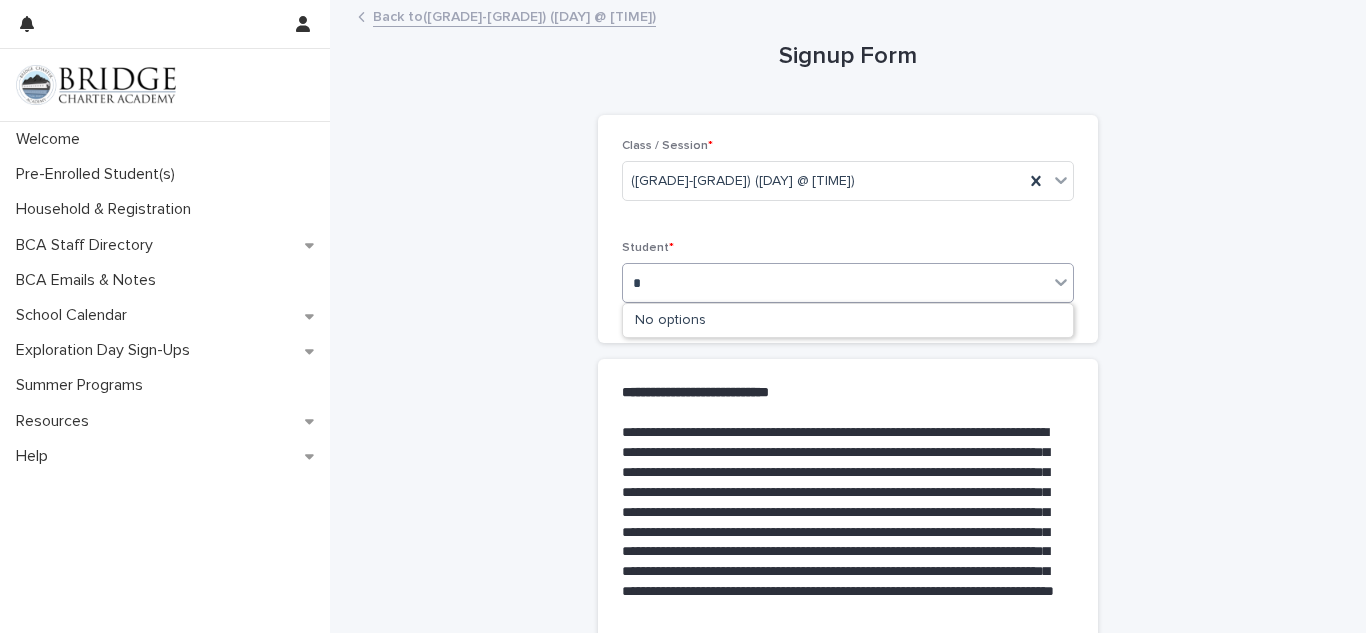 type 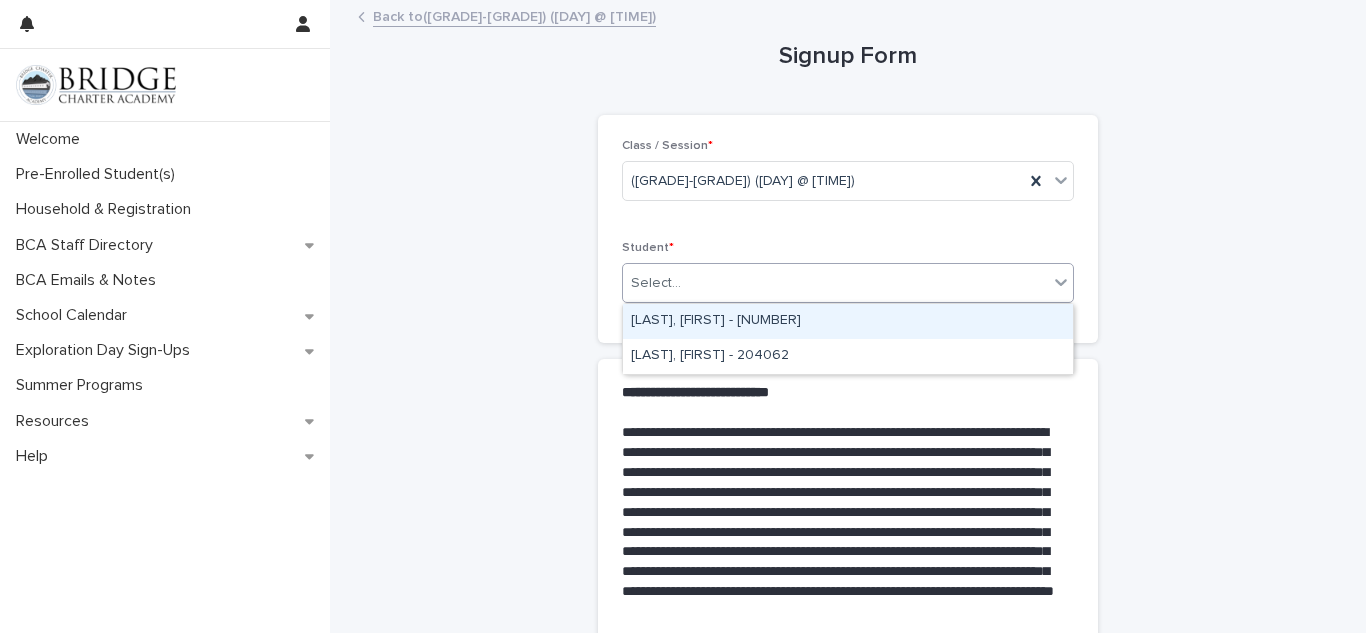 click on "[LAST], [FIRST] - [NUMBER]" at bounding box center (848, 321) 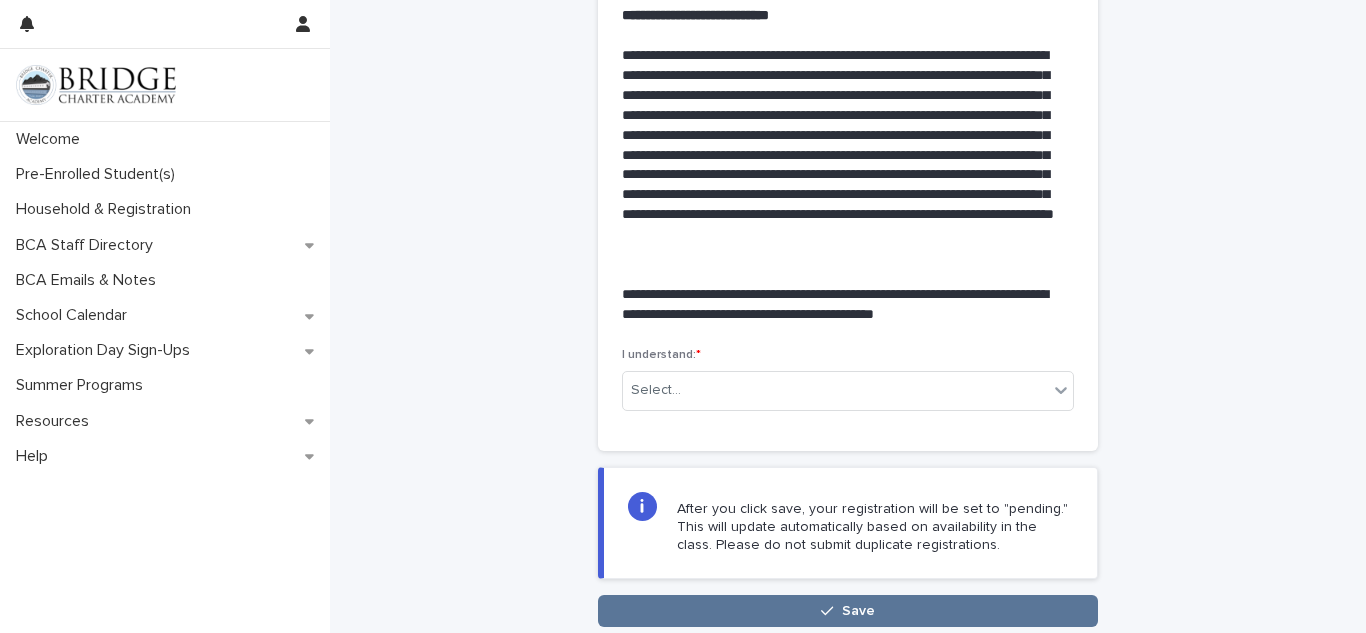 scroll, scrollTop: 380, scrollLeft: 0, axis: vertical 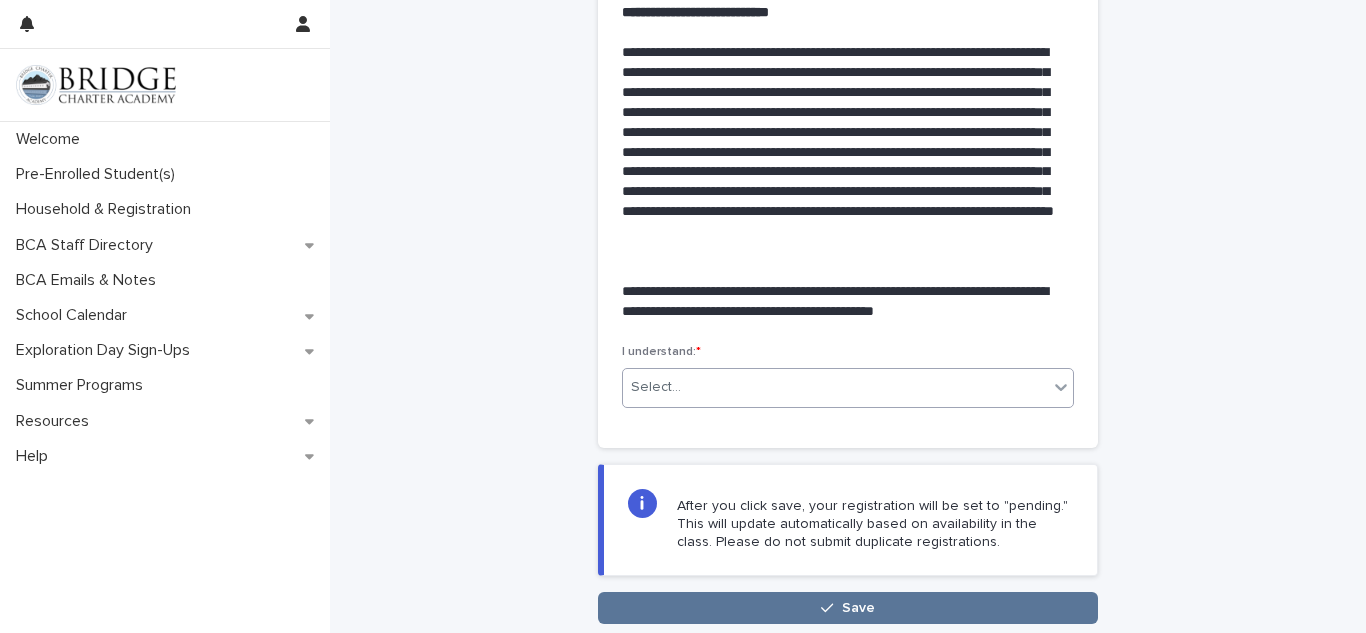 click at bounding box center (1061, 387) 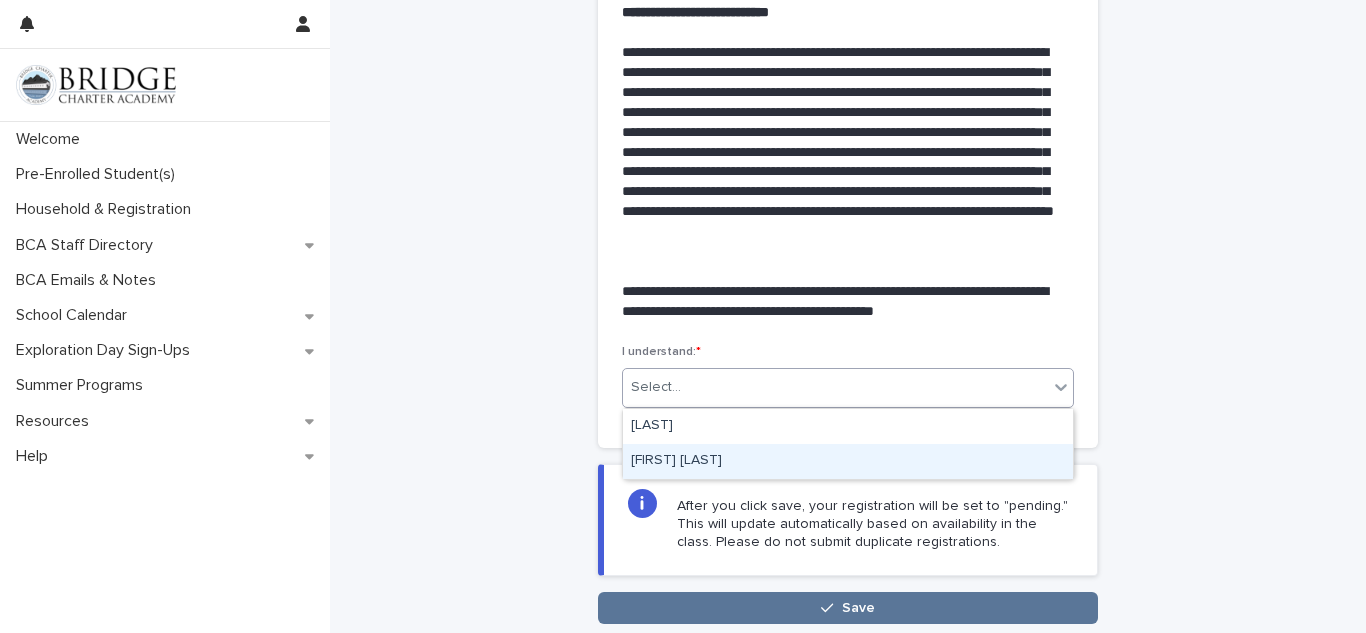click on "[FIRST] [LAST]" at bounding box center (848, 461) 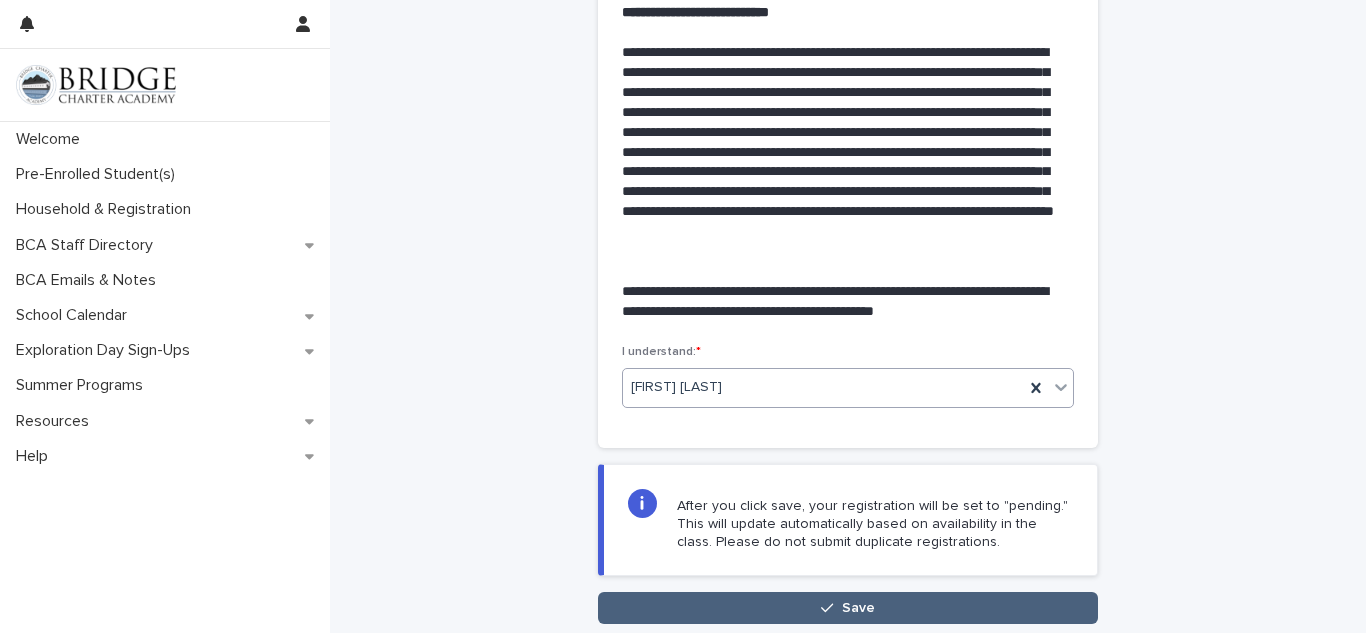click on "Save" at bounding box center (848, 608) 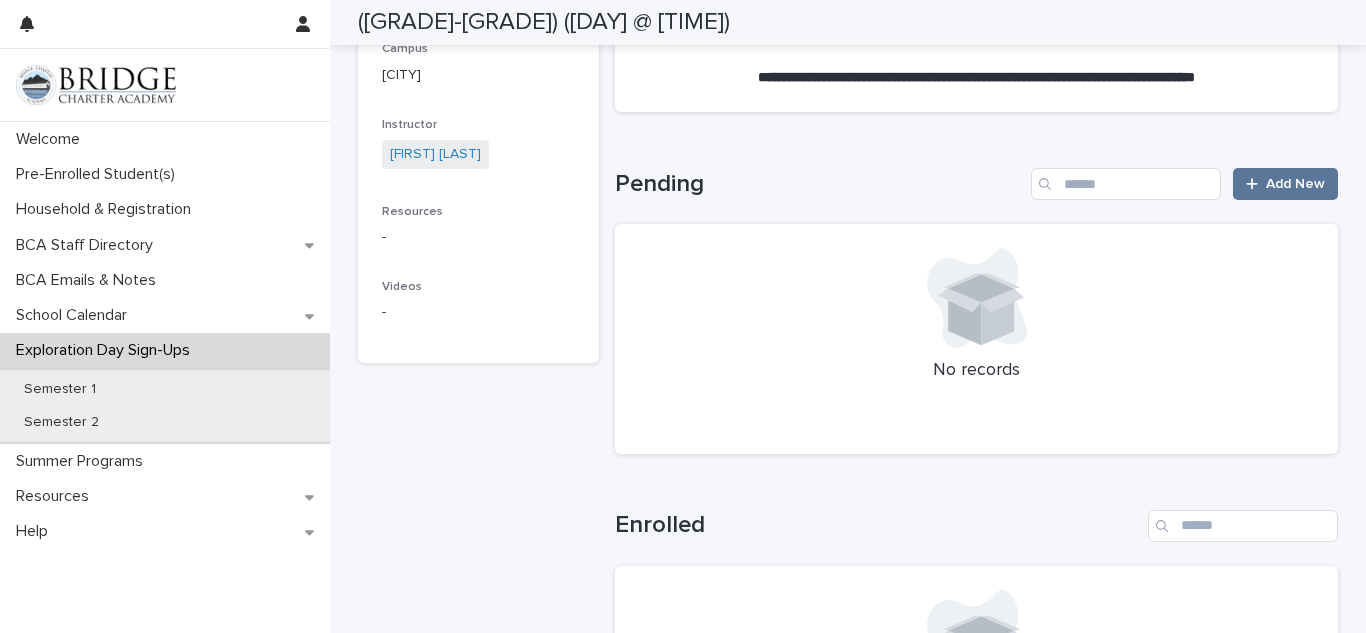 scroll, scrollTop: 705, scrollLeft: 0, axis: vertical 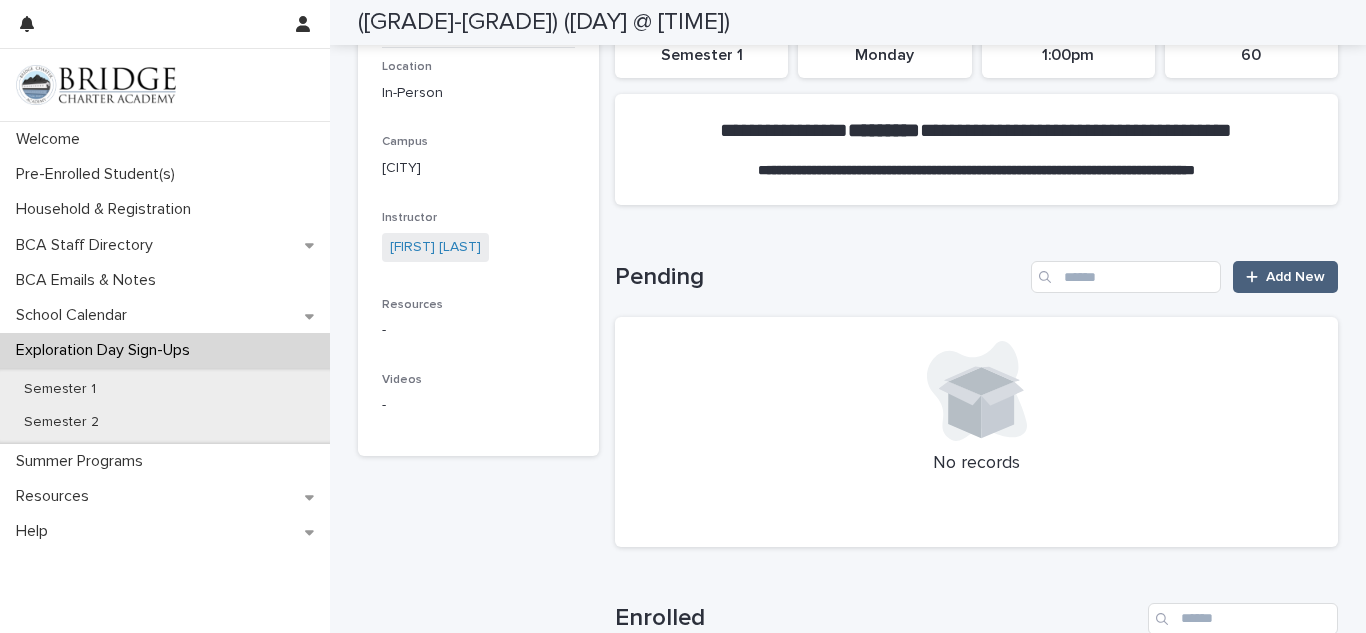 click on "Add New" at bounding box center (1285, 277) 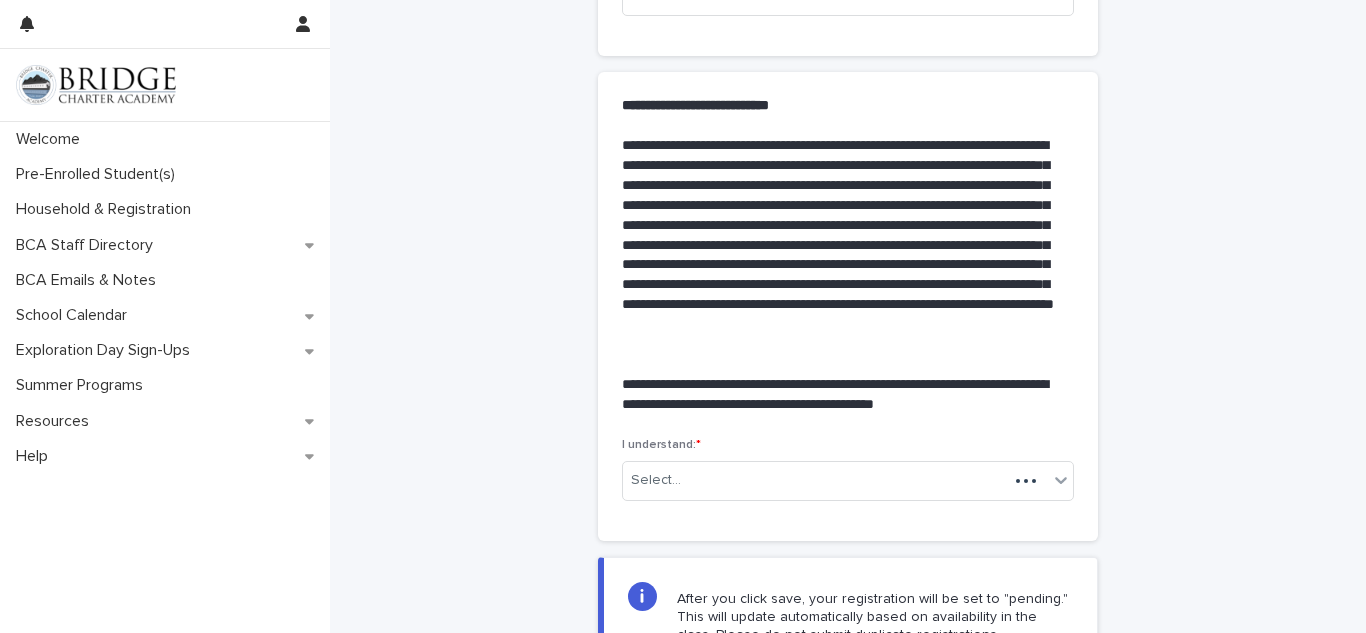 scroll, scrollTop: 379, scrollLeft: 0, axis: vertical 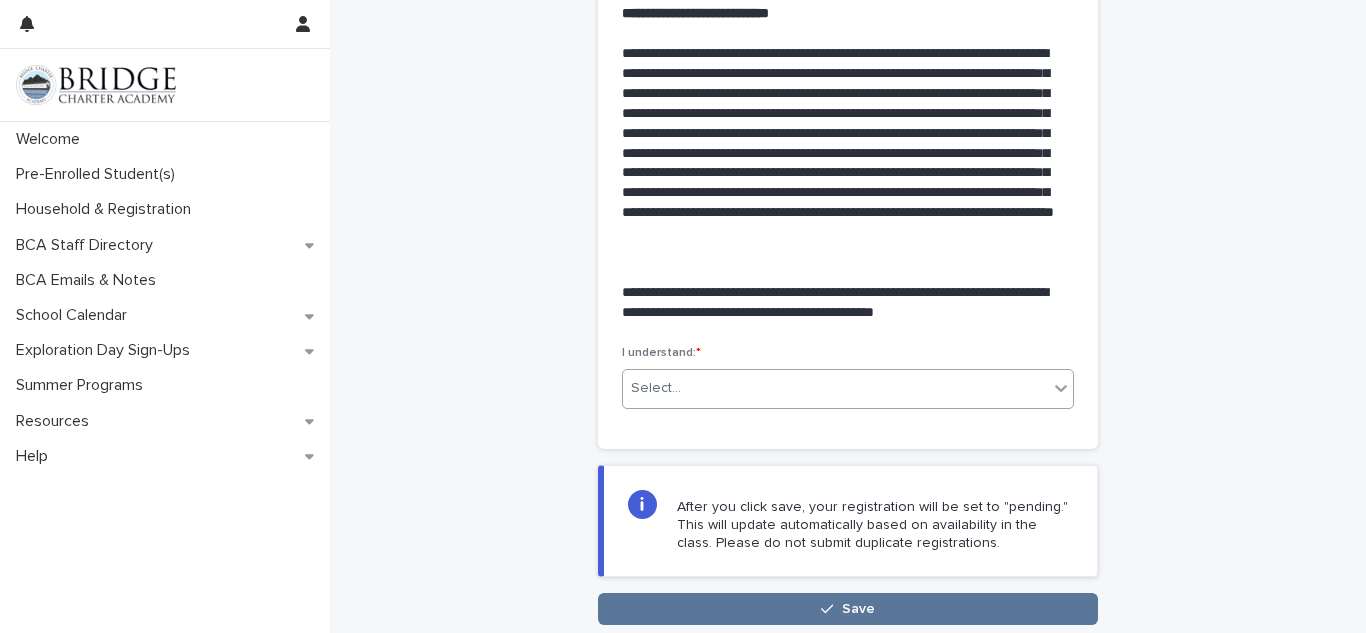 click 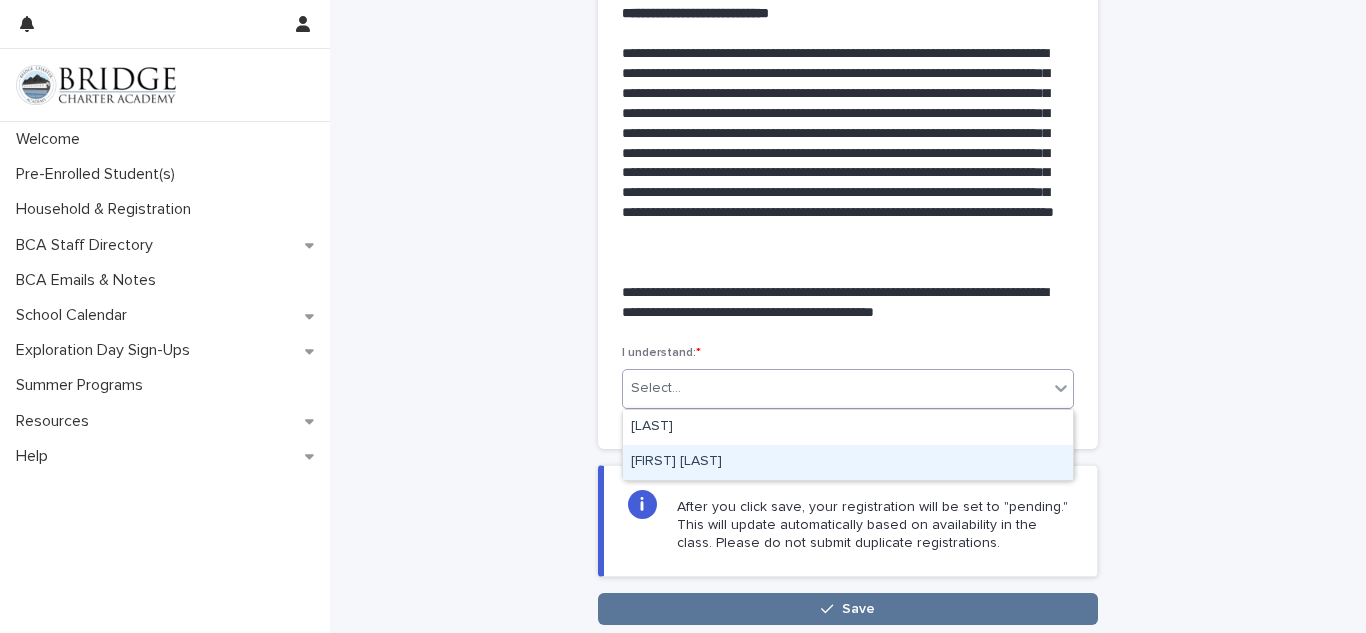 click on "[FIRST] [LAST]" at bounding box center [848, 462] 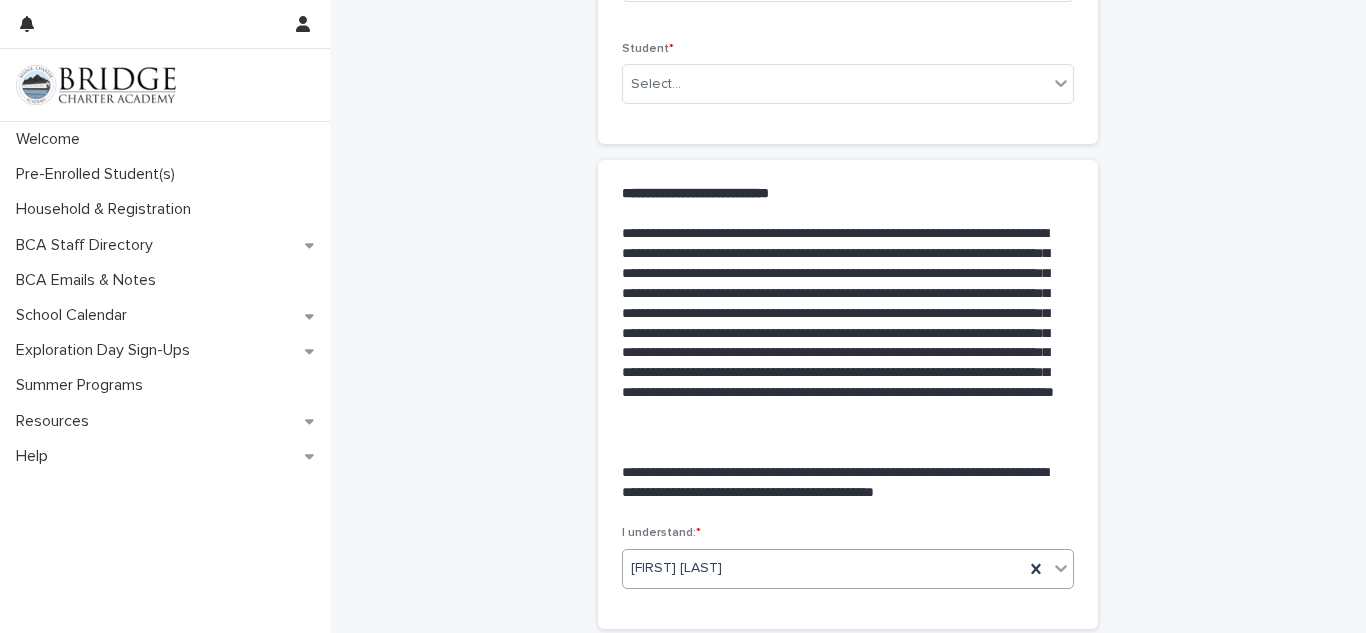 scroll, scrollTop: 179, scrollLeft: 0, axis: vertical 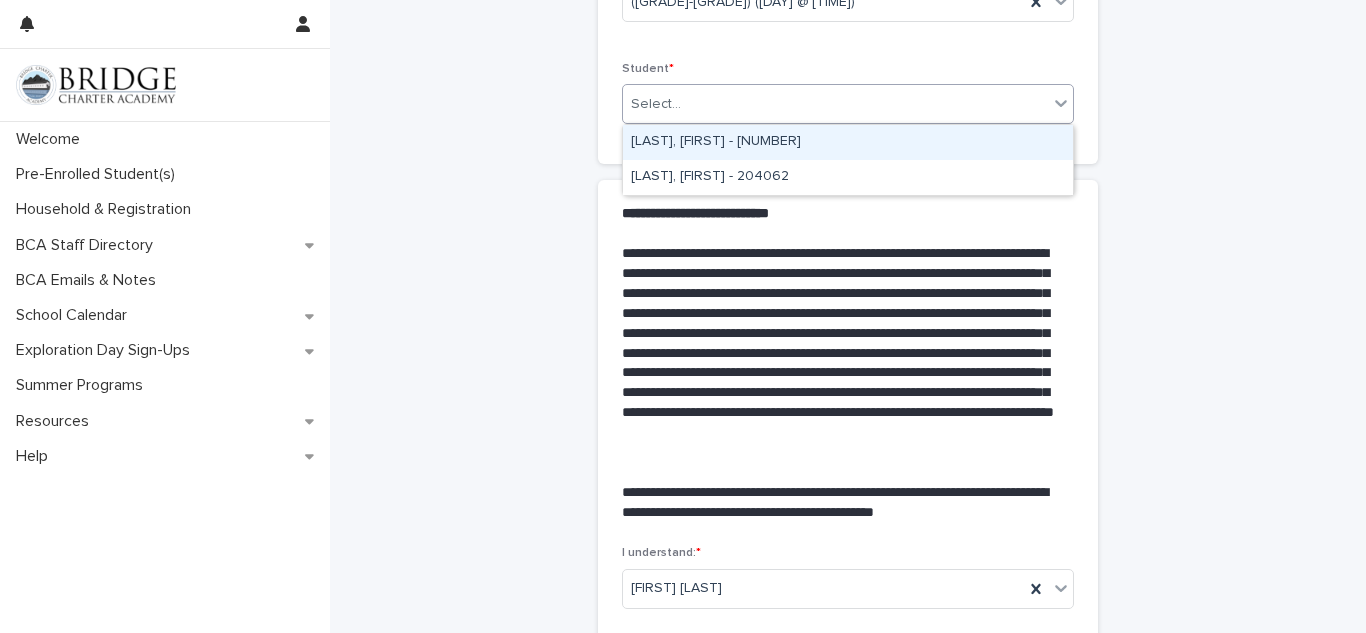 click on "Select..." at bounding box center (835, 104) 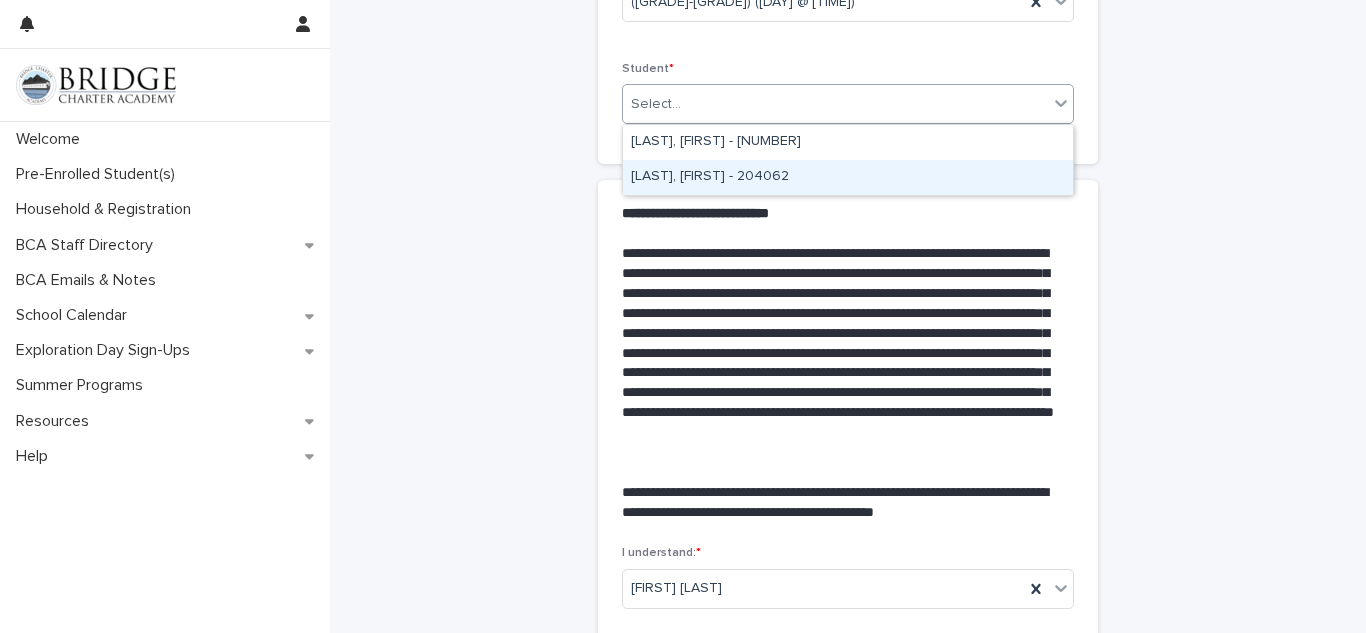 click on "[LAST], [FIRST] - 204062" at bounding box center [848, 177] 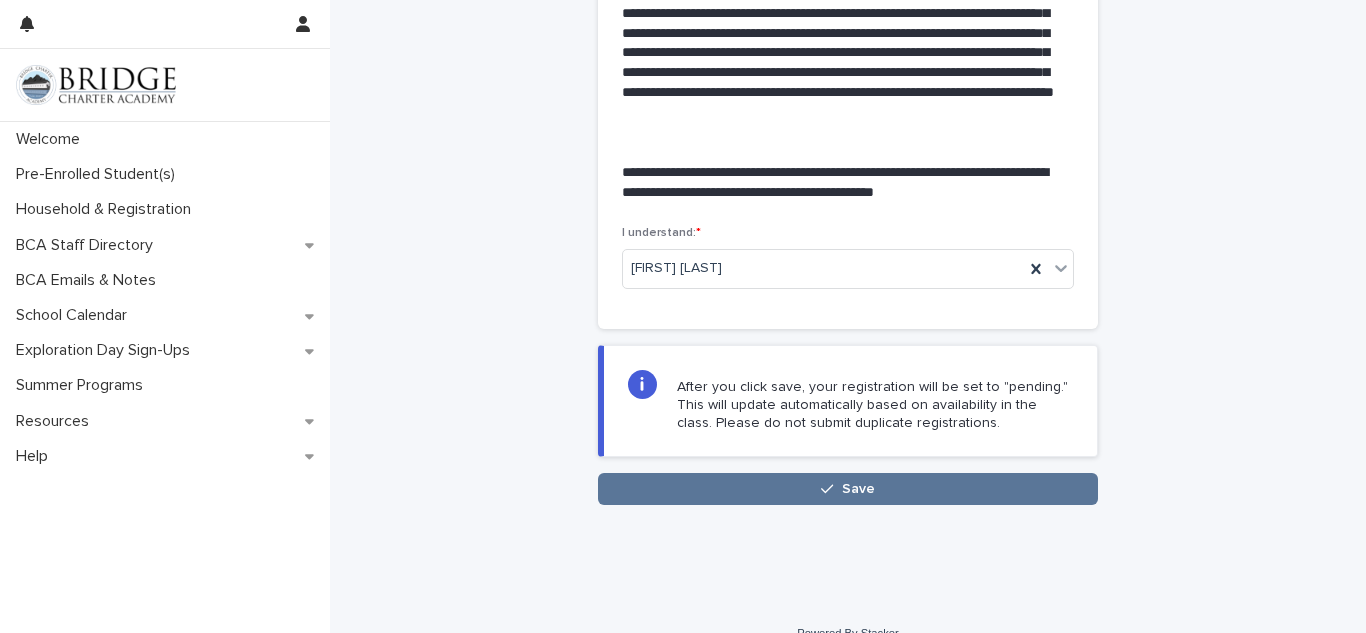 scroll, scrollTop: 528, scrollLeft: 0, axis: vertical 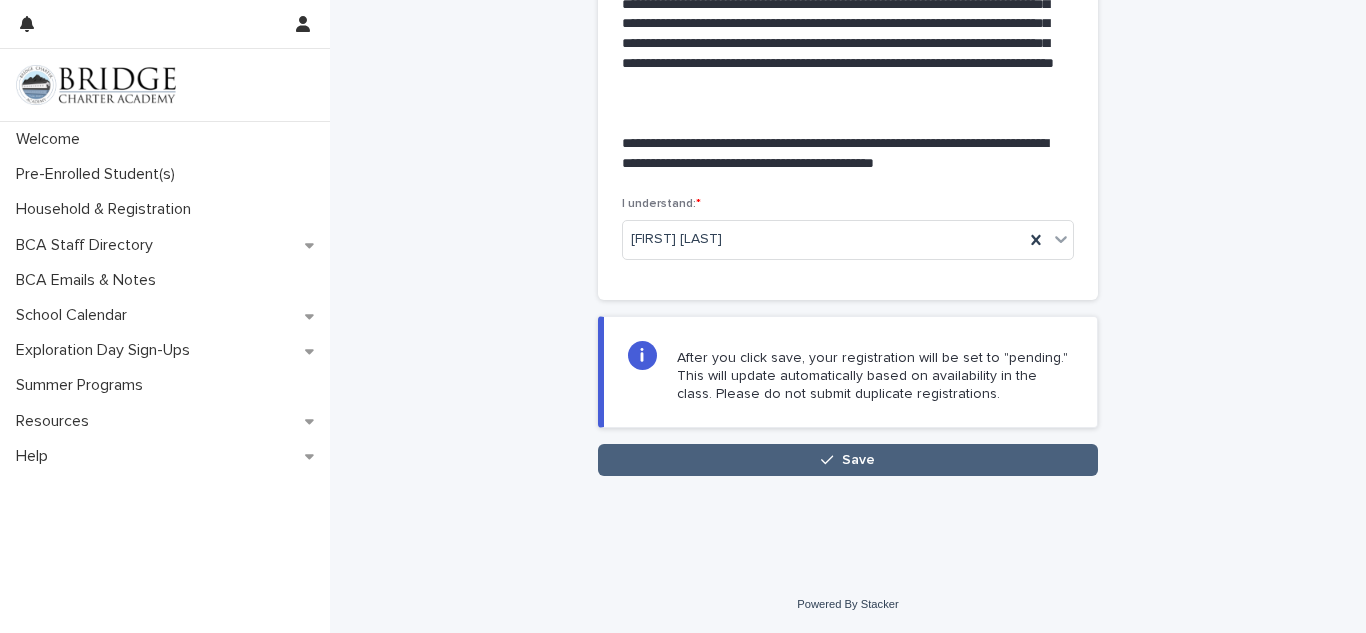 click on "Save" at bounding box center [848, 460] 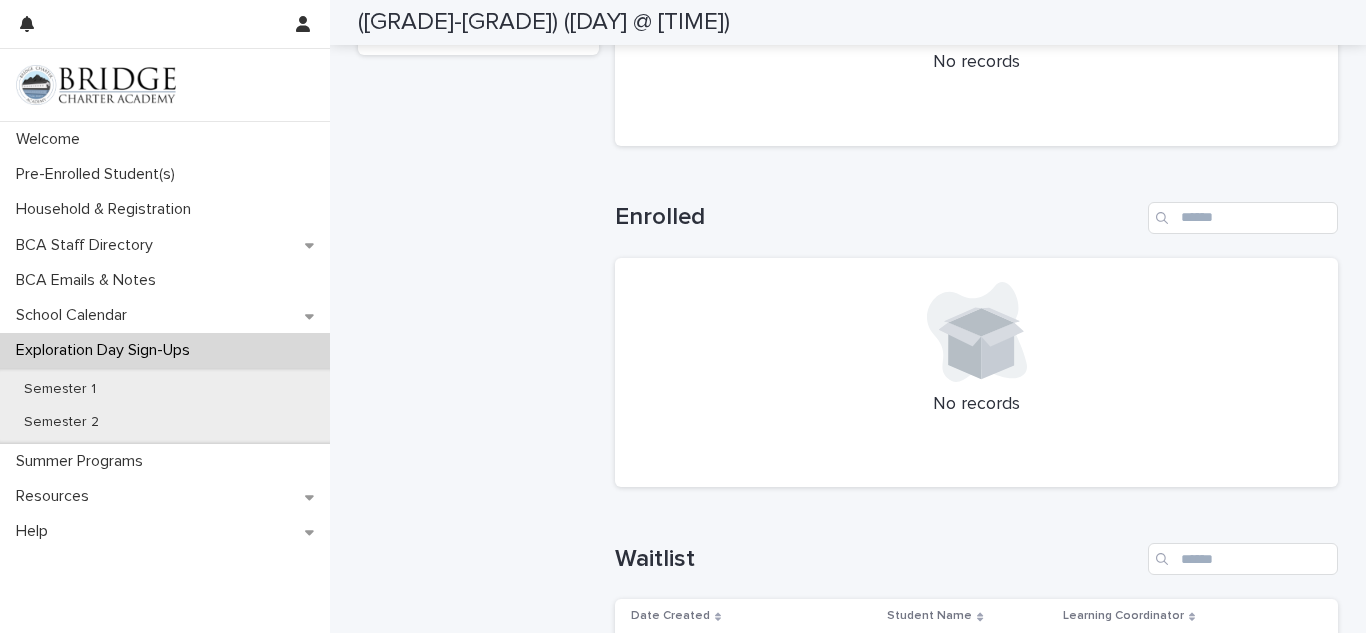 scroll, scrollTop: 713, scrollLeft: 0, axis: vertical 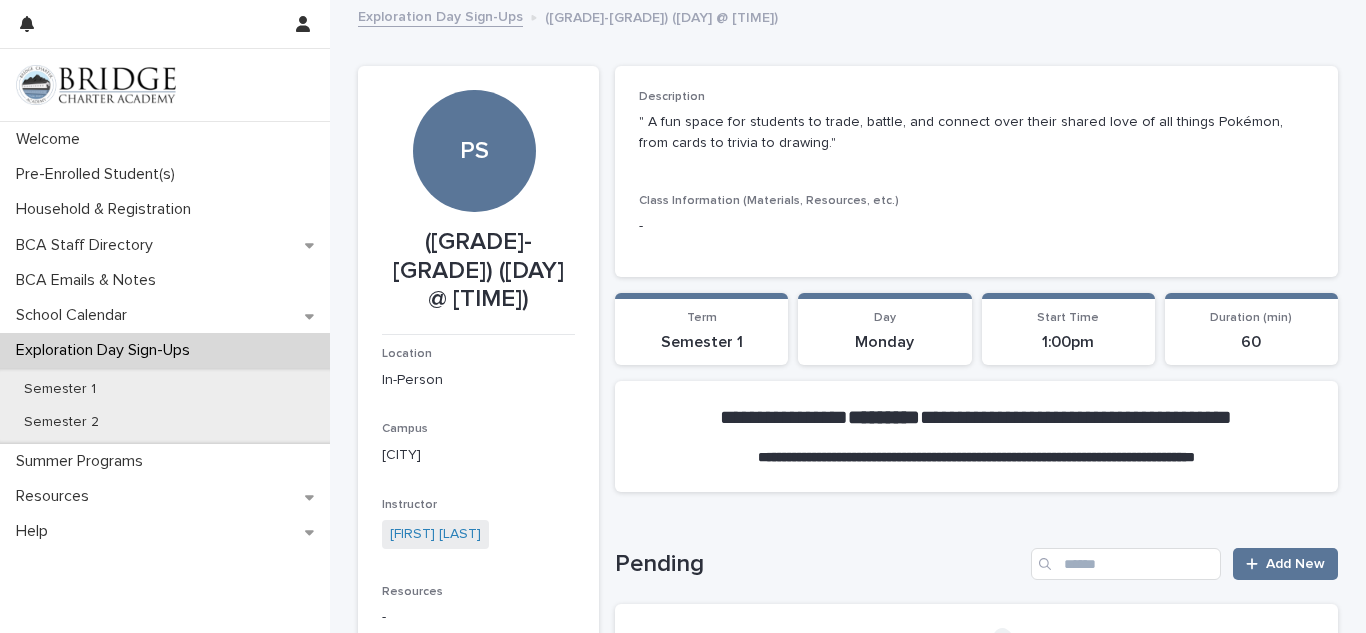 click on "Exploration Day Sign-Ups" at bounding box center [440, 15] 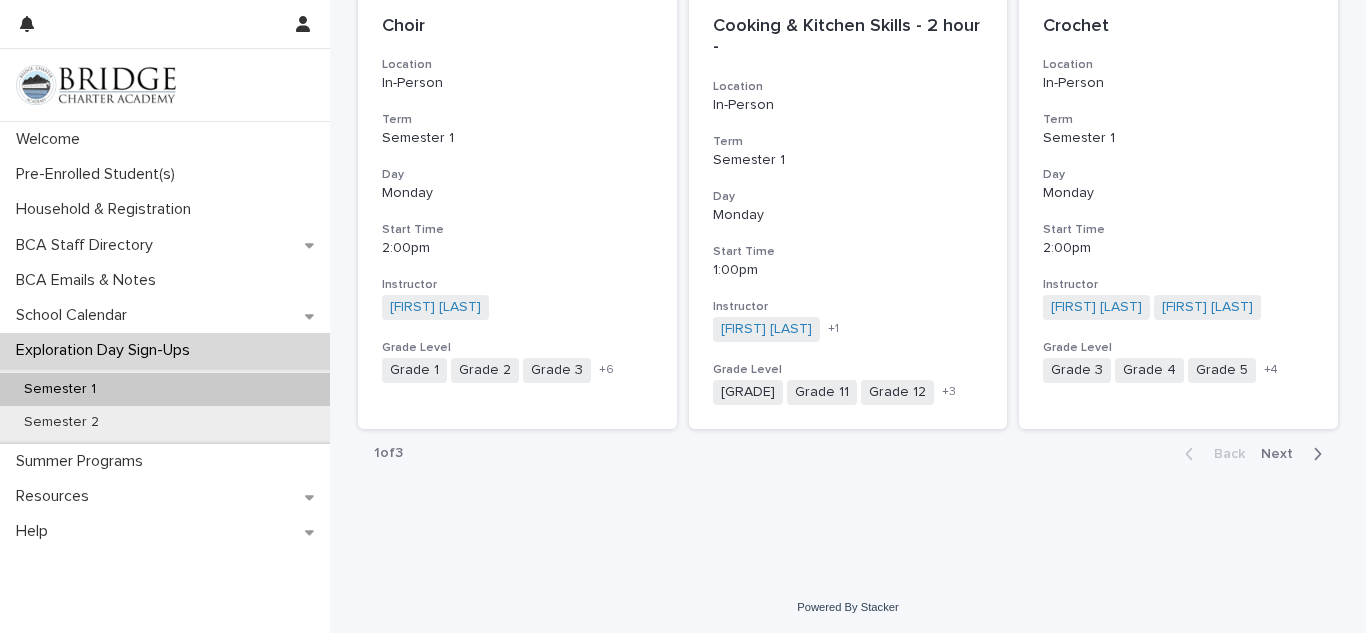 scroll, scrollTop: 2359, scrollLeft: 0, axis: vertical 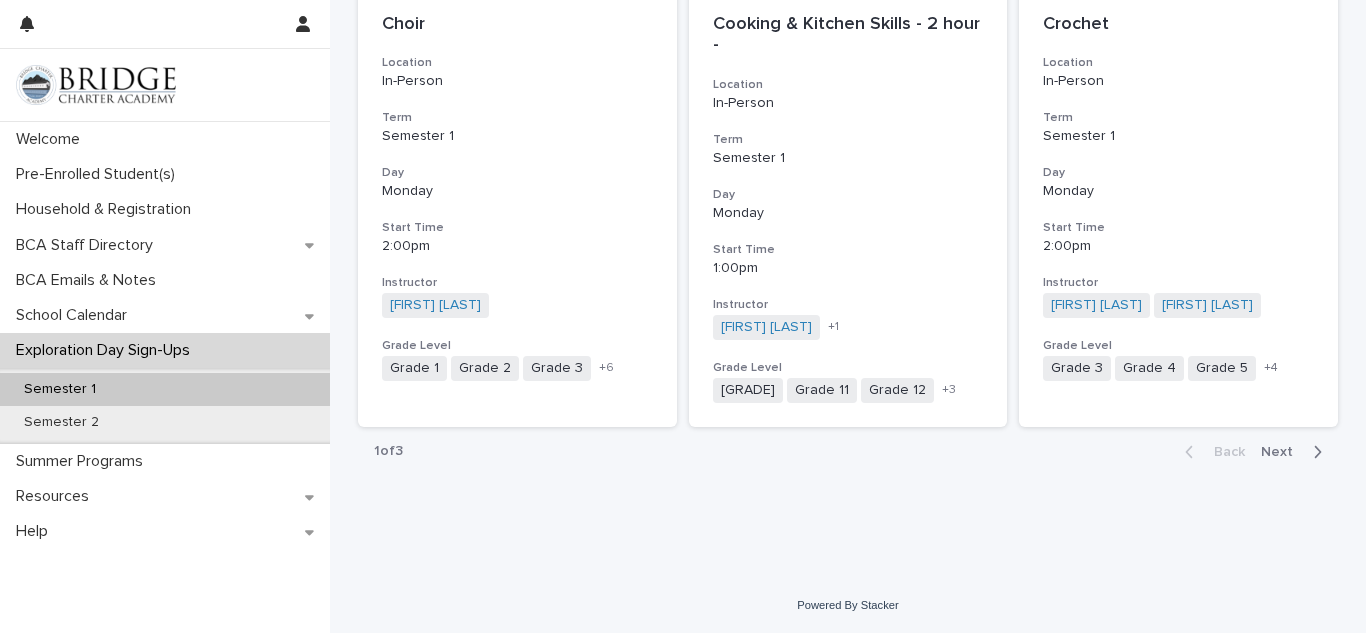 click on "Next" at bounding box center (1283, 452) 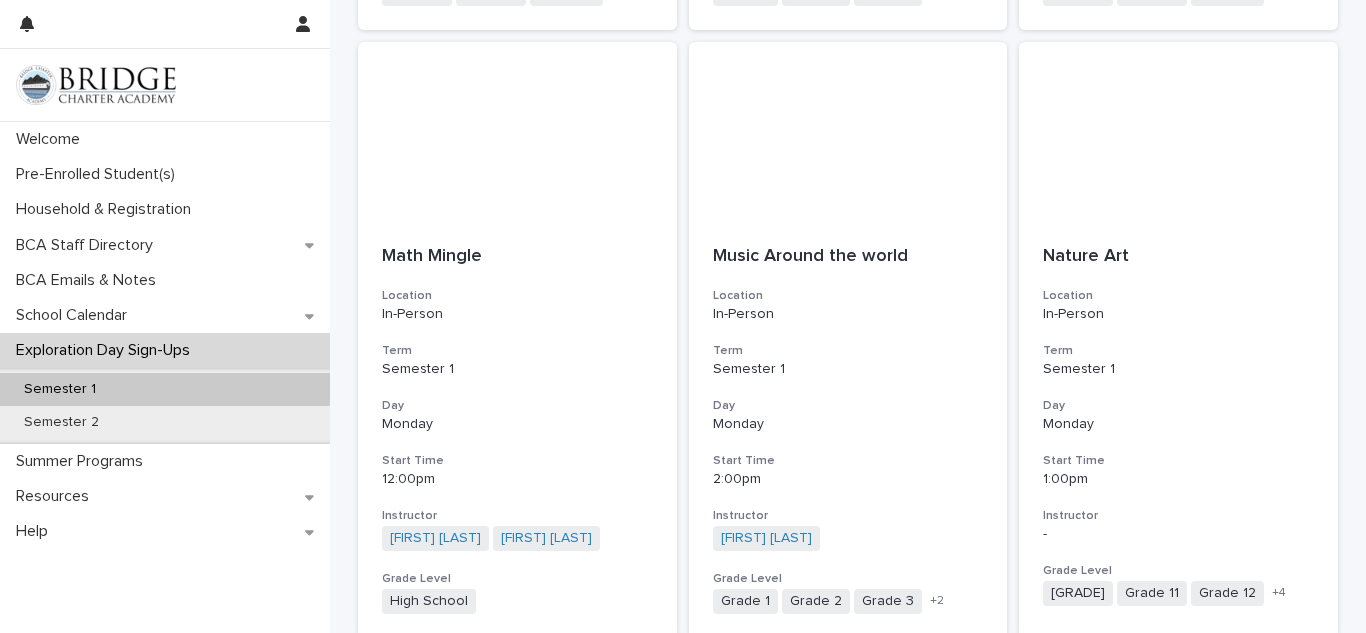 scroll, scrollTop: 1559, scrollLeft: 0, axis: vertical 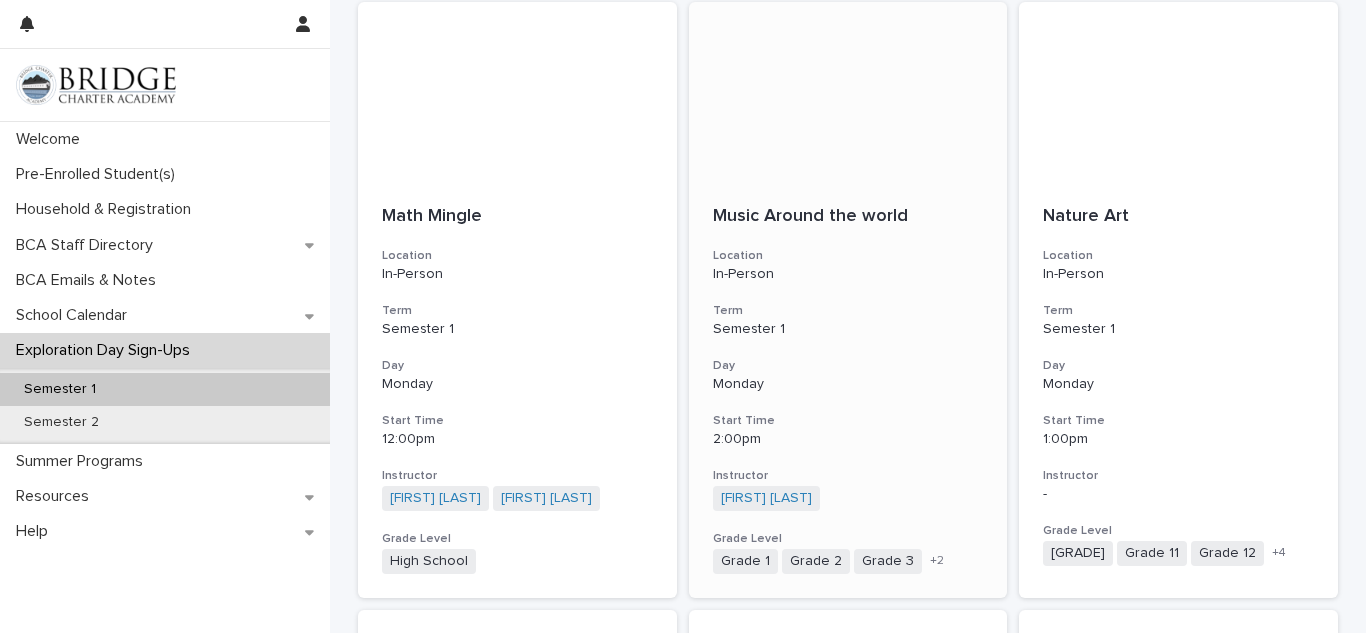 click on "Term" at bounding box center [848, 311] 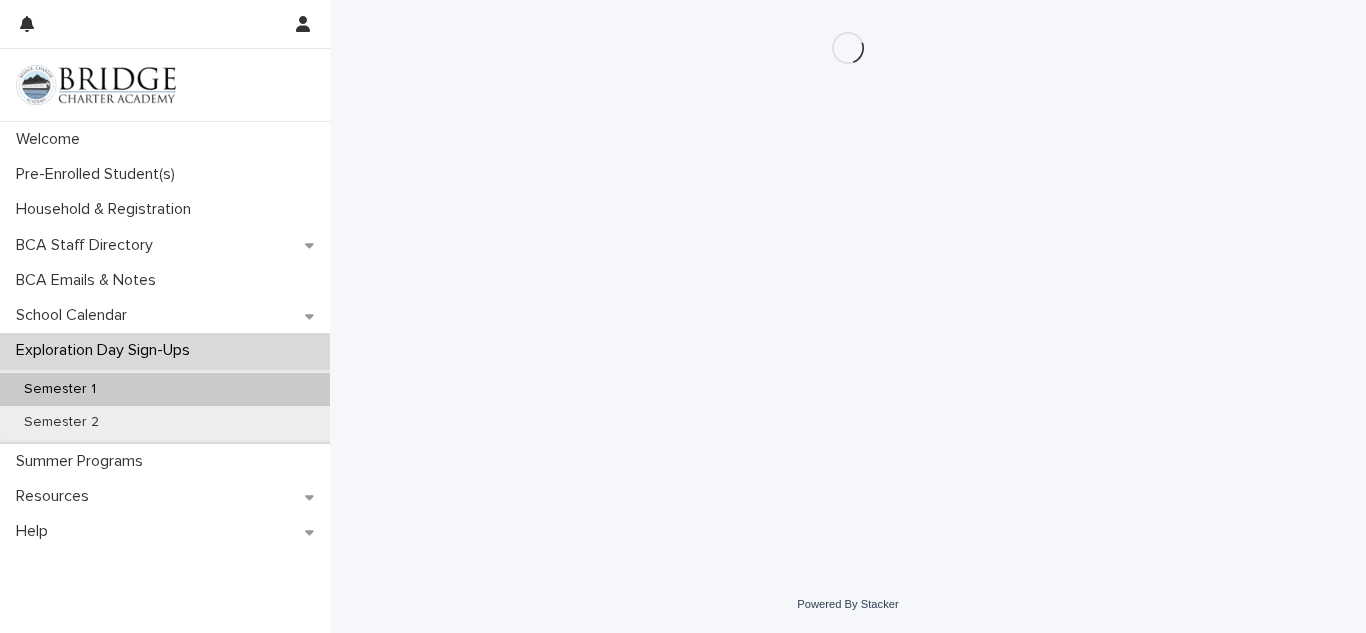 scroll, scrollTop: 0, scrollLeft: 0, axis: both 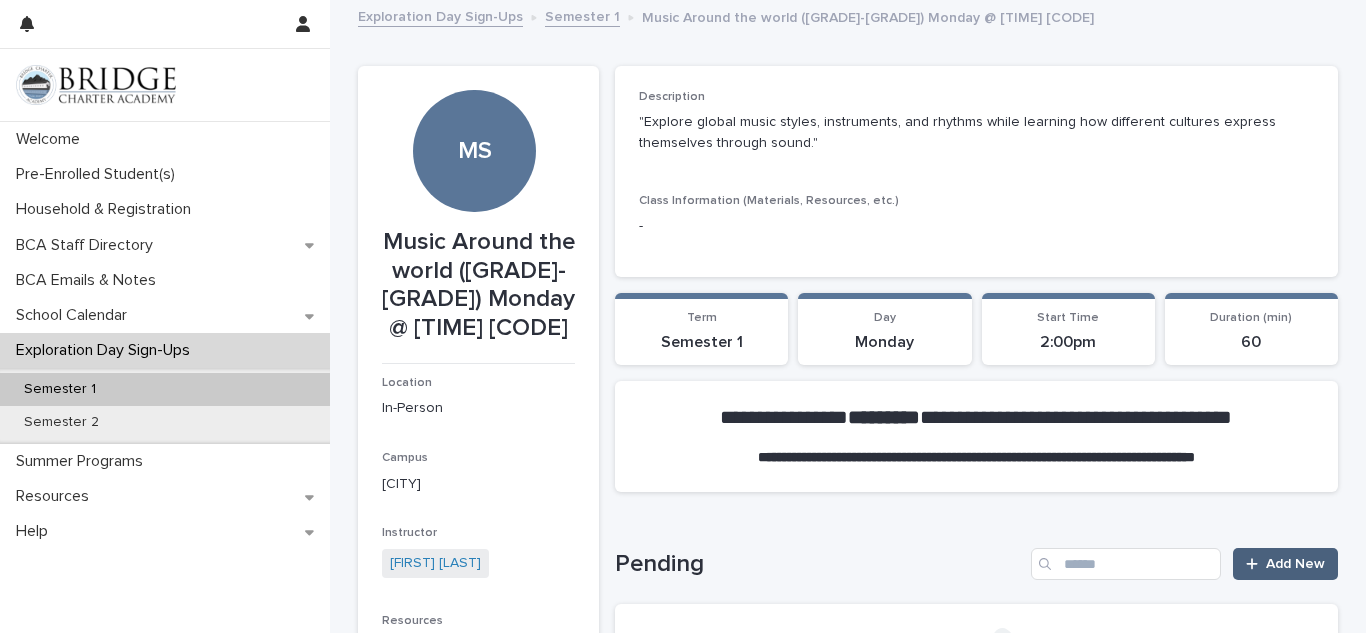 click 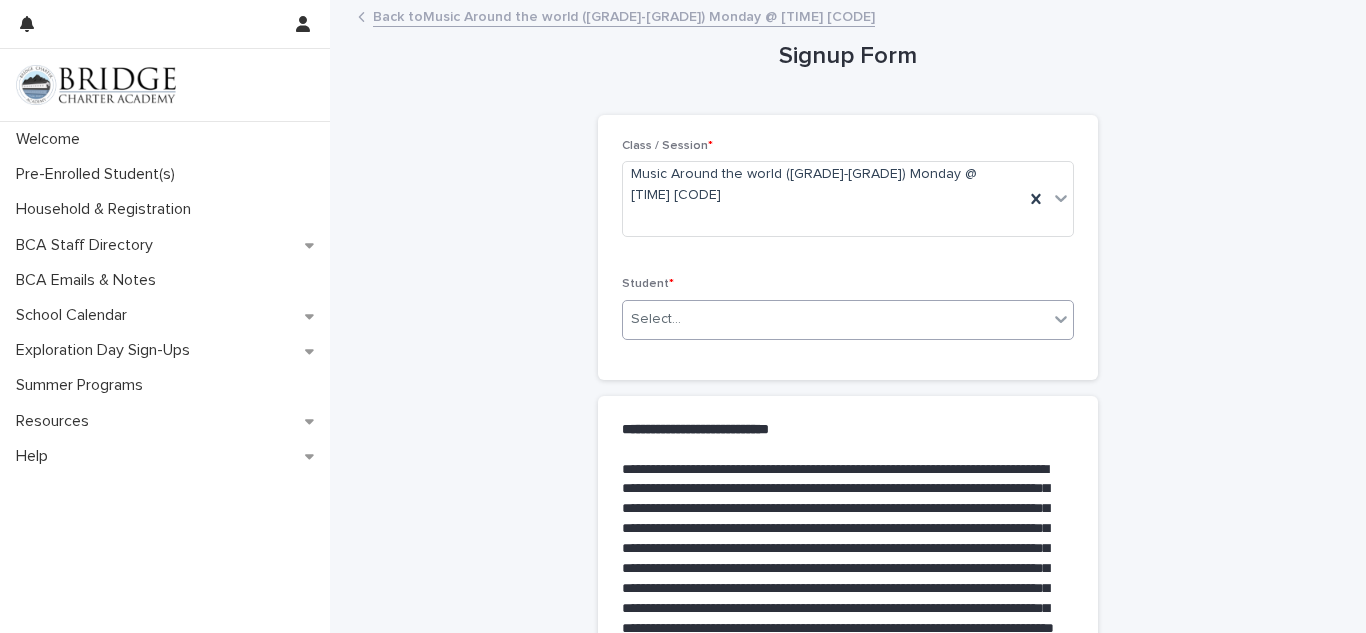click on "Select..." at bounding box center [835, 319] 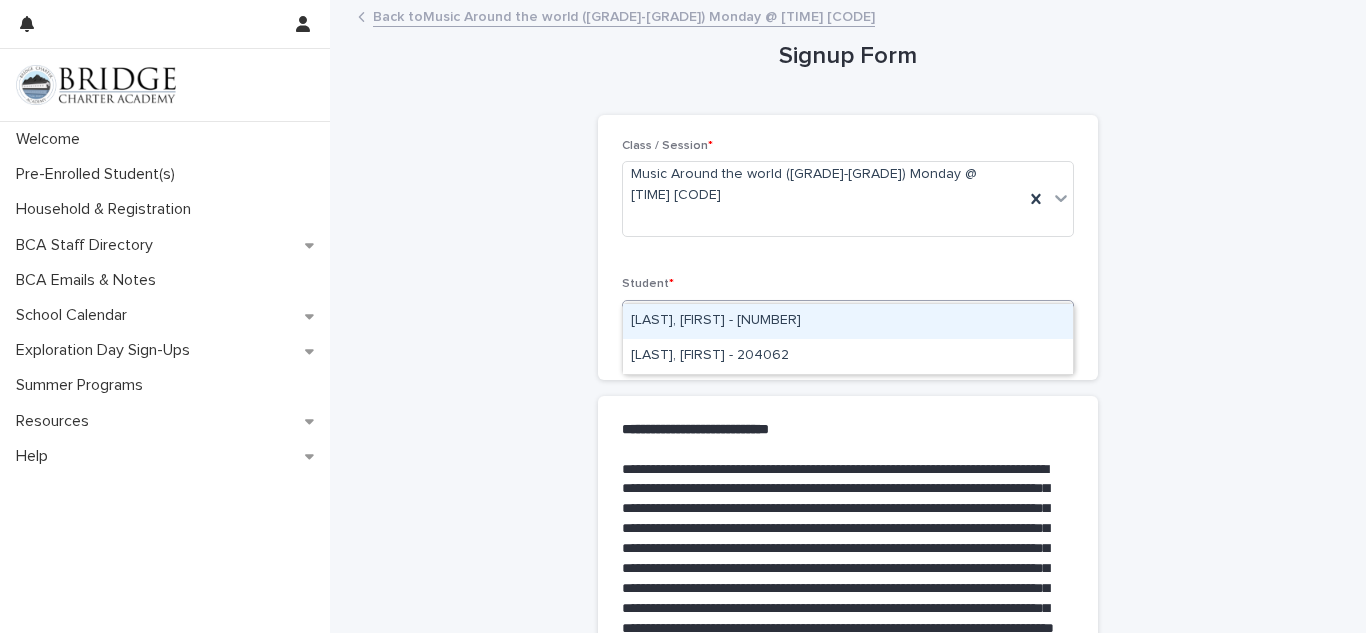 click on "[LAST], [FIRST] - [NUMBER]" at bounding box center [848, 321] 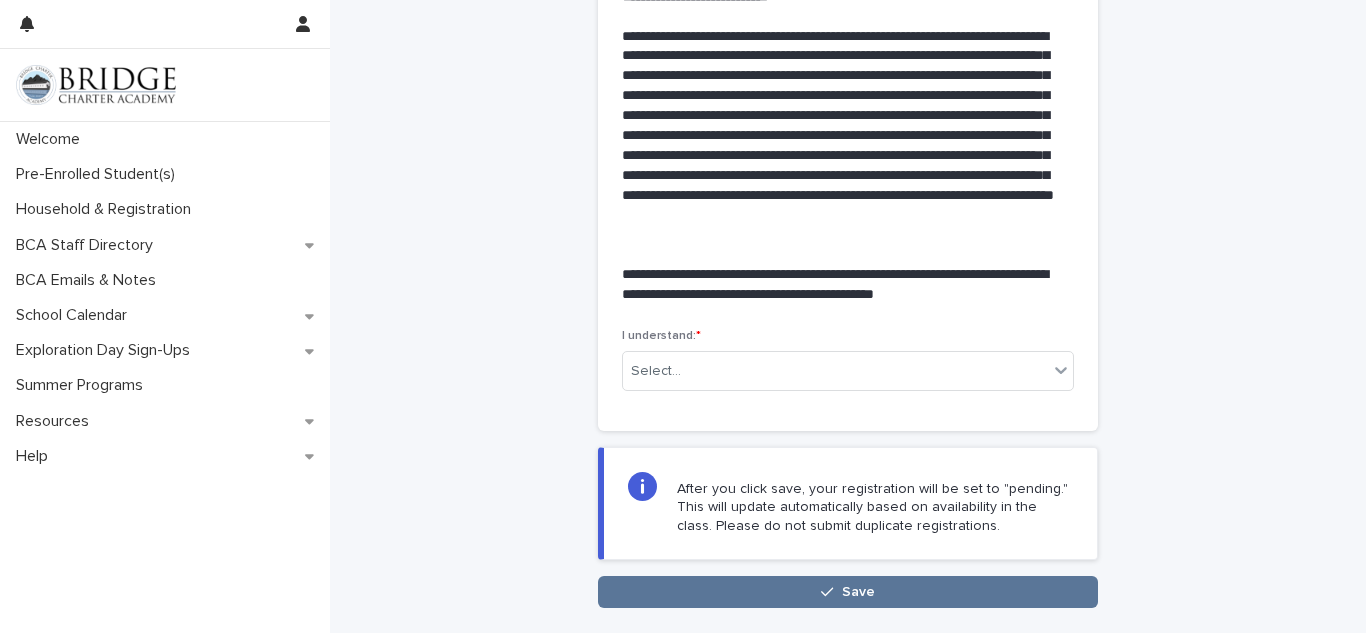 scroll, scrollTop: 439, scrollLeft: 0, axis: vertical 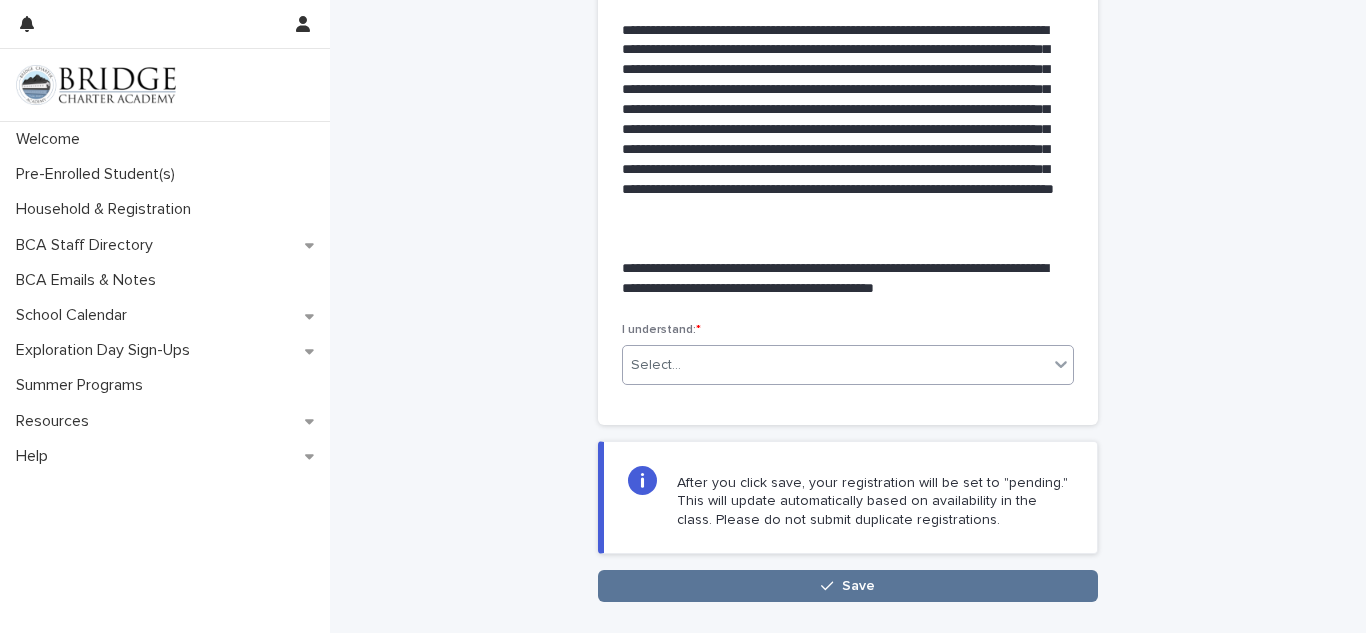 click on "Select..." at bounding box center (835, 365) 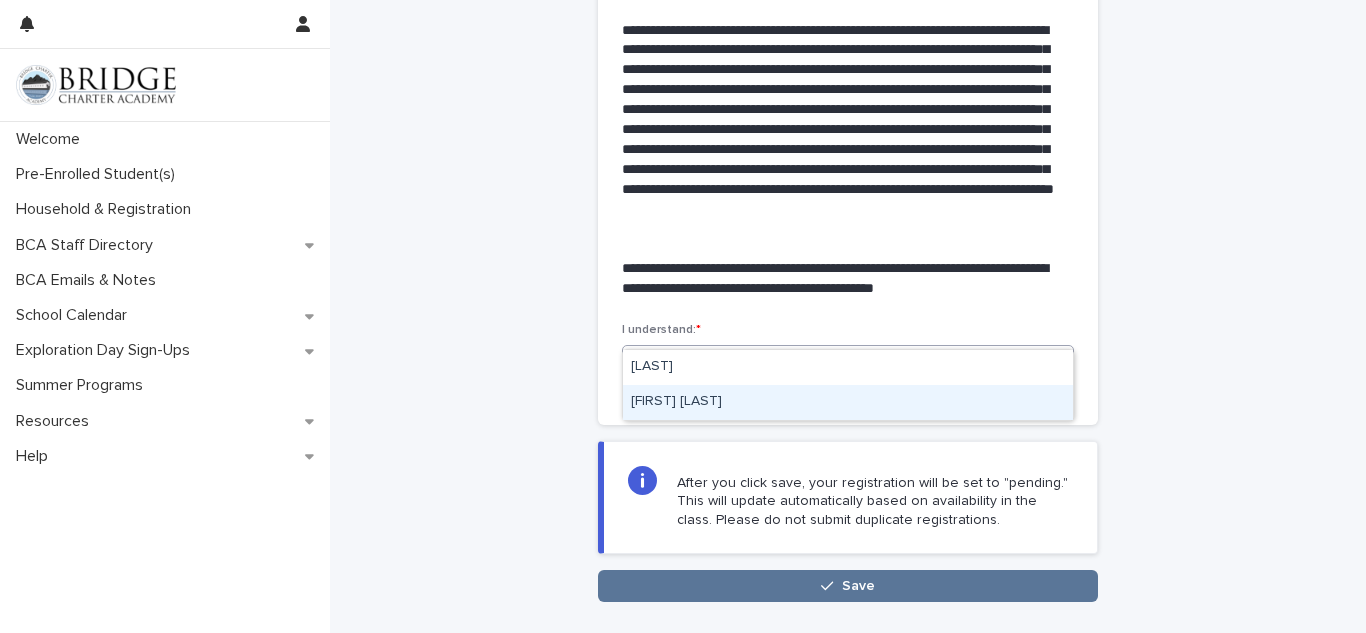 click on "[FIRST] [LAST]" at bounding box center [848, 402] 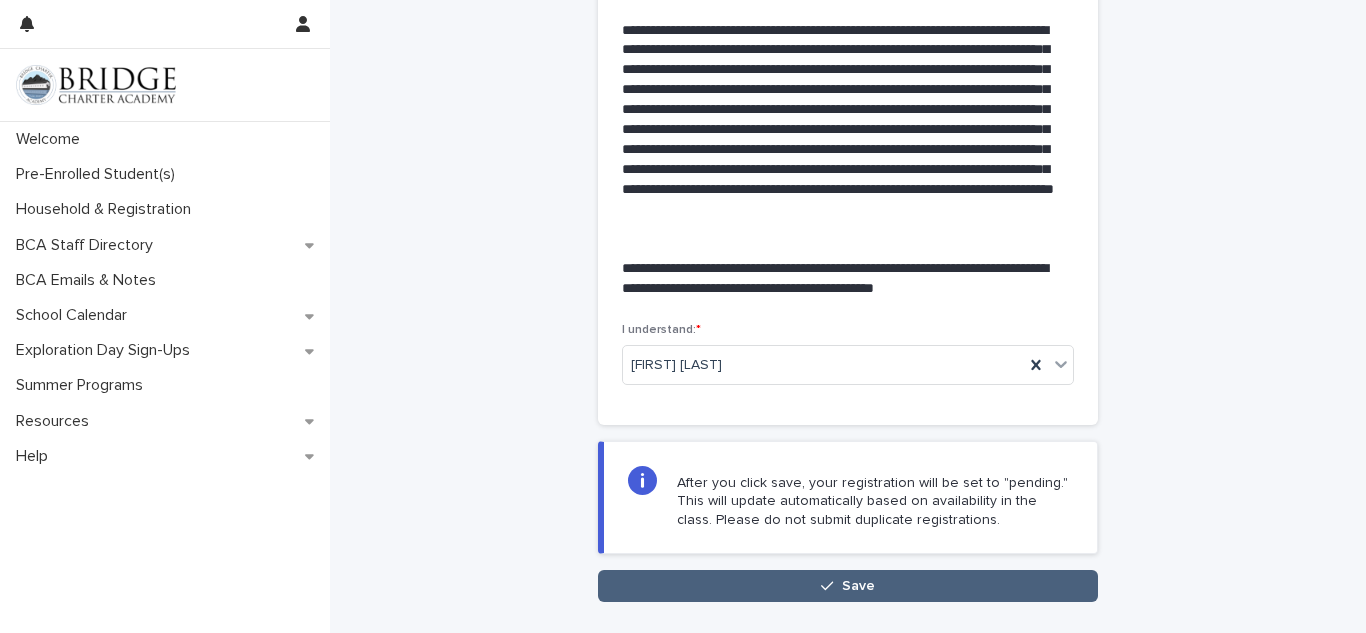 click on "Save" at bounding box center [848, 586] 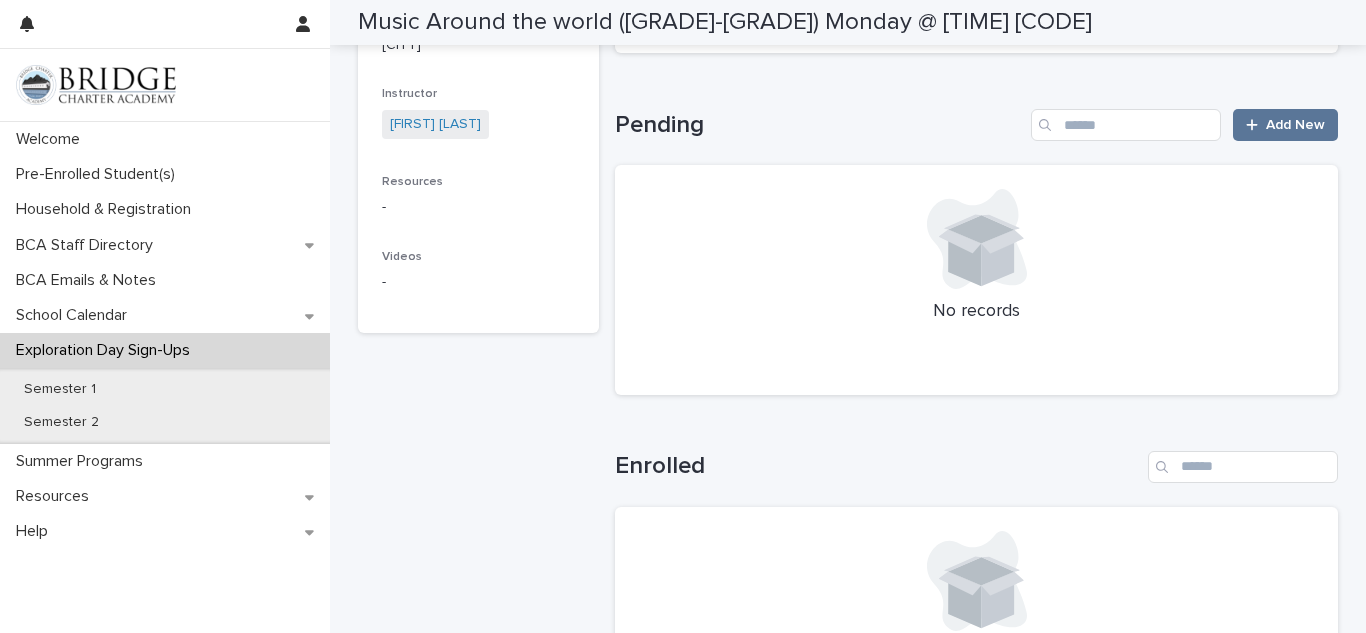scroll, scrollTop: 733, scrollLeft: 0, axis: vertical 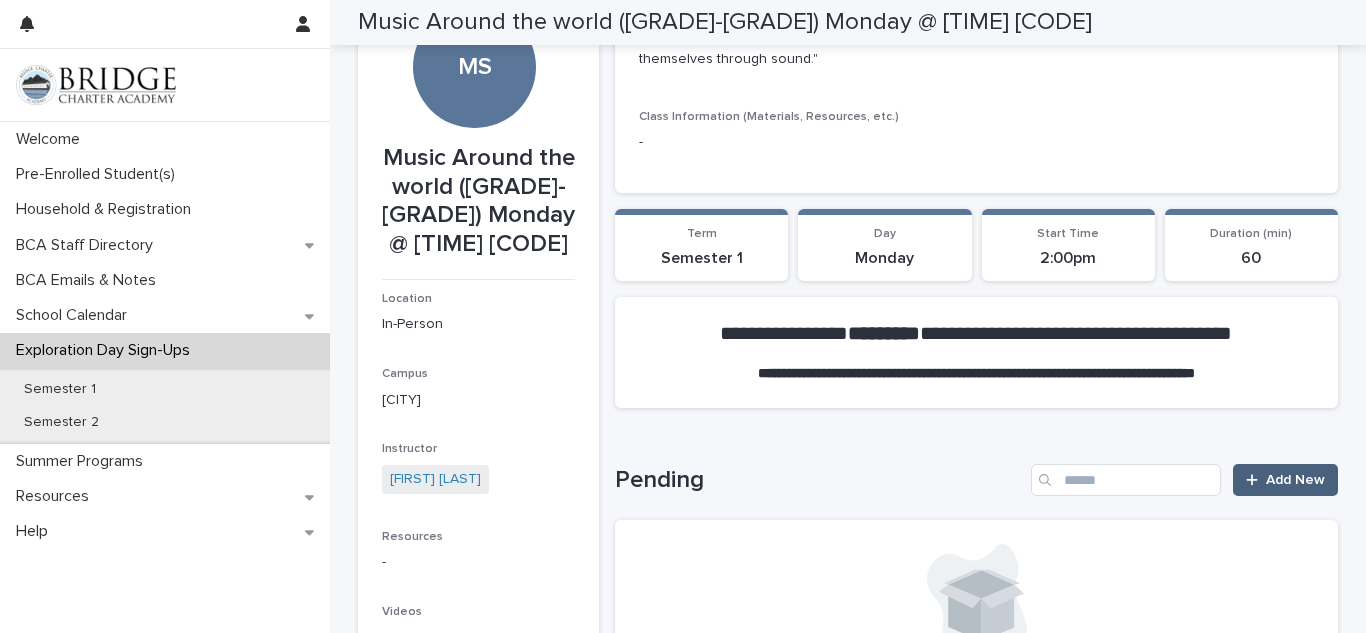 click on "Add New" at bounding box center (1295, 480) 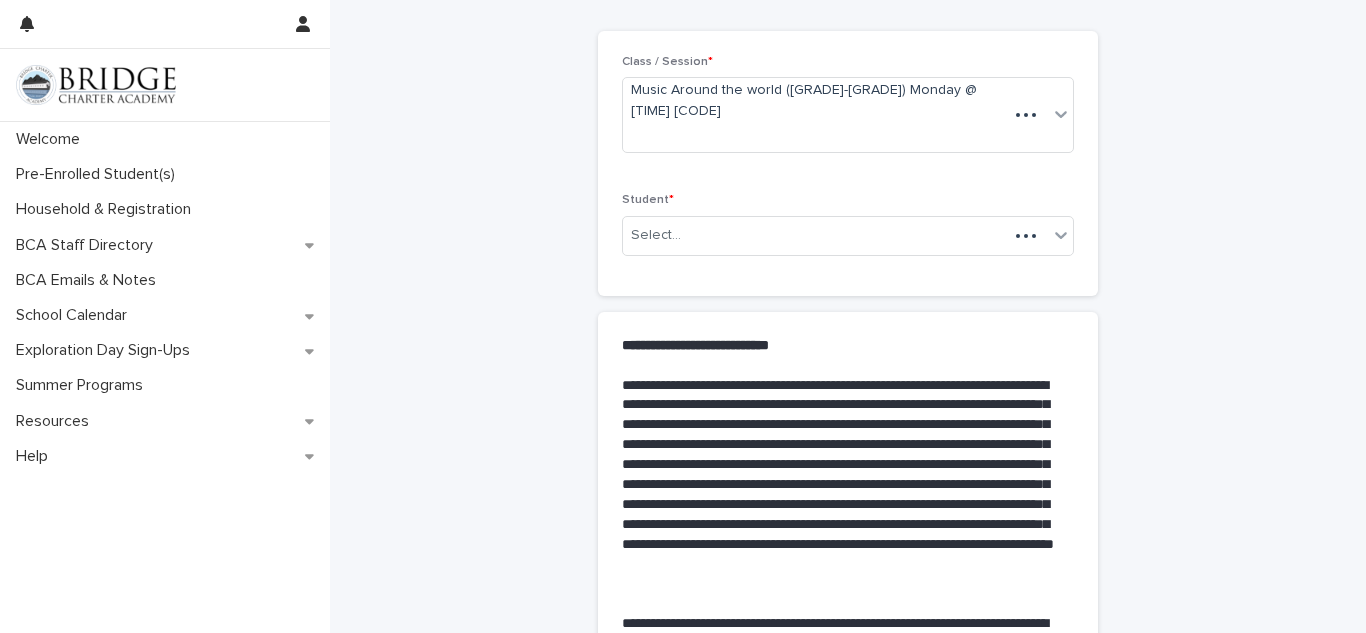 scroll, scrollTop: 236, scrollLeft: 0, axis: vertical 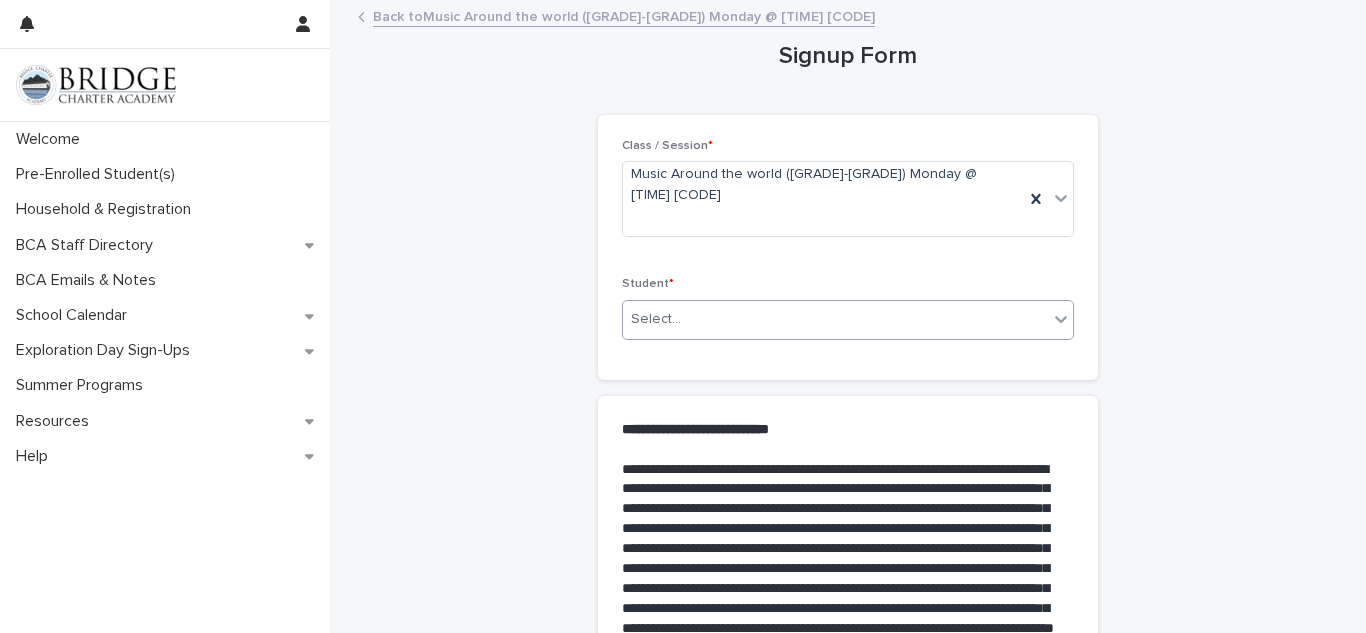 click on "Select..." at bounding box center (835, 319) 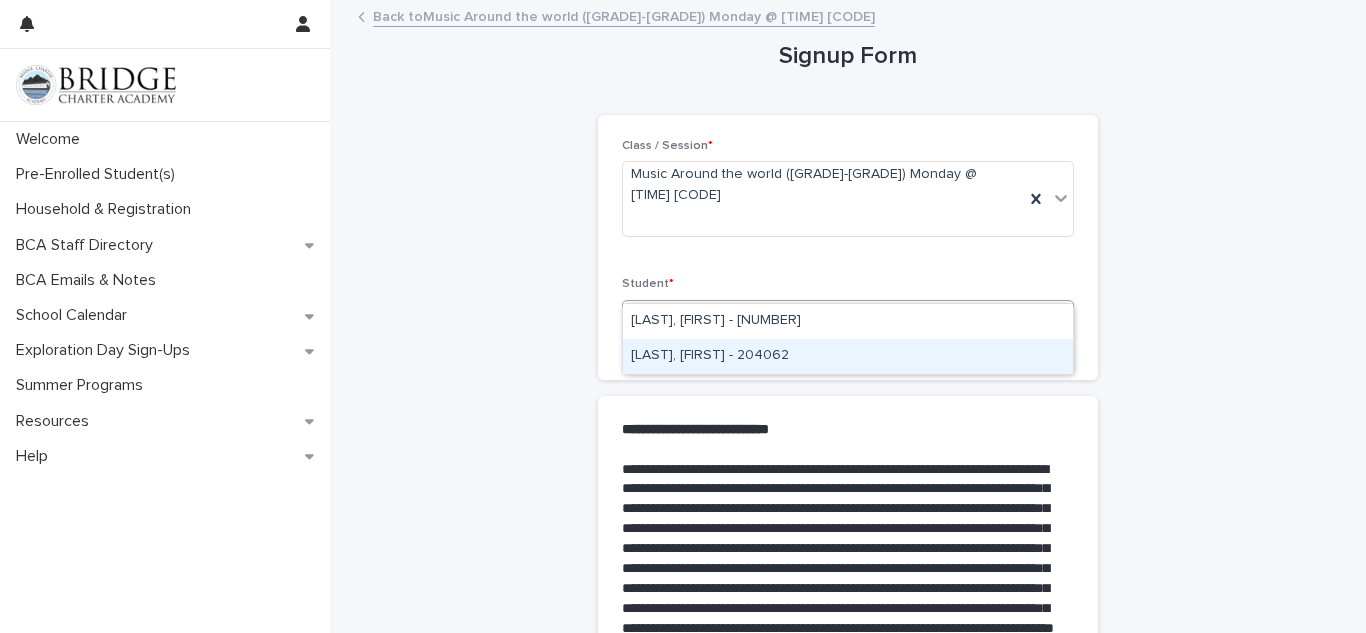 click on "[LAST], [FIRST] - 204062" at bounding box center (848, 356) 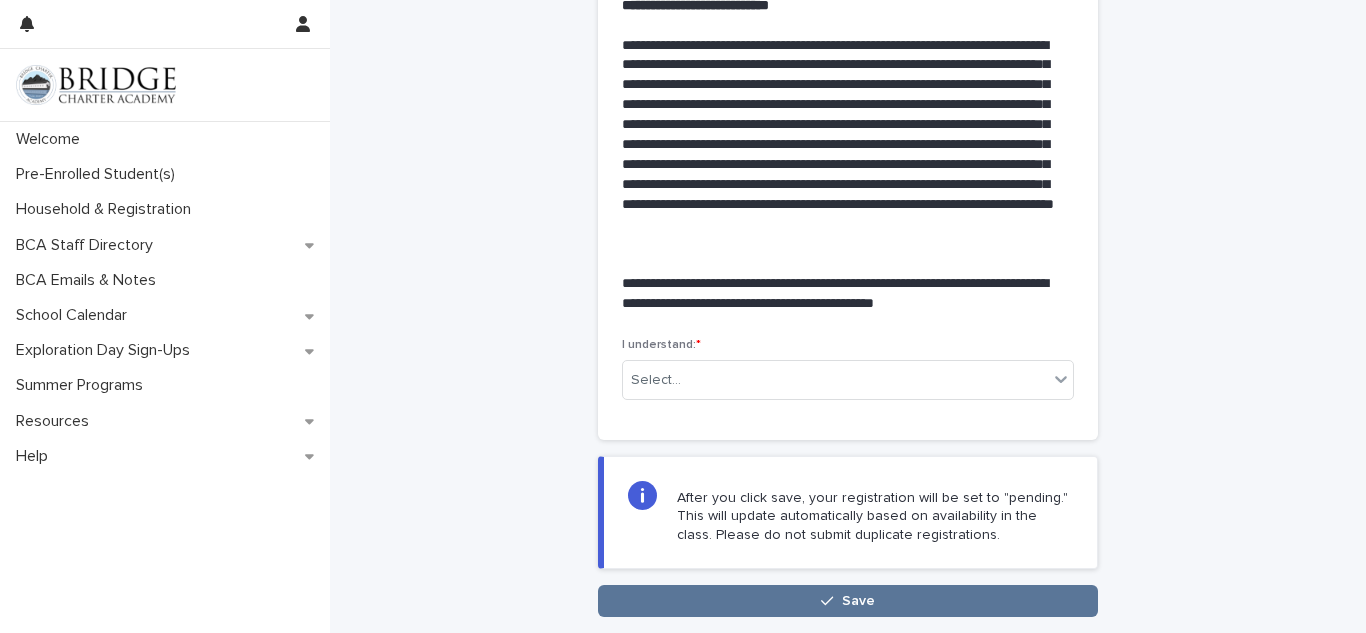 scroll, scrollTop: 426, scrollLeft: 0, axis: vertical 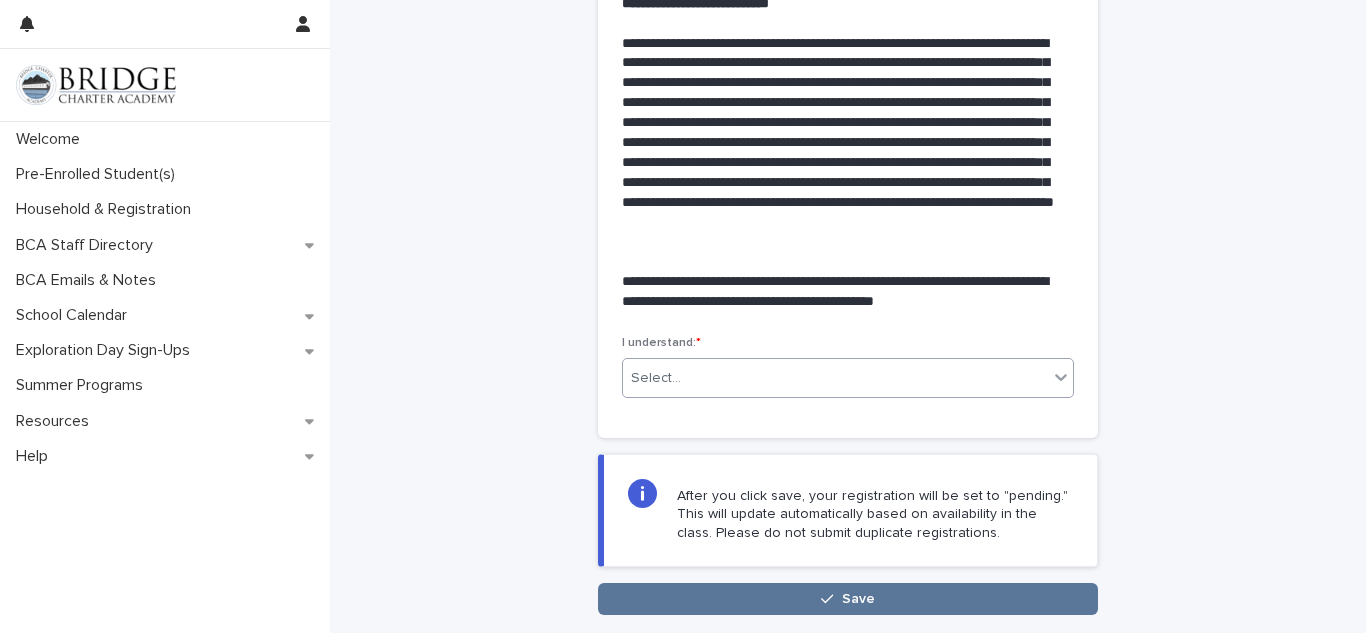 click on "Select..." at bounding box center (835, 378) 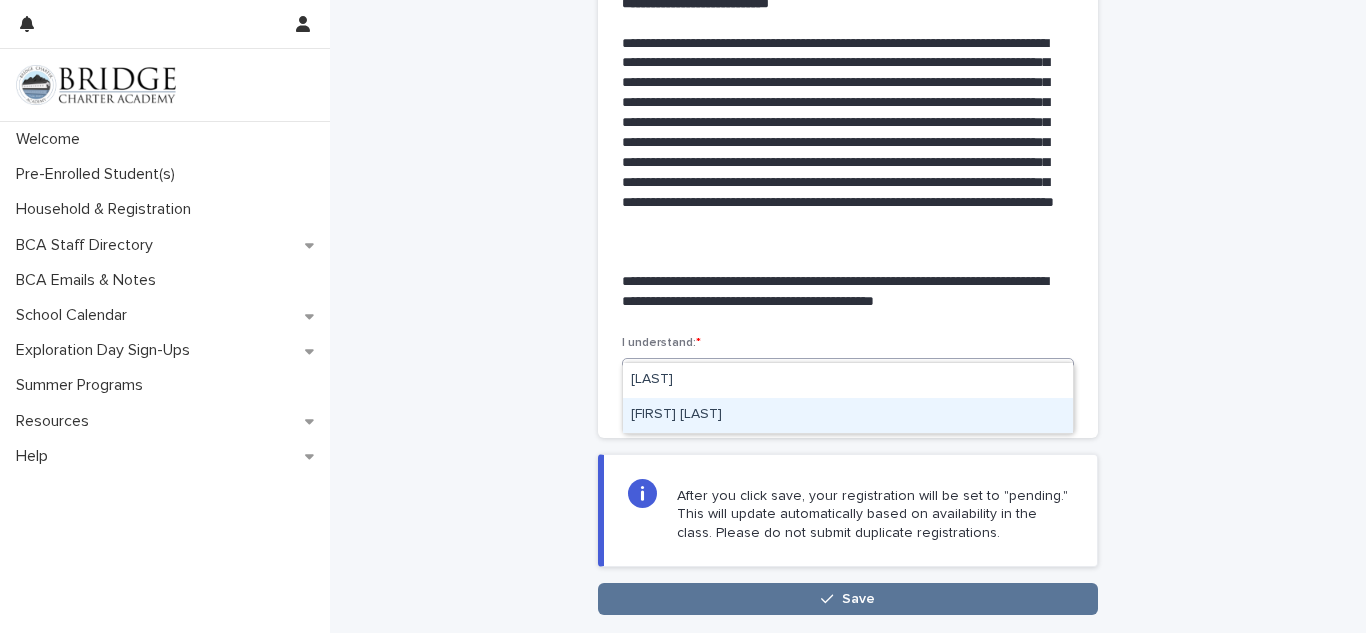 click on "[FIRST] [LAST]" at bounding box center [848, 415] 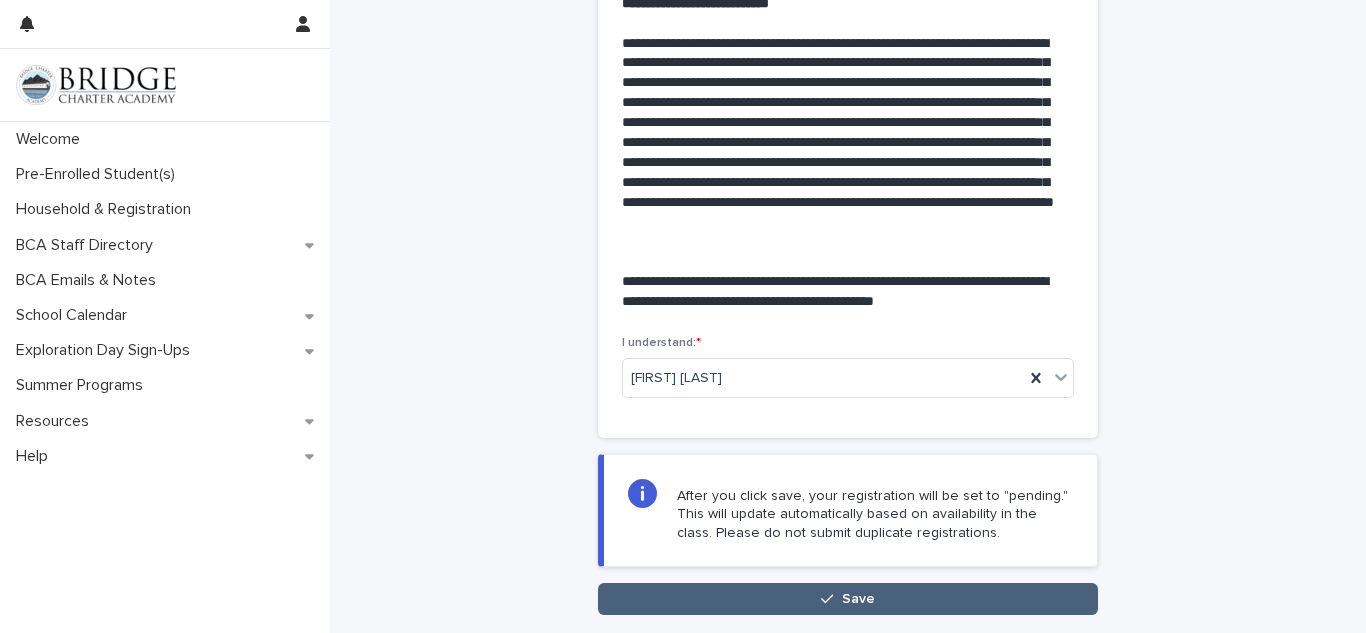click on "Save" at bounding box center [848, 599] 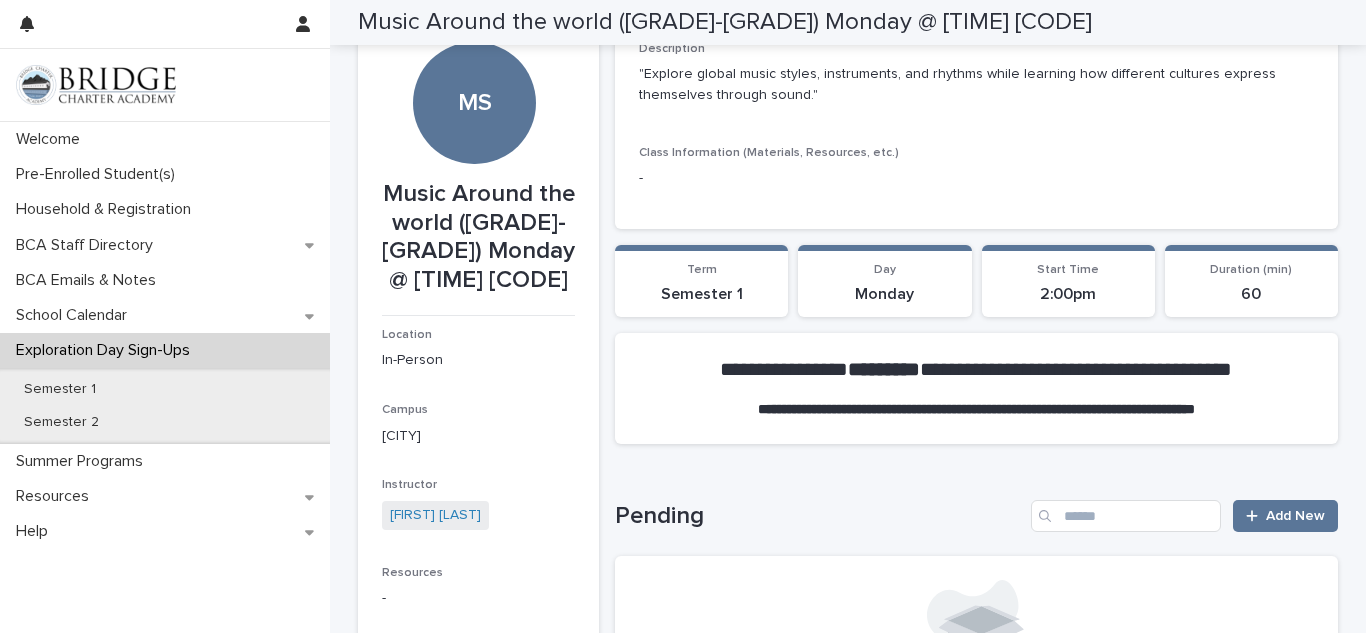 scroll, scrollTop: 27, scrollLeft: 0, axis: vertical 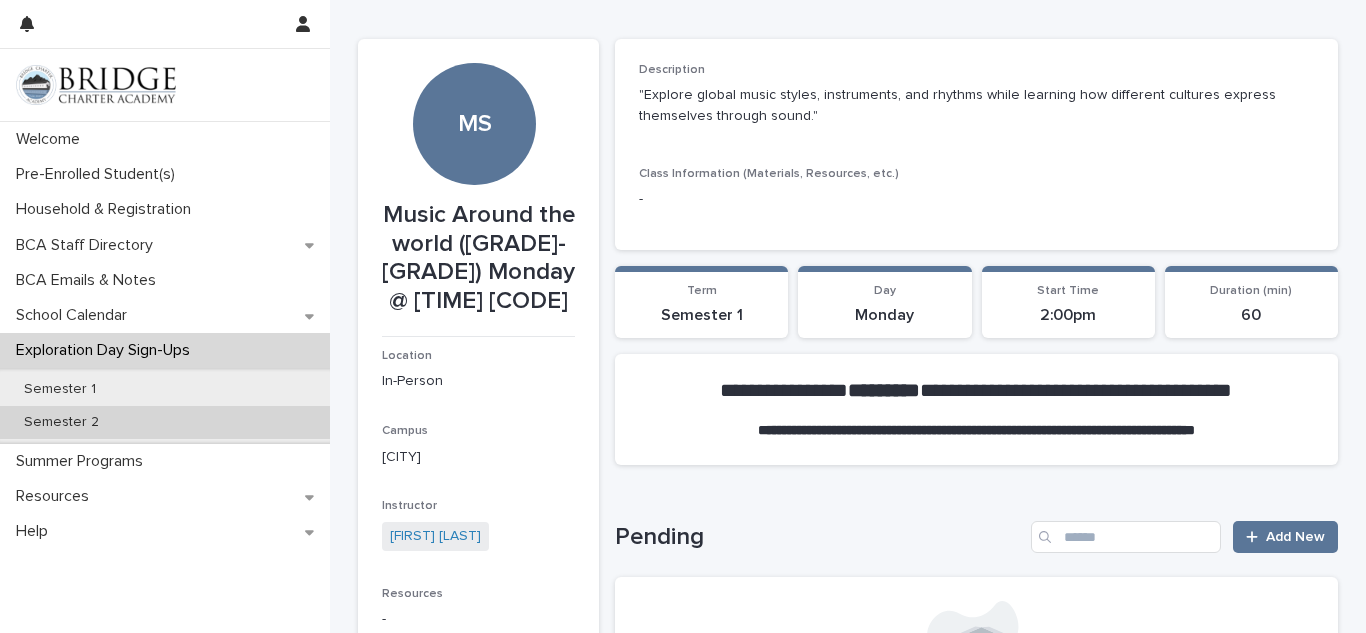 click on "Semester 2" at bounding box center (61, 422) 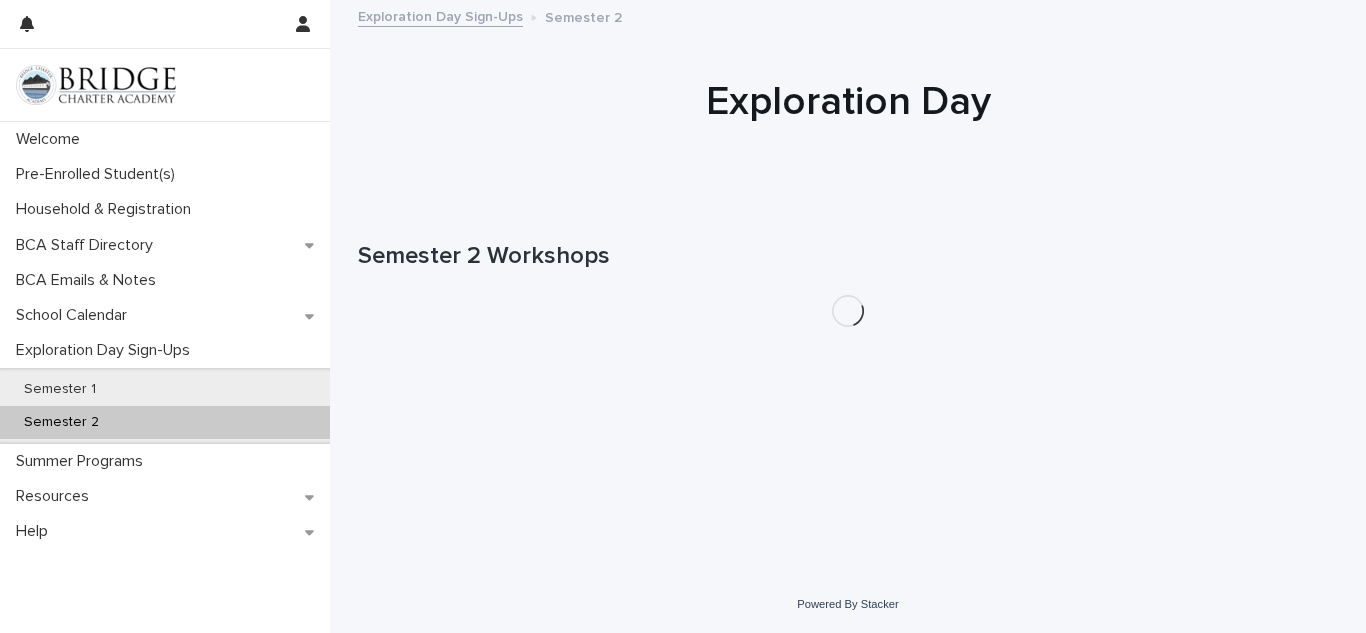 scroll, scrollTop: 0, scrollLeft: 0, axis: both 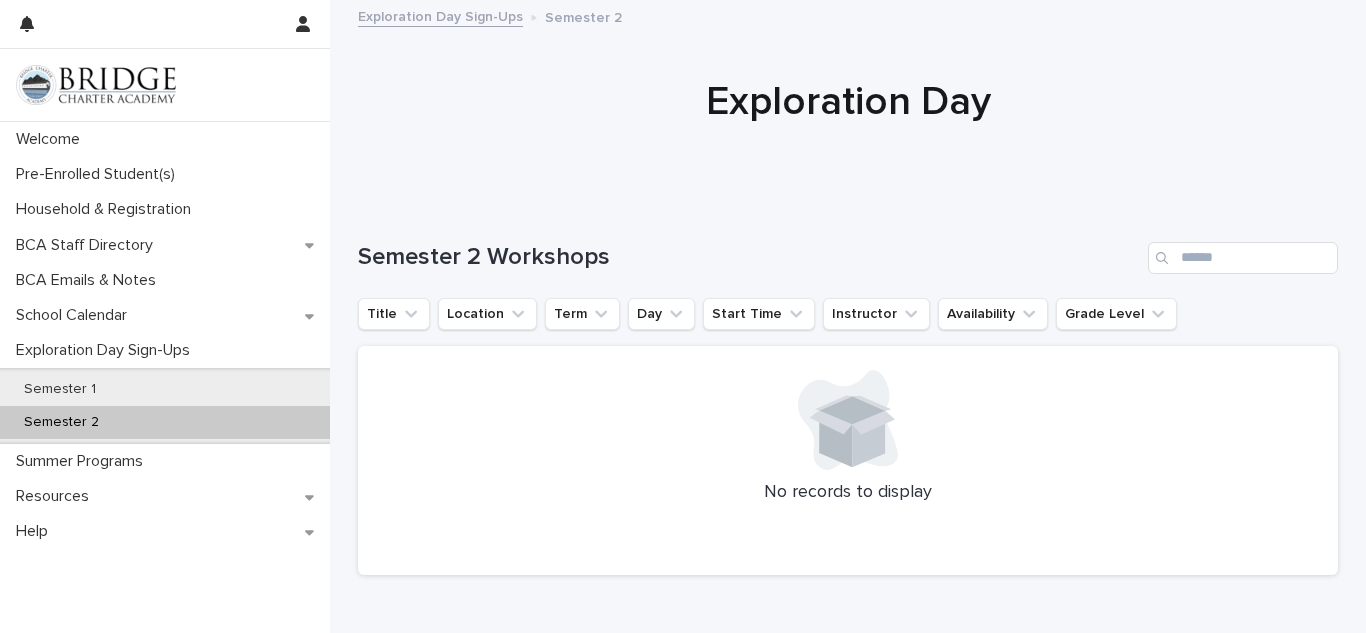 click on "Loading... Saving… Loading... Saving… Semester 2 Workshops Title Location Term Day Start Time Instructor Availability Grade Level No records to display" at bounding box center [848, 447] 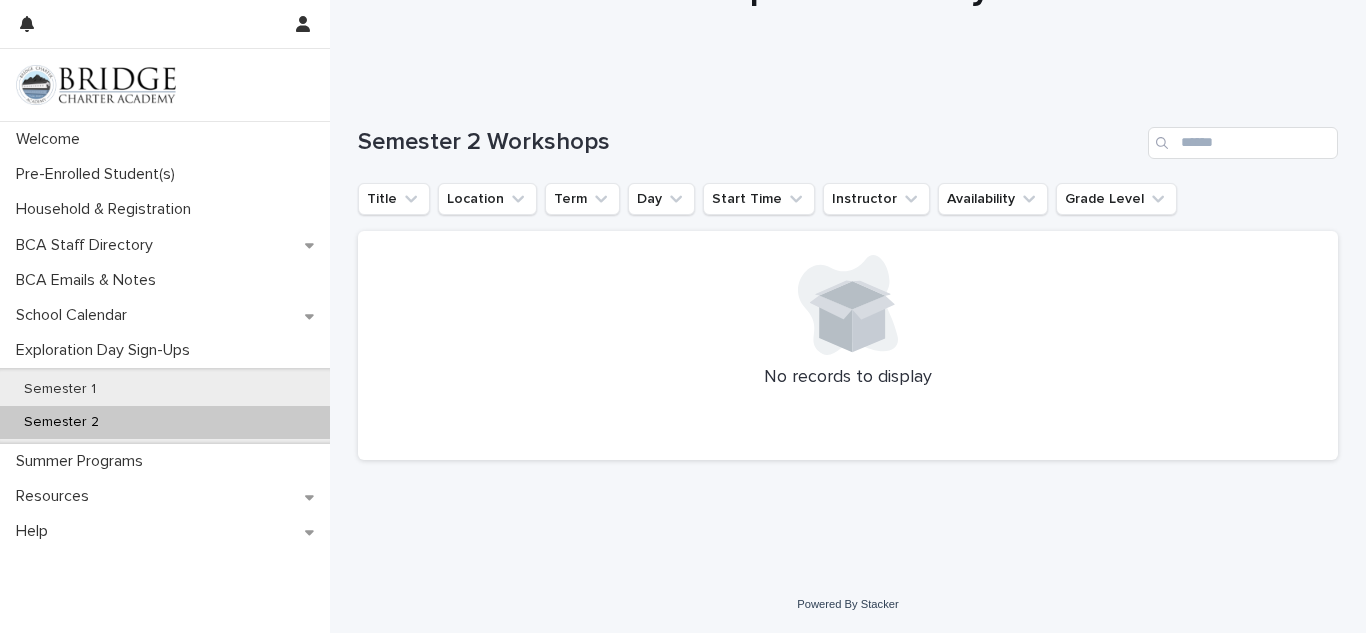 scroll, scrollTop: 0, scrollLeft: 0, axis: both 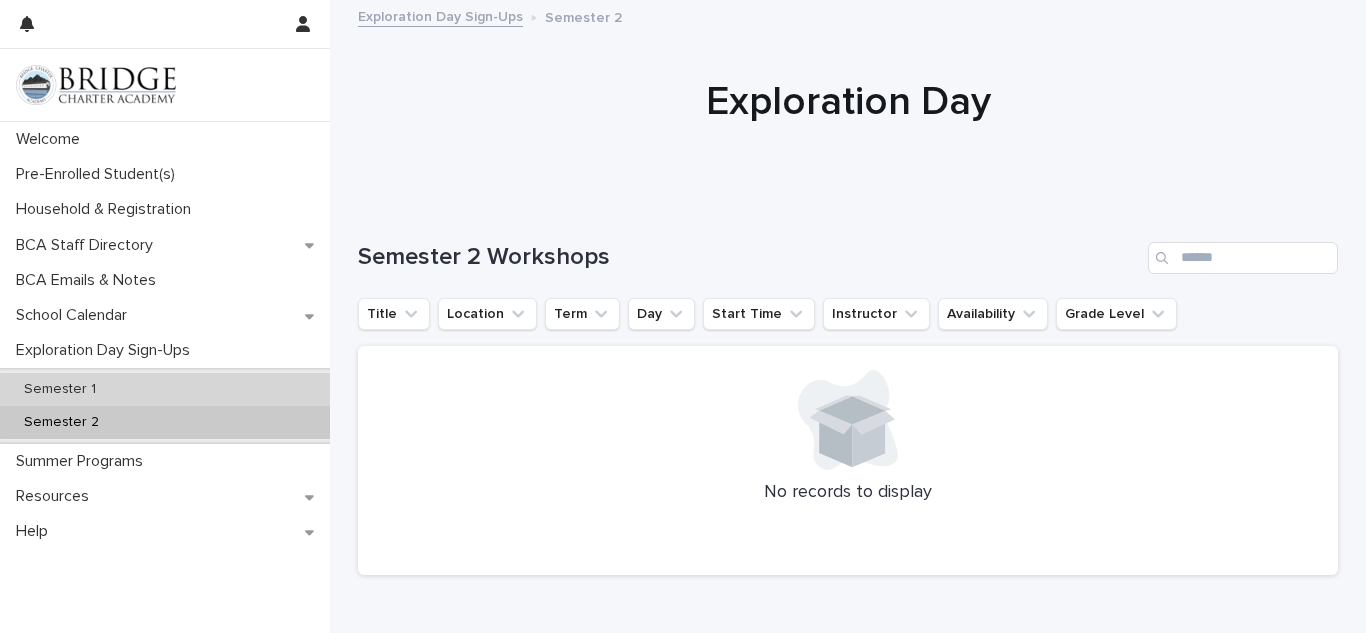 click on "Semester 1" at bounding box center [60, 389] 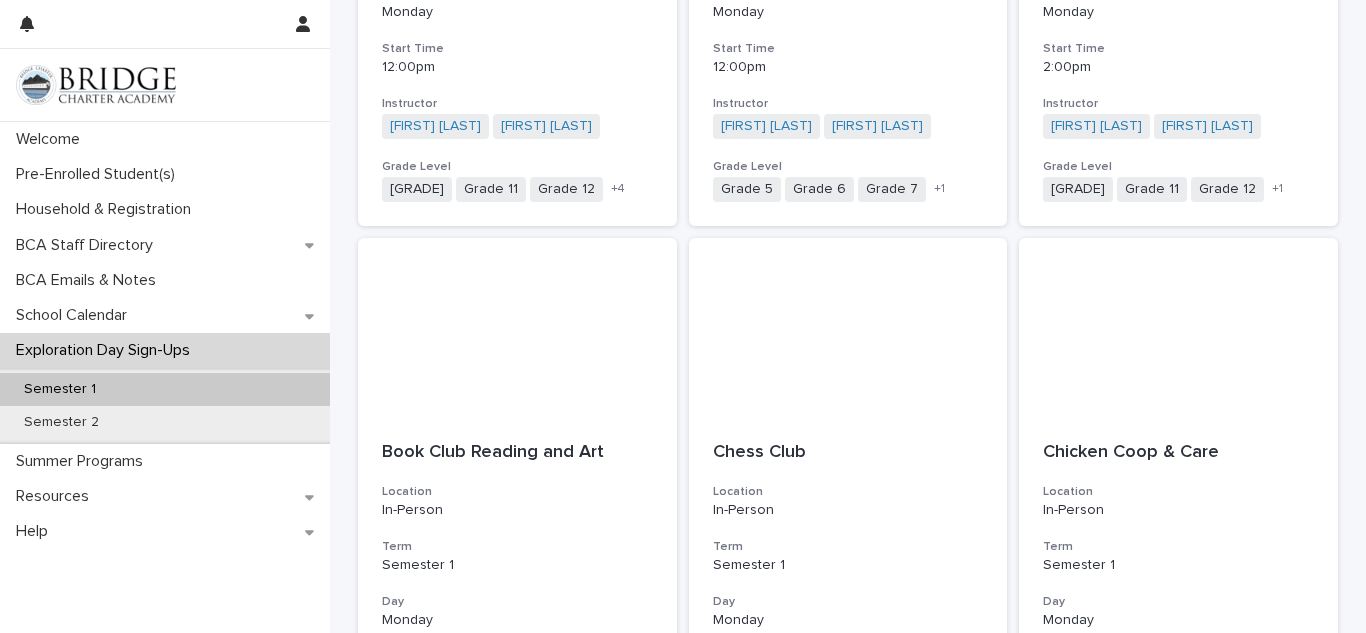 scroll, scrollTop: 0, scrollLeft: 0, axis: both 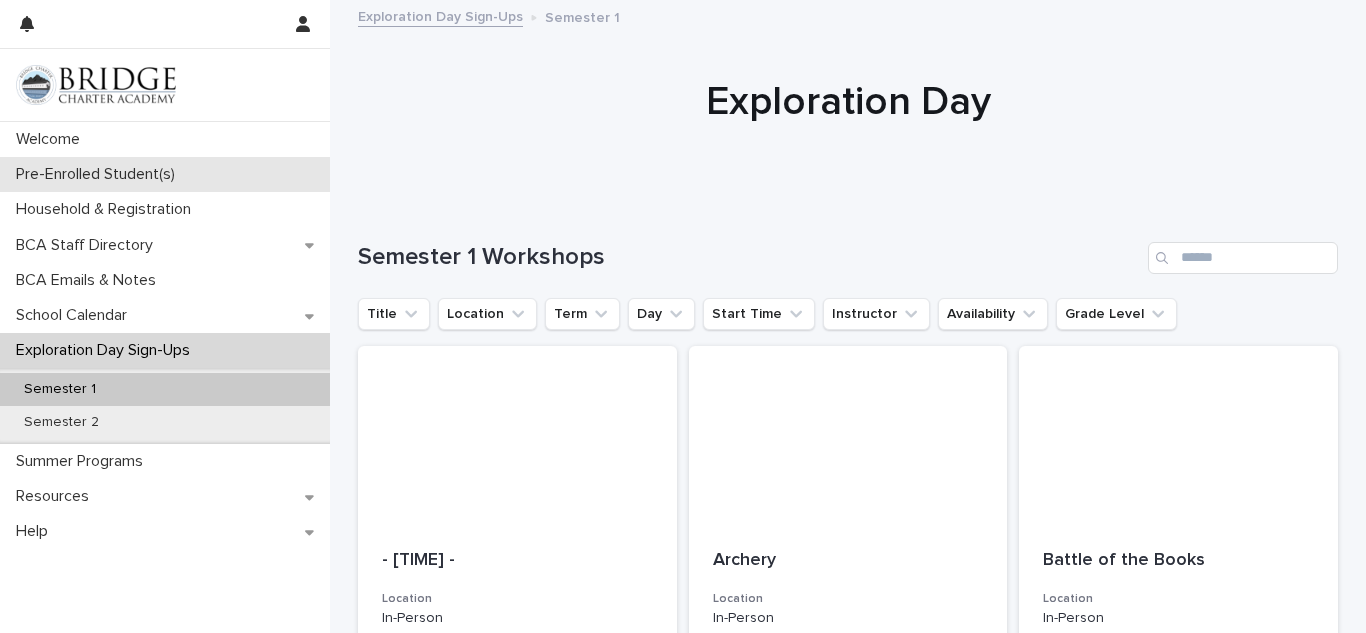 click on "Pre-Enrolled Student(s)" at bounding box center [99, 174] 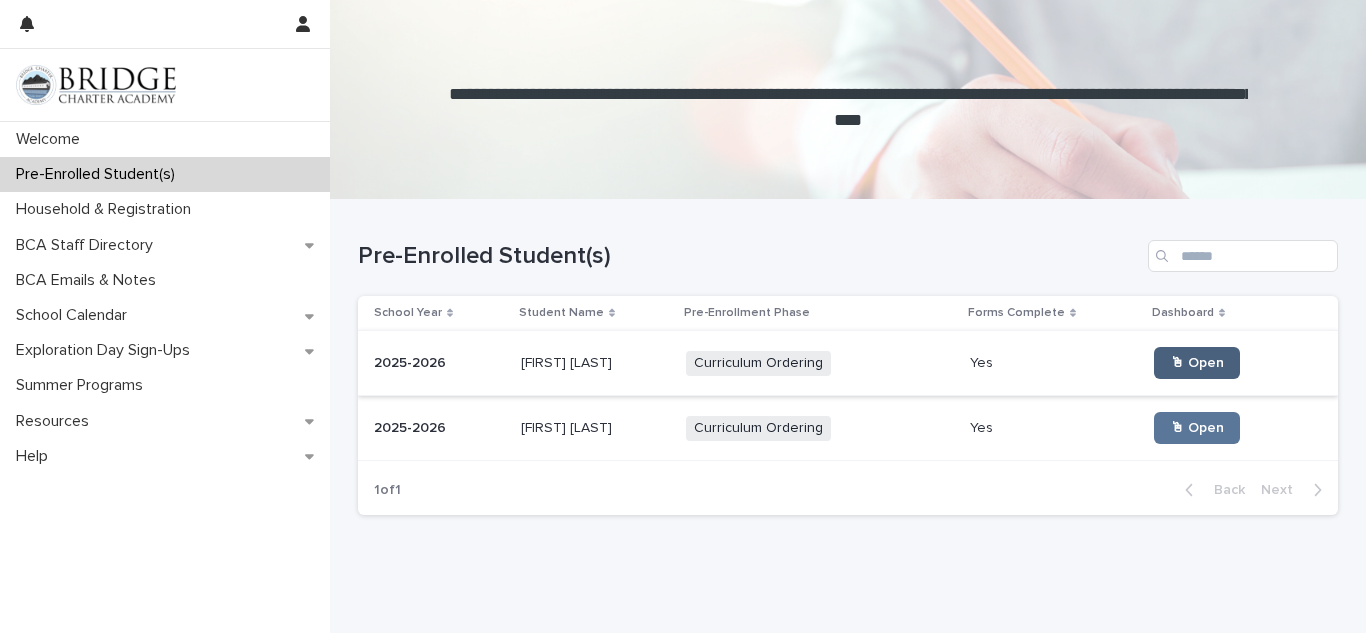 click on "🖱 Open" at bounding box center (1197, 363) 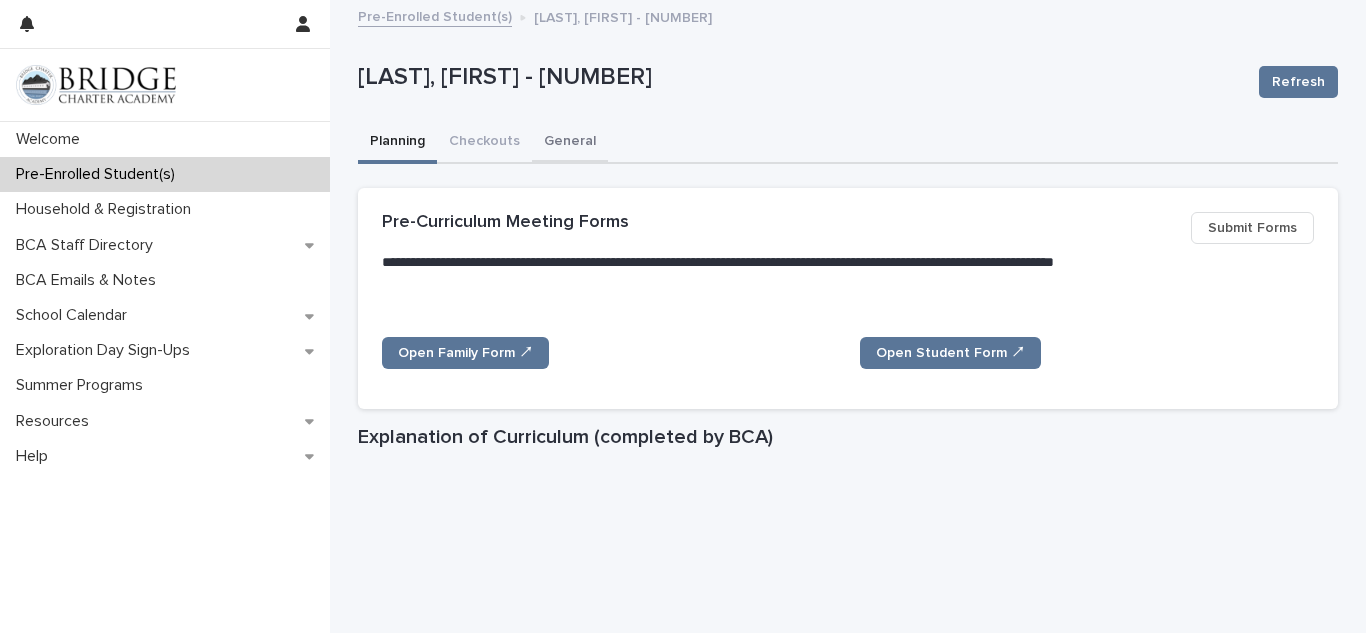 click on "General" at bounding box center (570, 143) 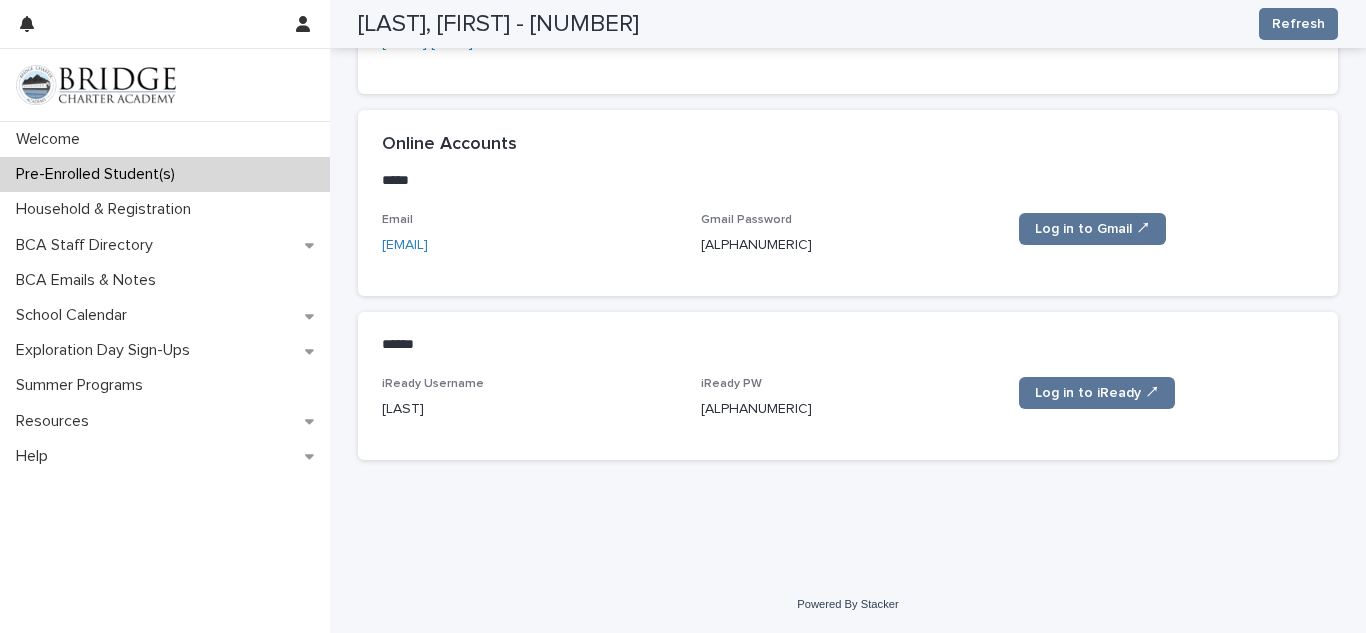 scroll, scrollTop: 0, scrollLeft: 0, axis: both 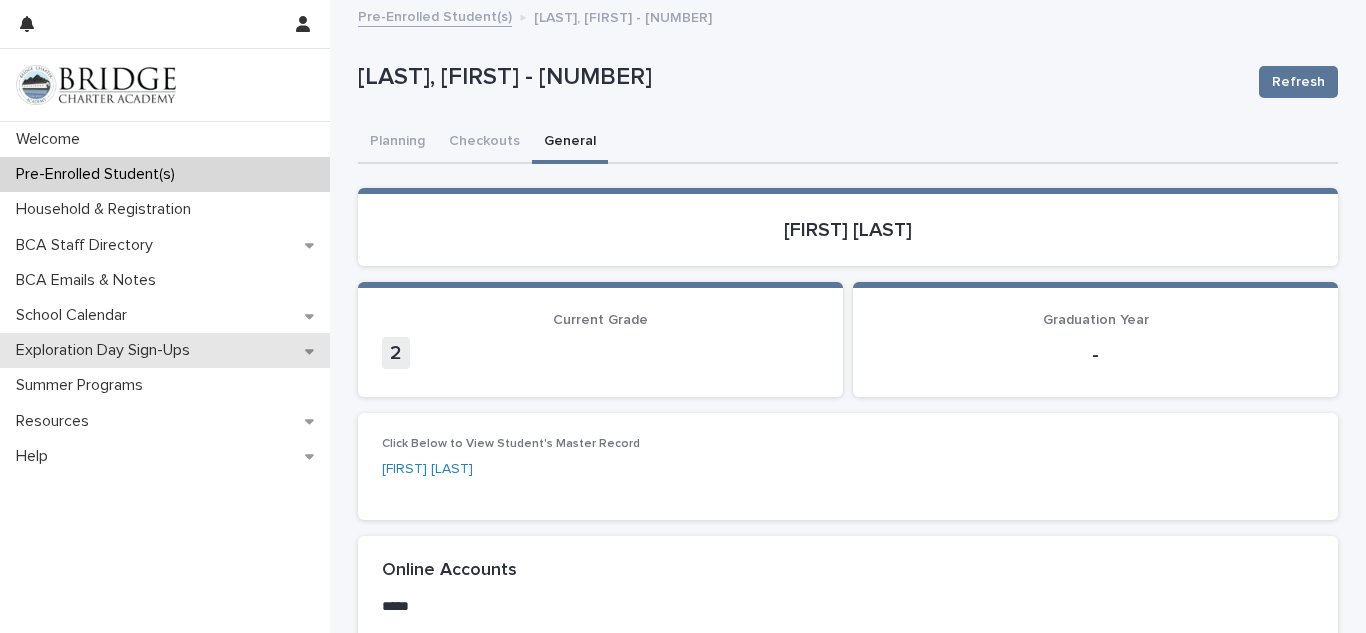 click on "Exploration Day Sign-Ups" at bounding box center [165, 350] 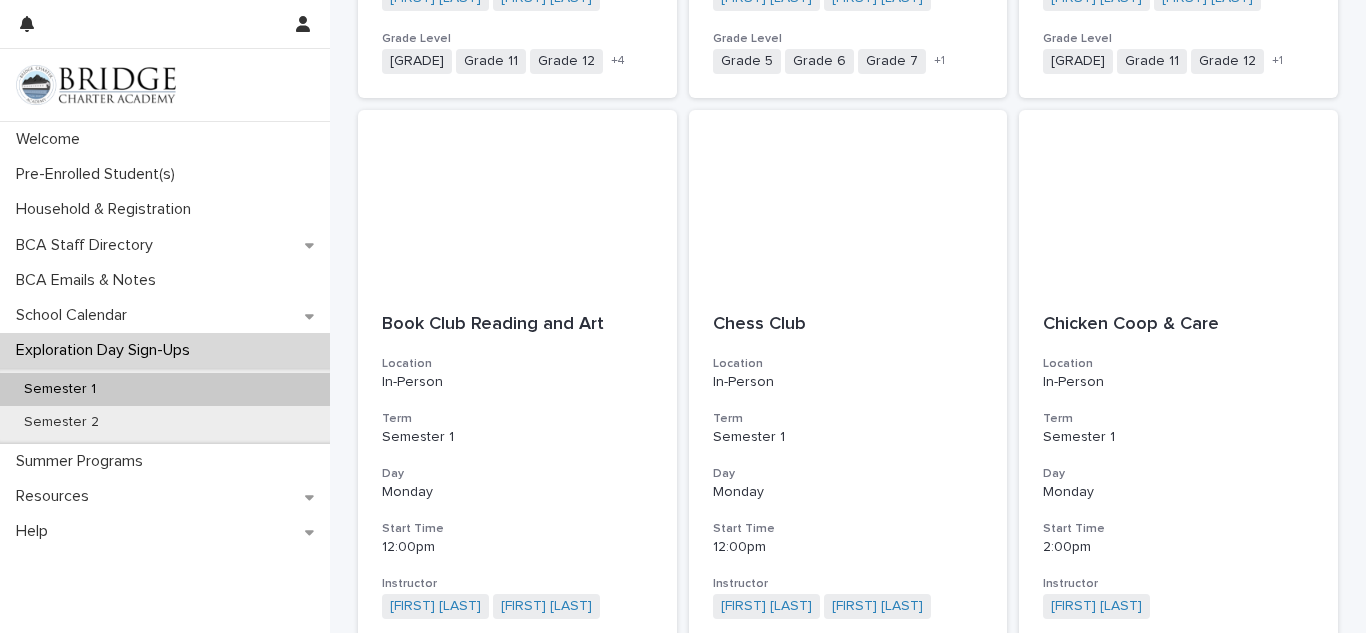 scroll, scrollTop: 1493, scrollLeft: 0, axis: vertical 